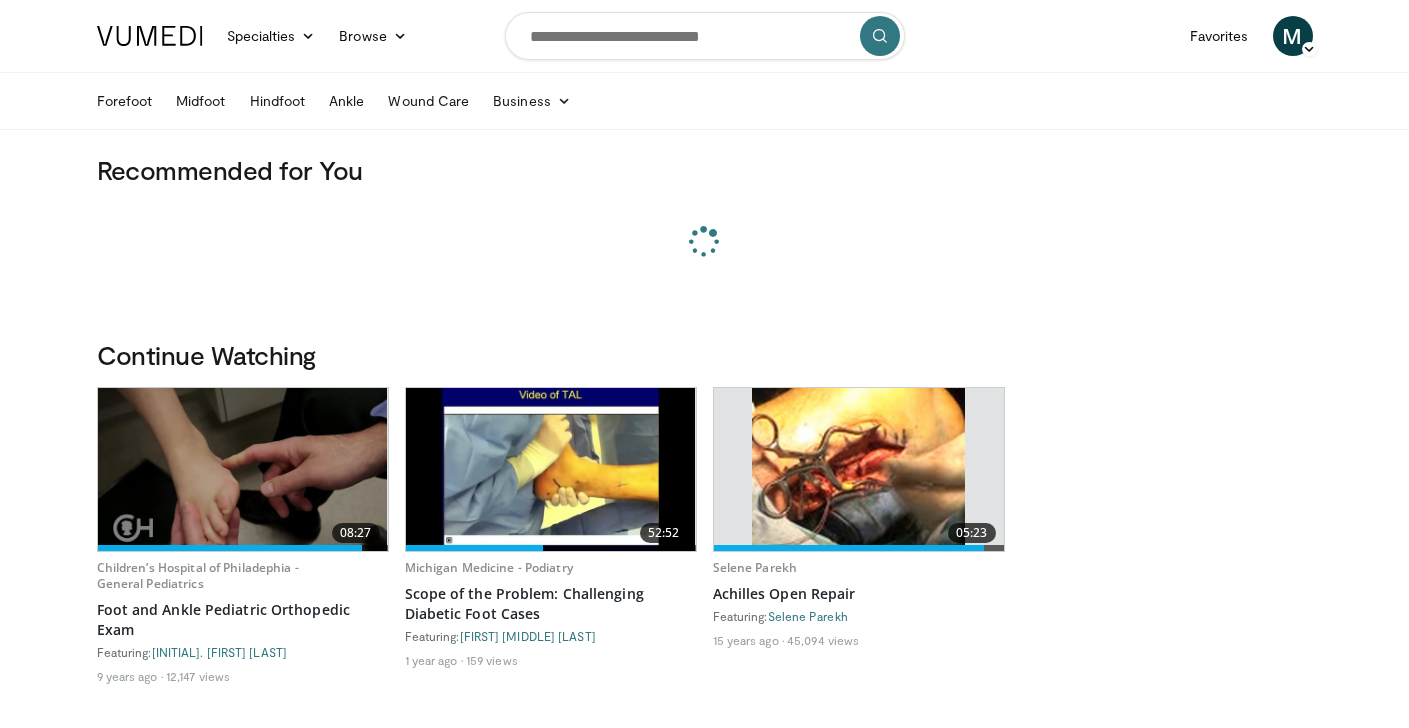 scroll, scrollTop: 0, scrollLeft: 0, axis: both 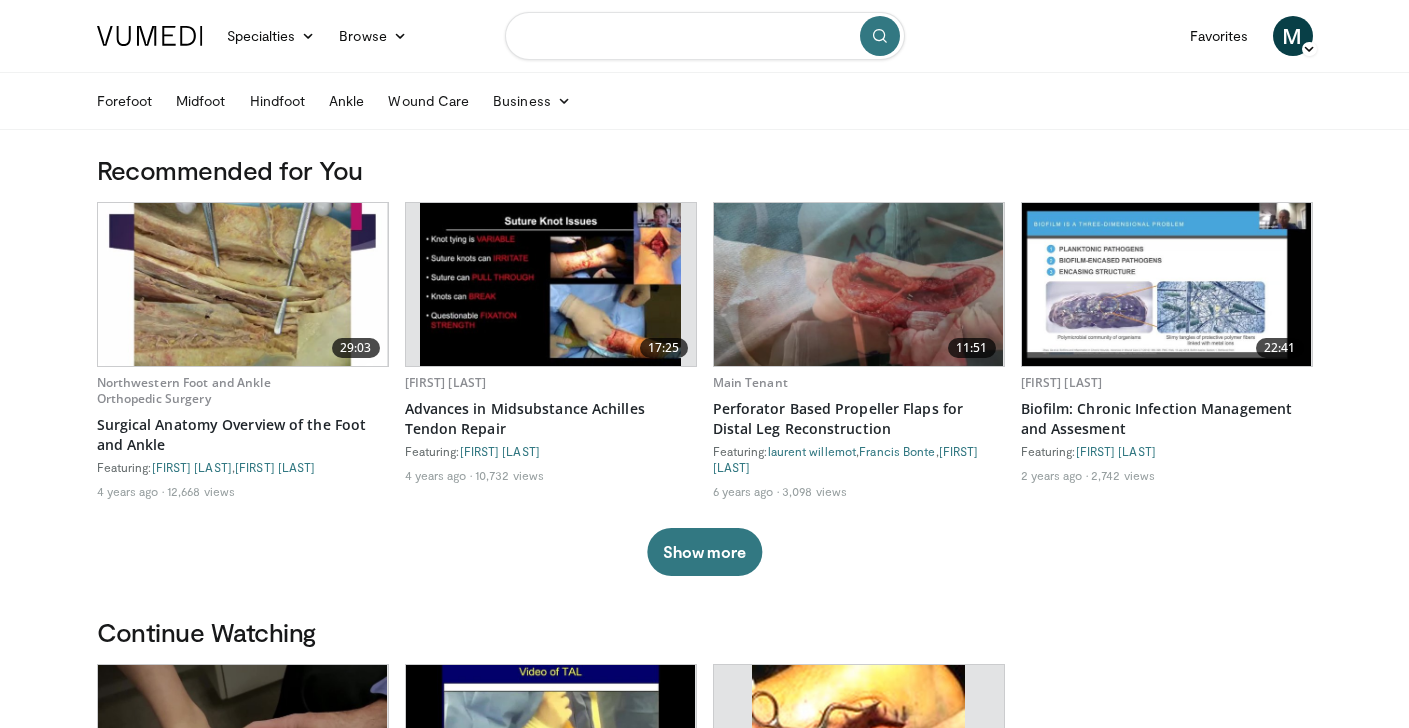 click at bounding box center [705, 36] 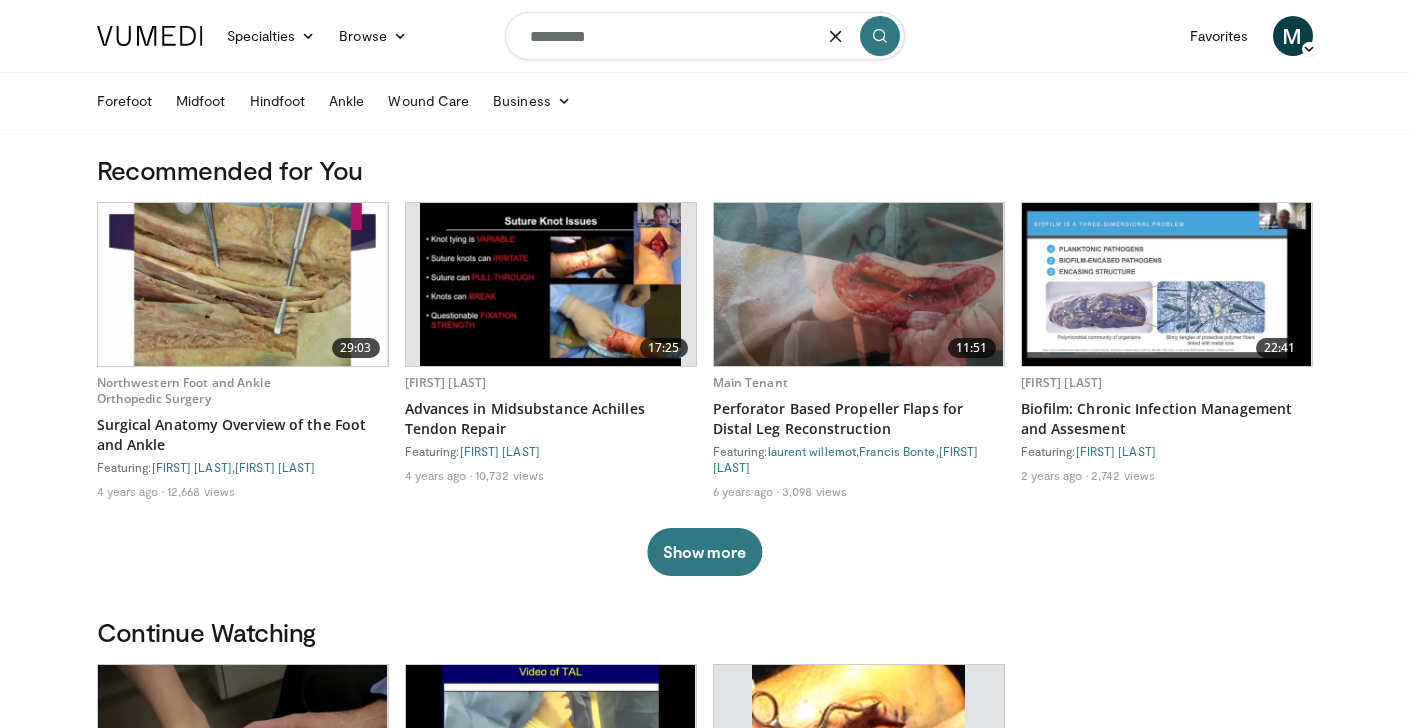 type on "*********" 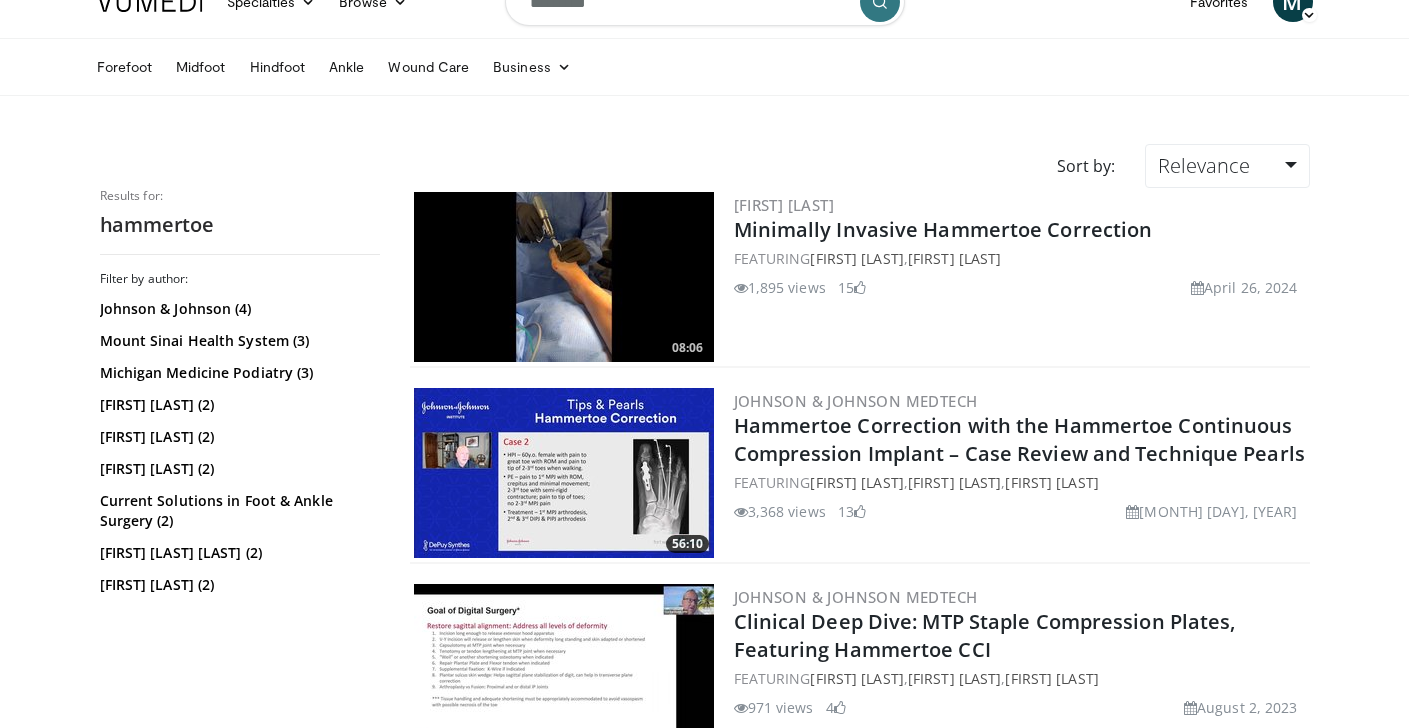 scroll, scrollTop: 0, scrollLeft: 0, axis: both 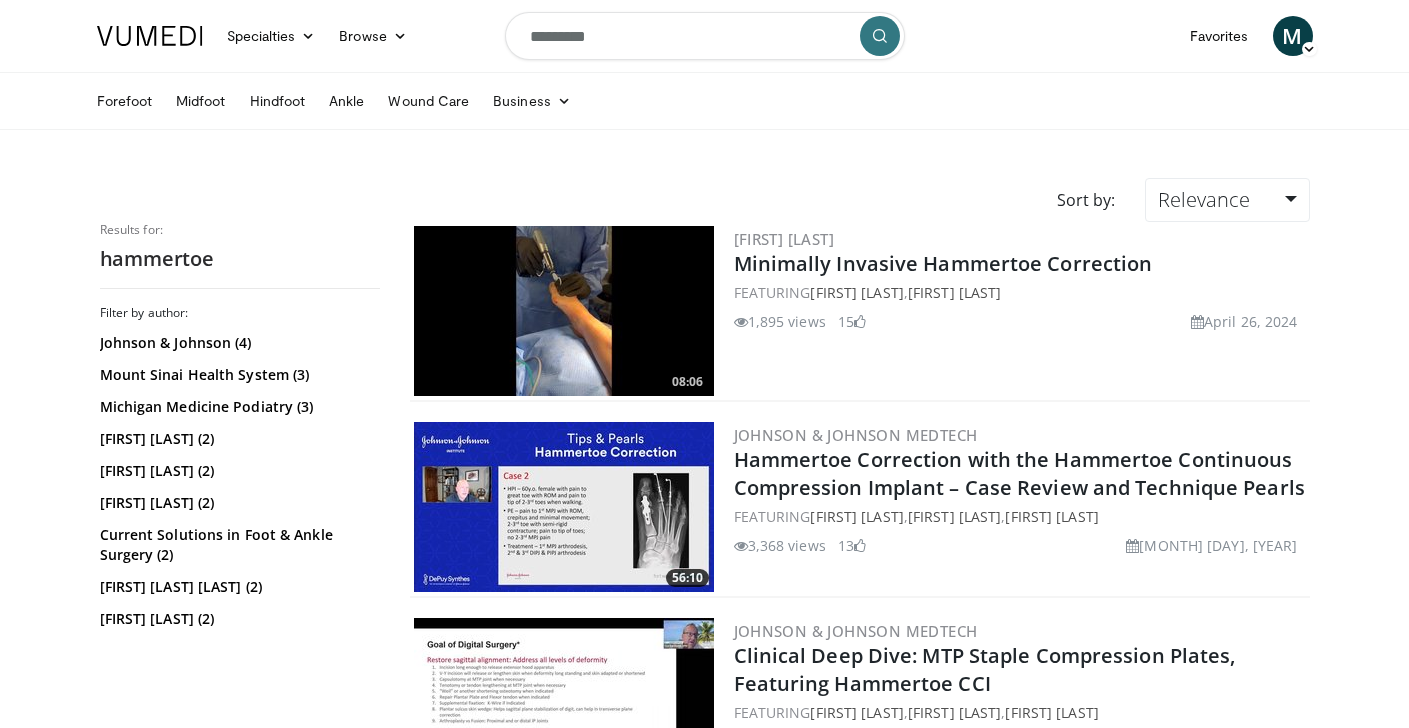 click on "*********" at bounding box center [705, 36] 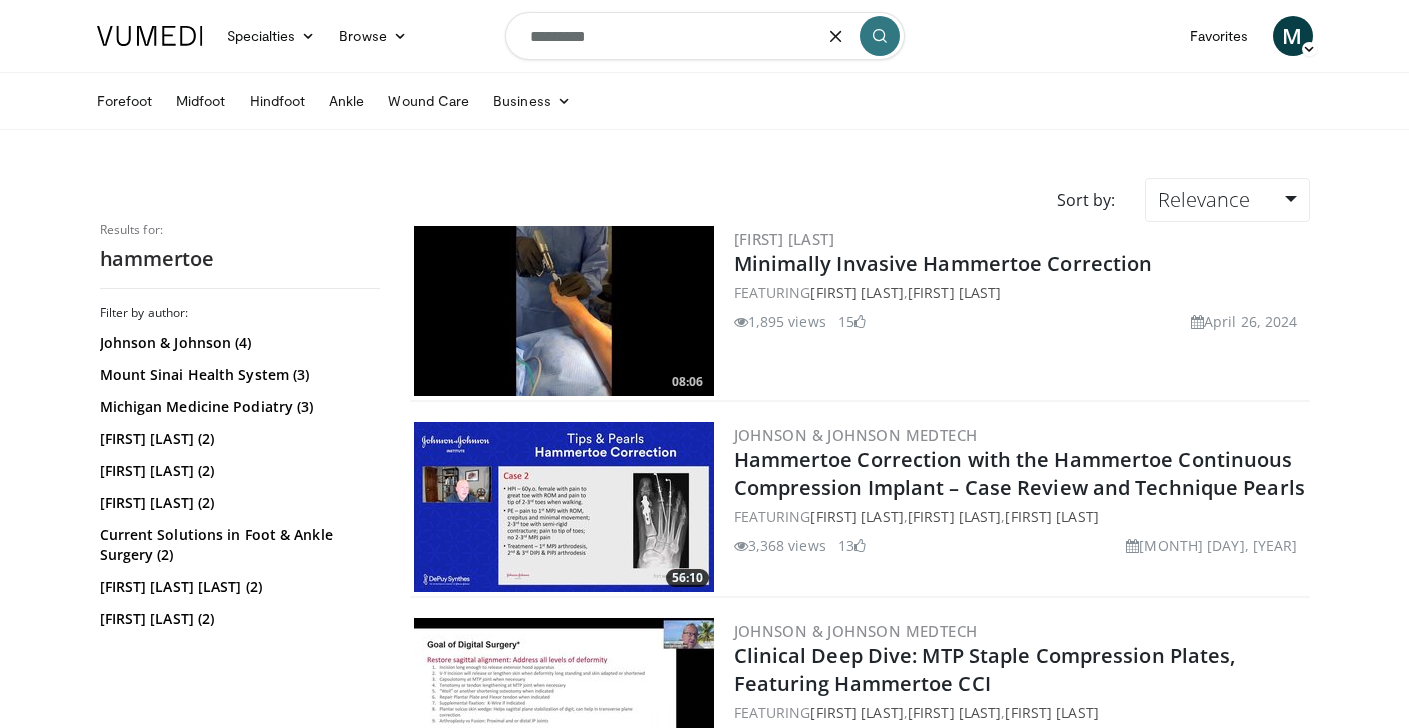 click on "*********" at bounding box center (705, 36) 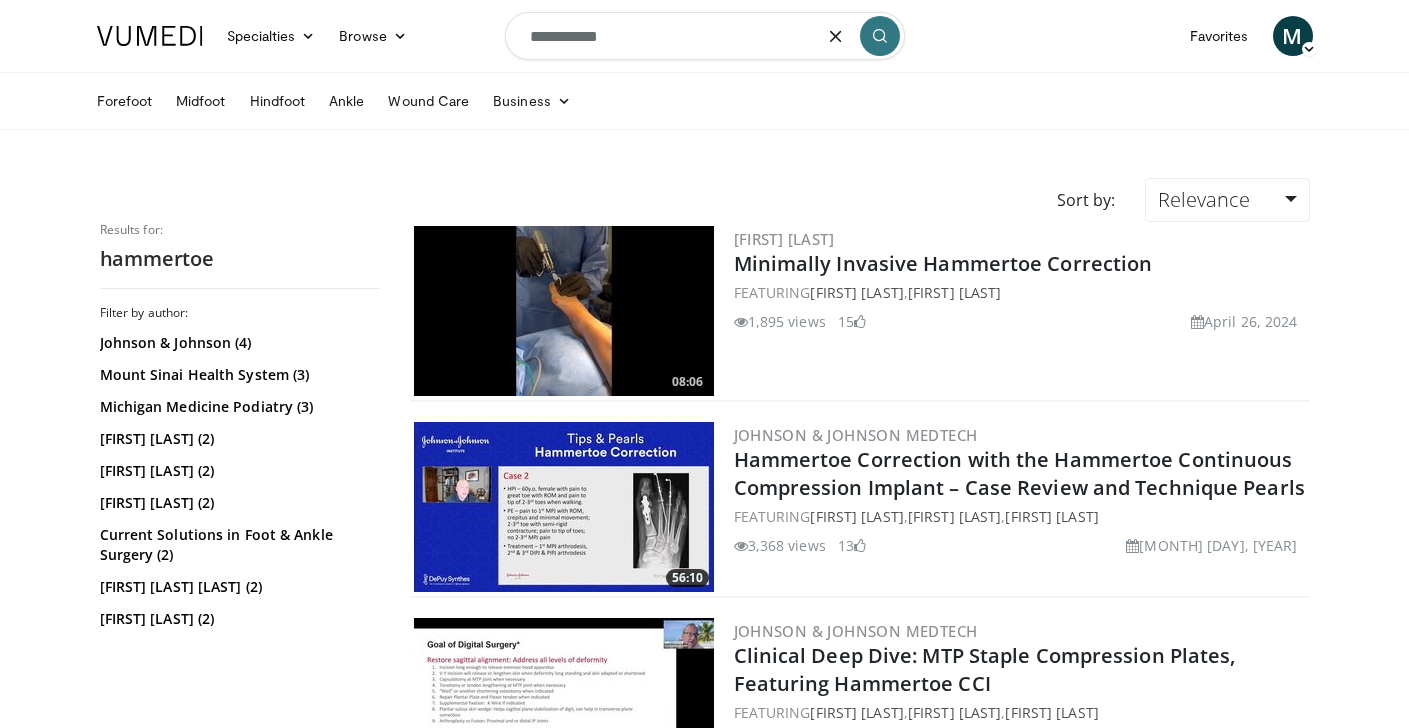 type on "**********" 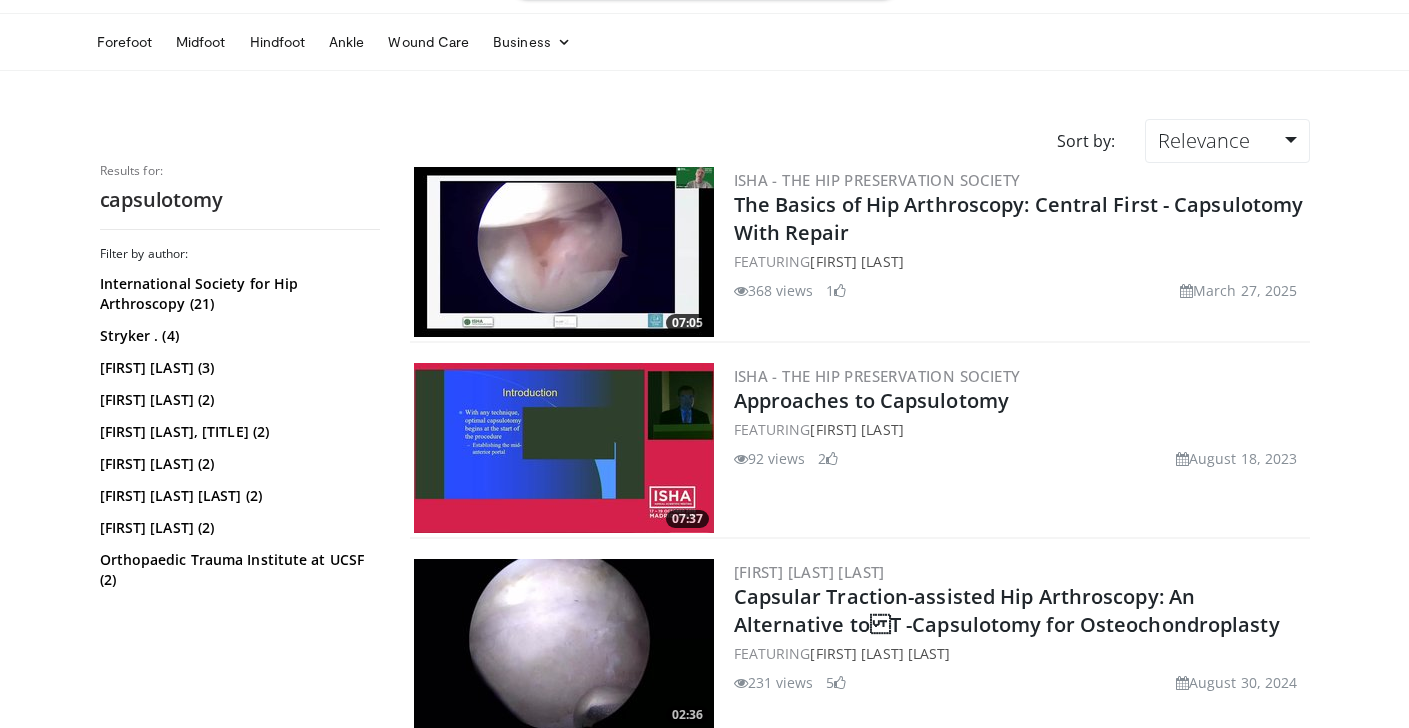 scroll, scrollTop: 0, scrollLeft: 0, axis: both 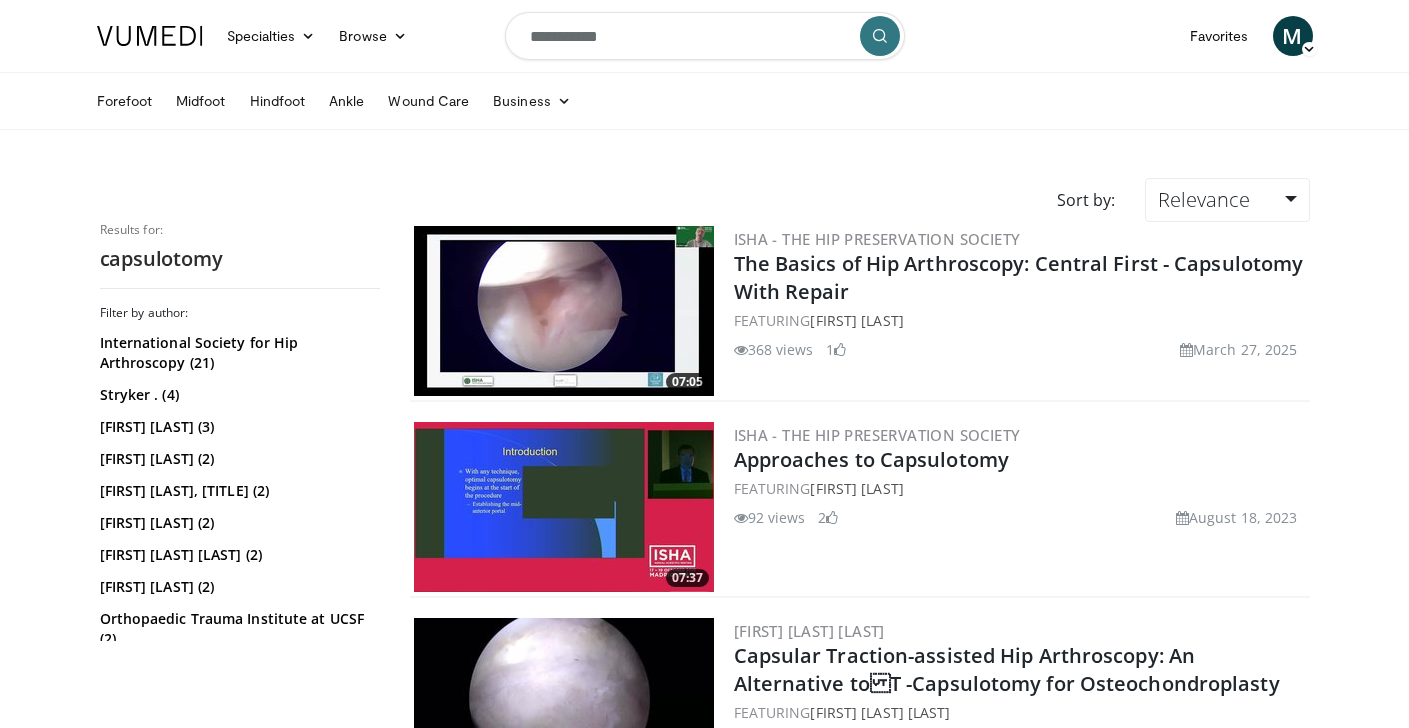 click on "**********" at bounding box center [705, 36] 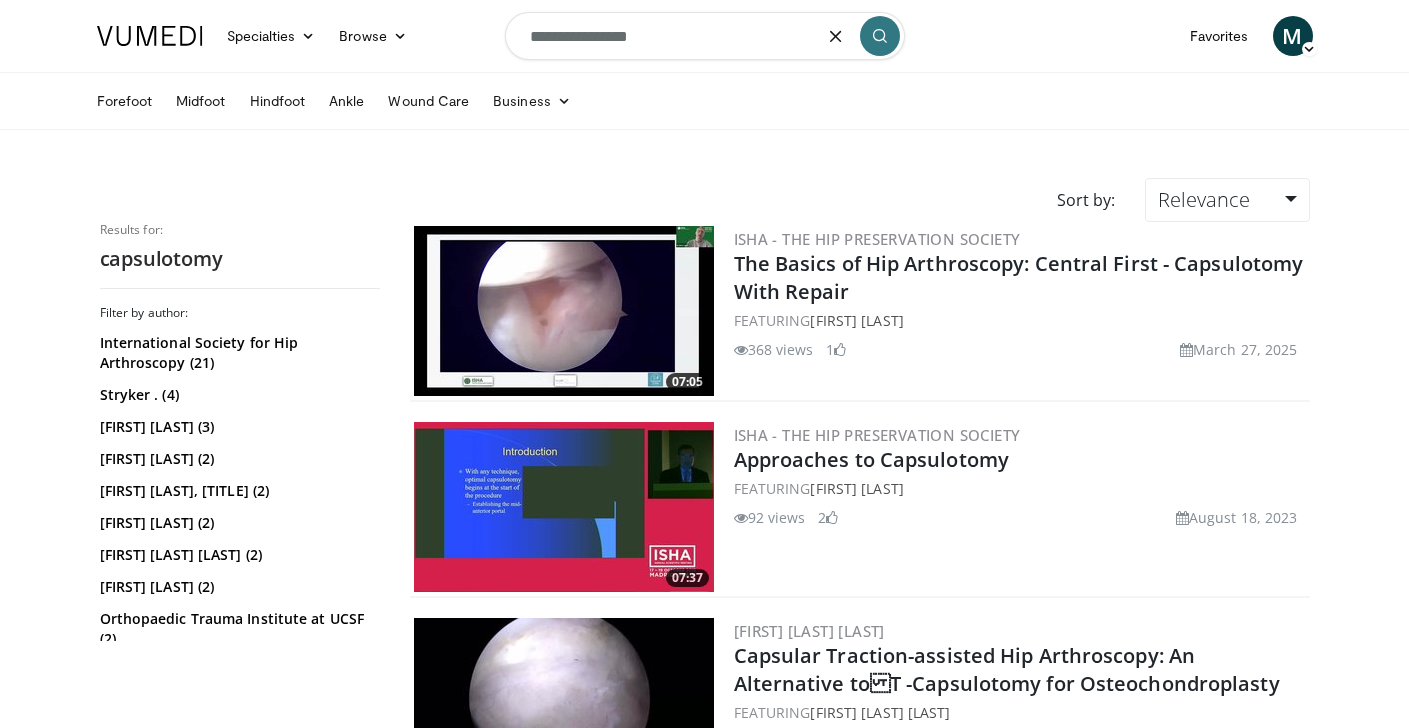 type on "**********" 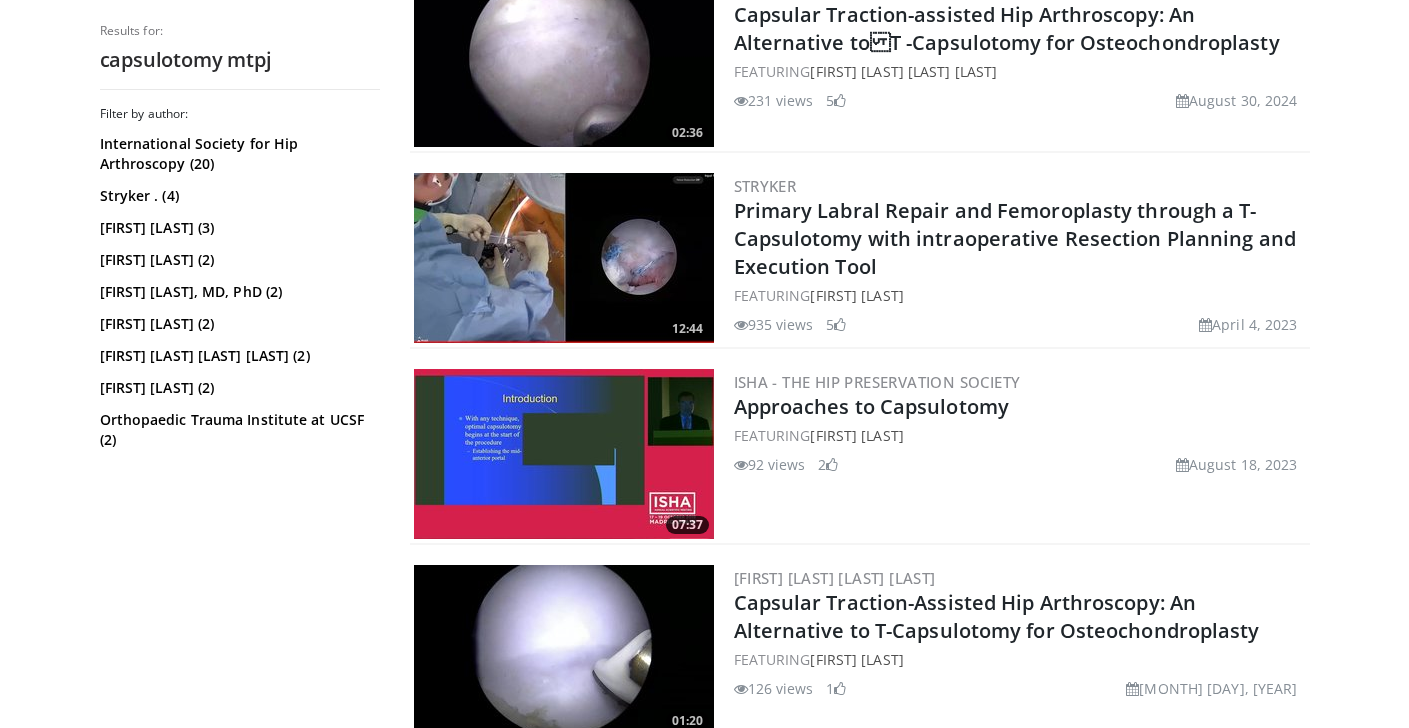scroll, scrollTop: 0, scrollLeft: 0, axis: both 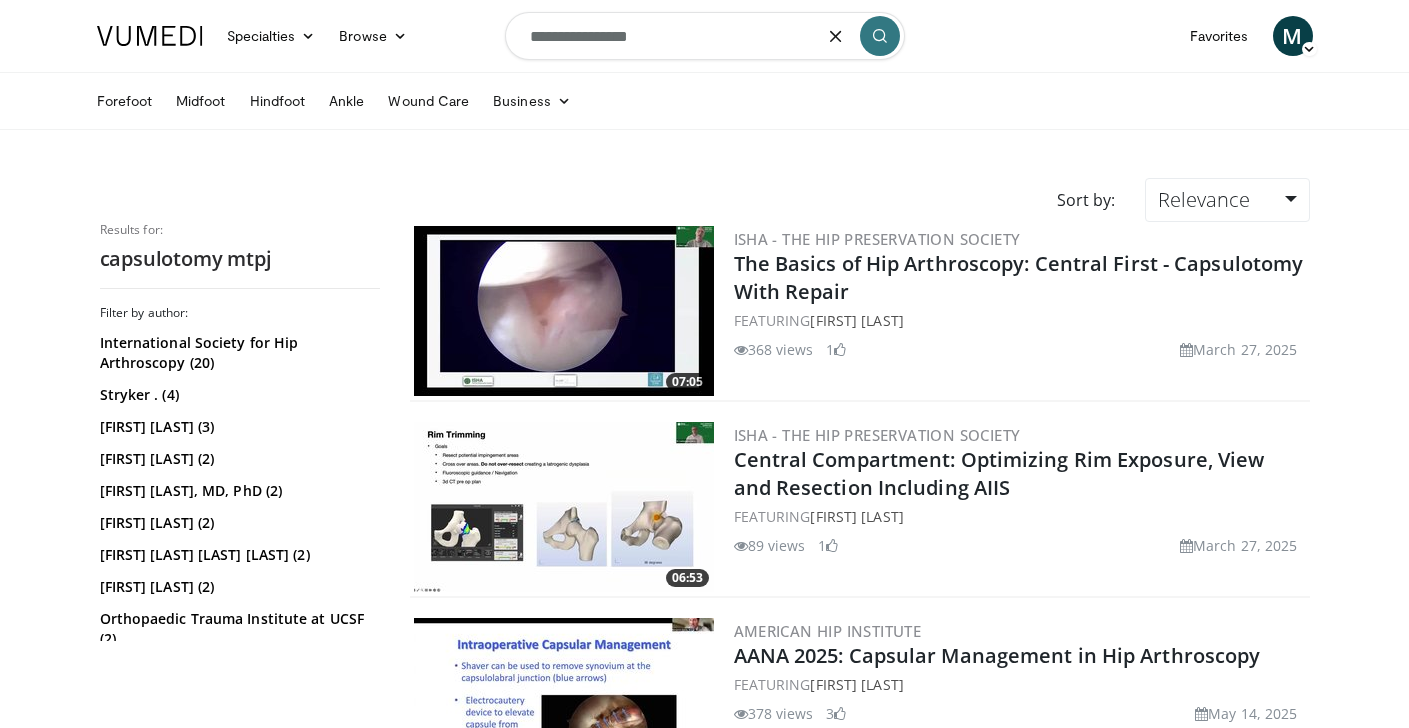 click on "**********" at bounding box center (705, 36) 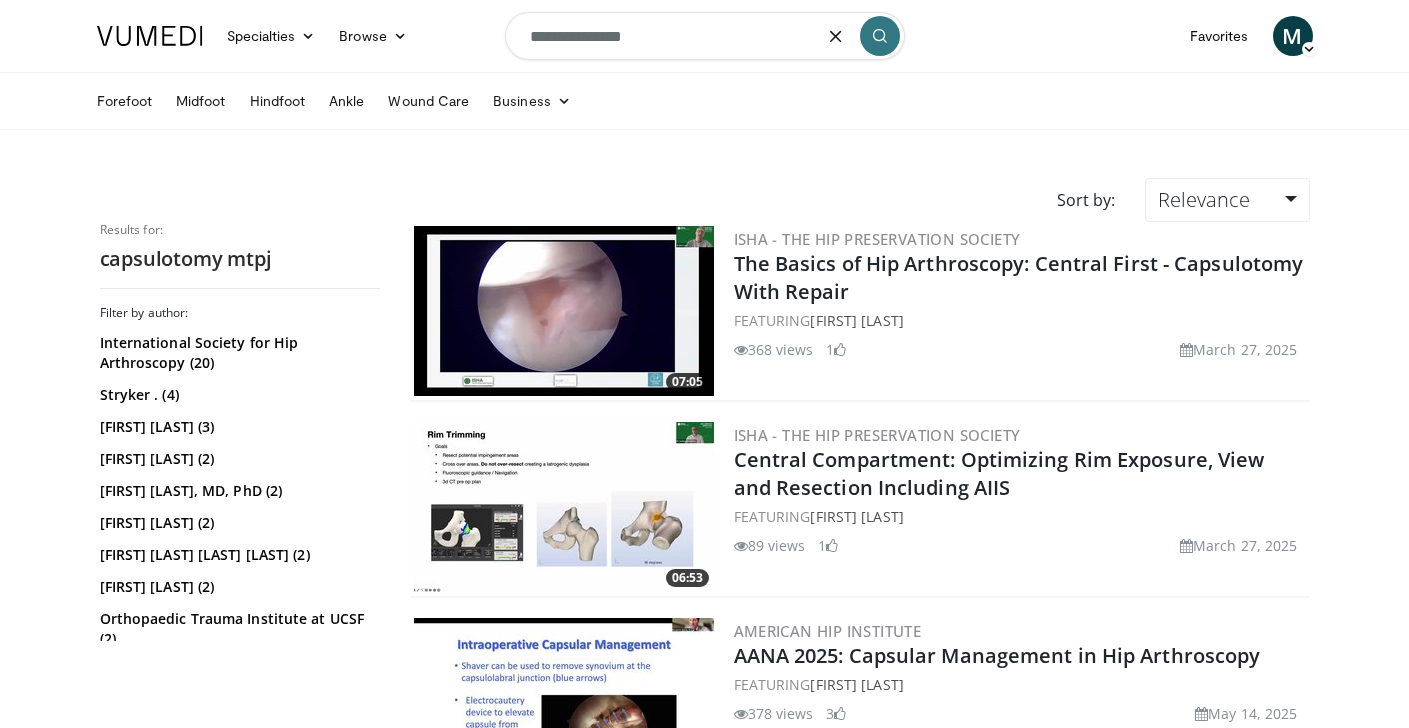 type on "**********" 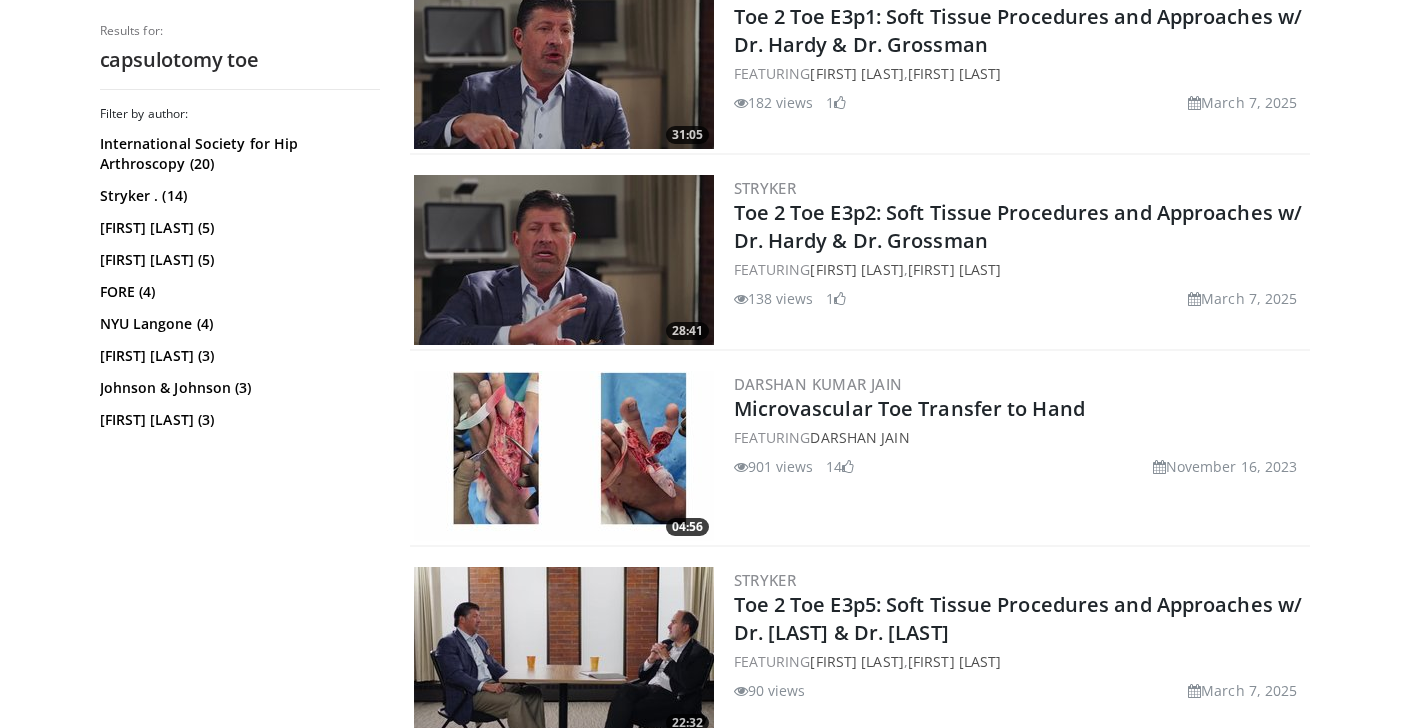 scroll, scrollTop: 706, scrollLeft: 0, axis: vertical 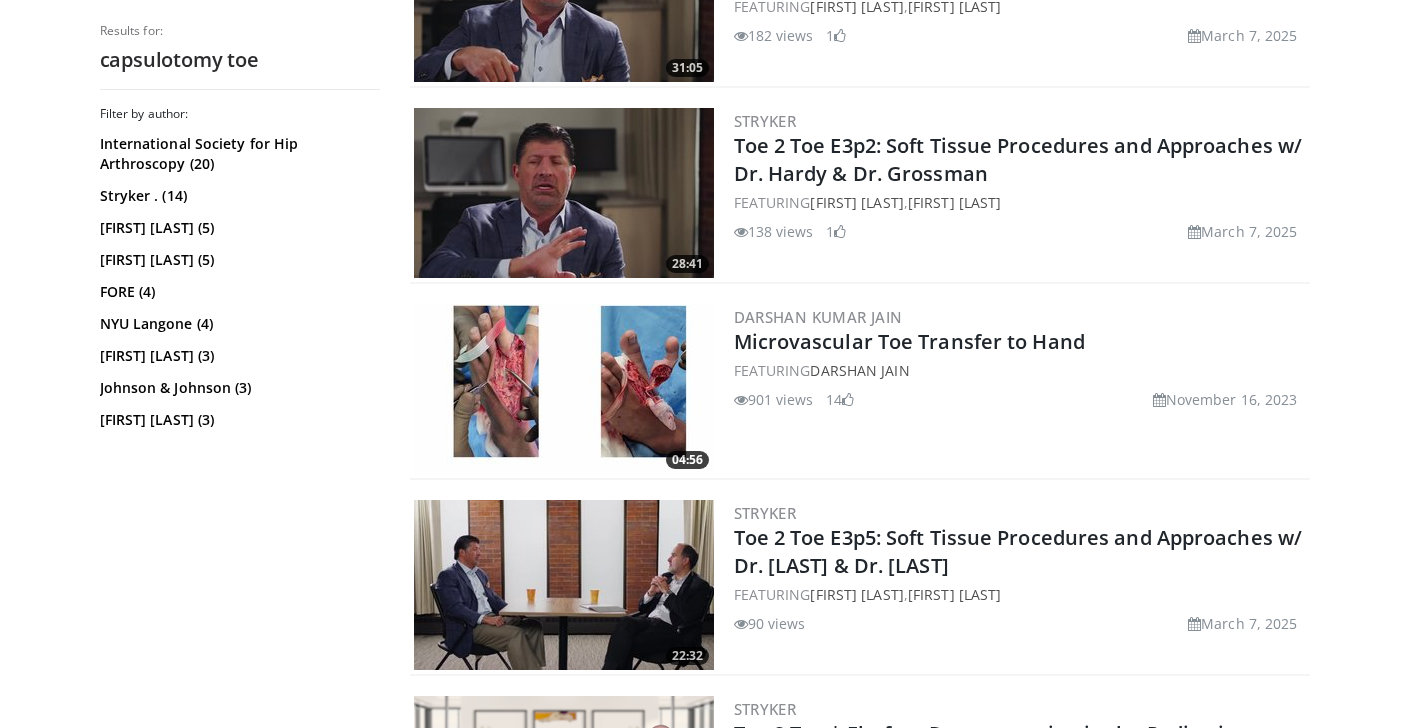 click at bounding box center (564, 389) 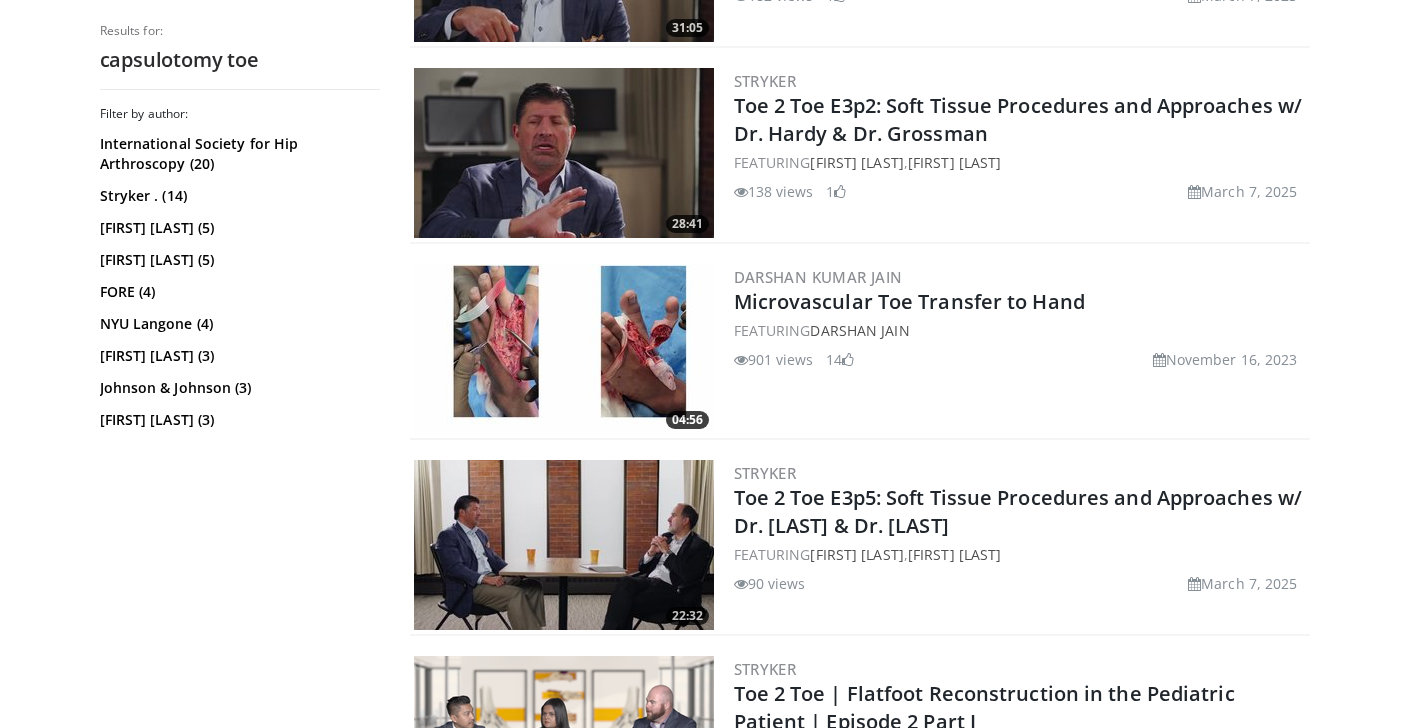 scroll, scrollTop: 0, scrollLeft: 0, axis: both 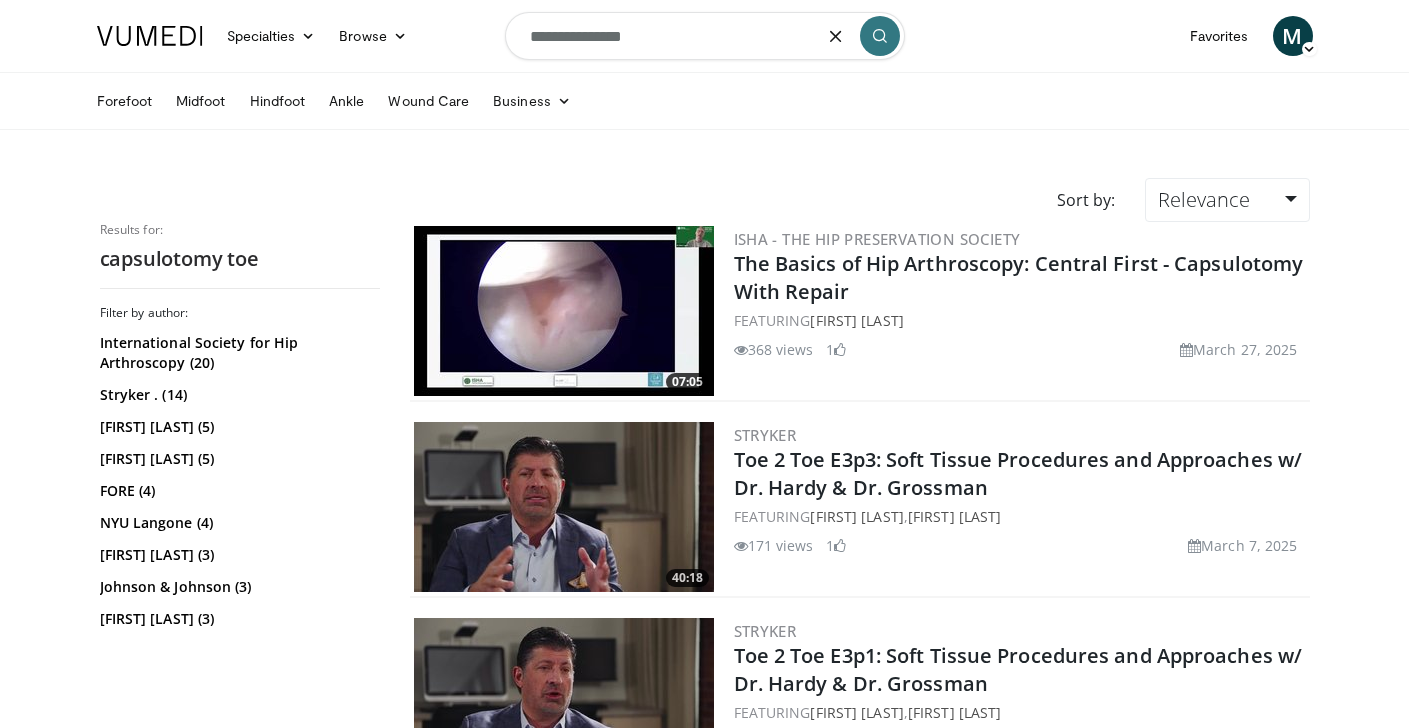click on "**********" at bounding box center (705, 36) 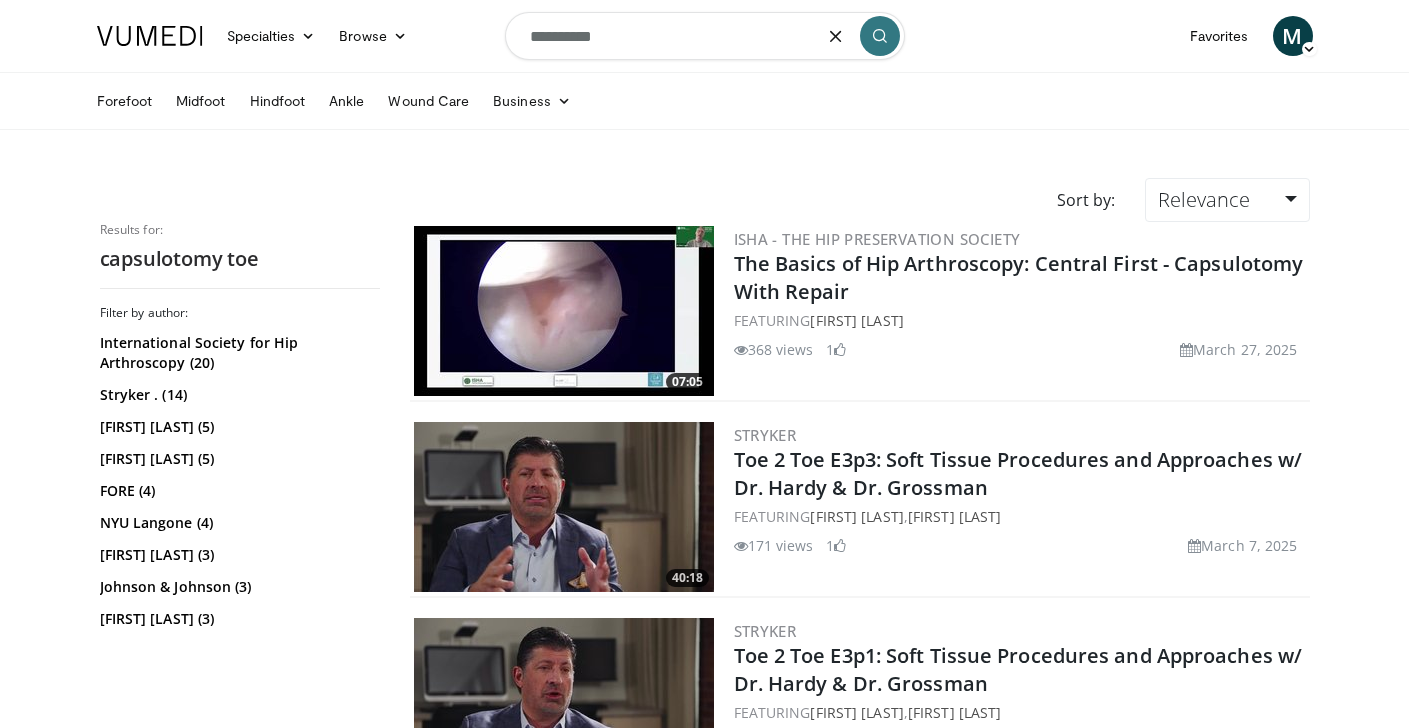type on "**********" 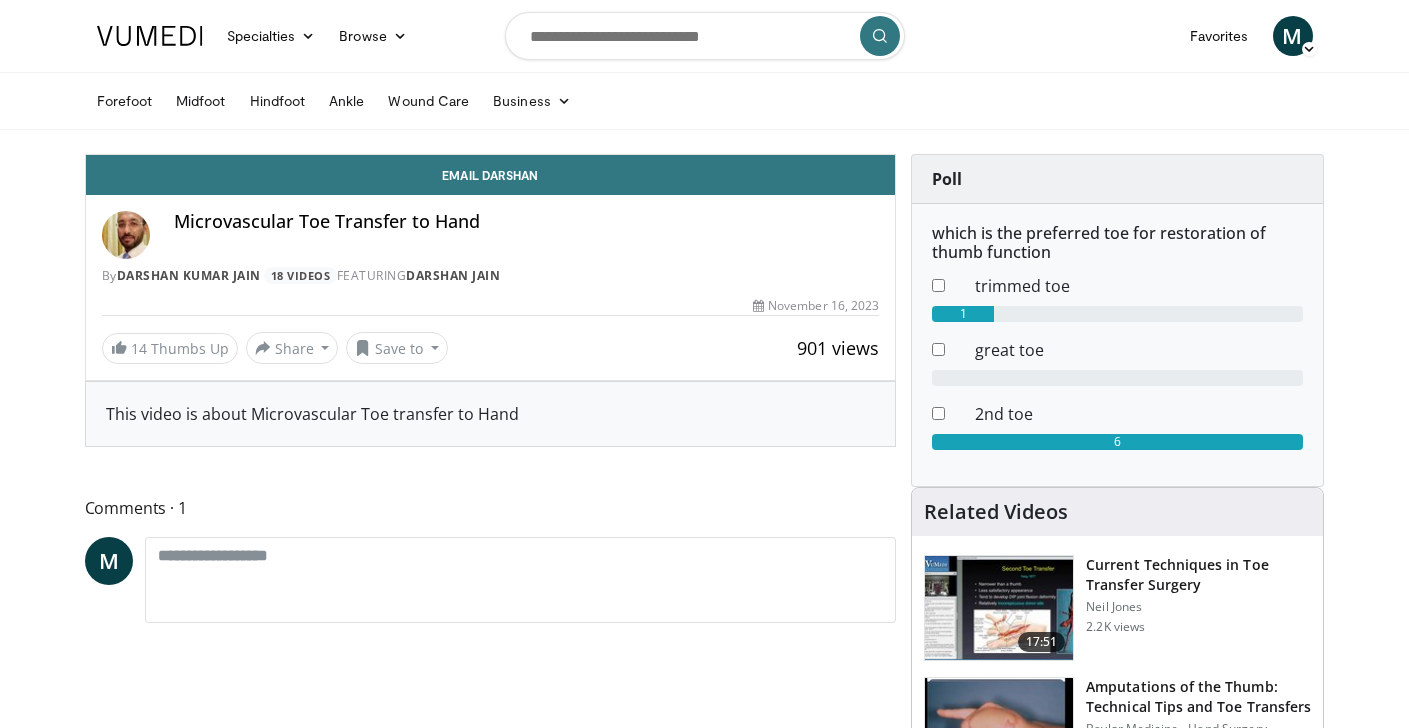 scroll, scrollTop: 0, scrollLeft: 0, axis: both 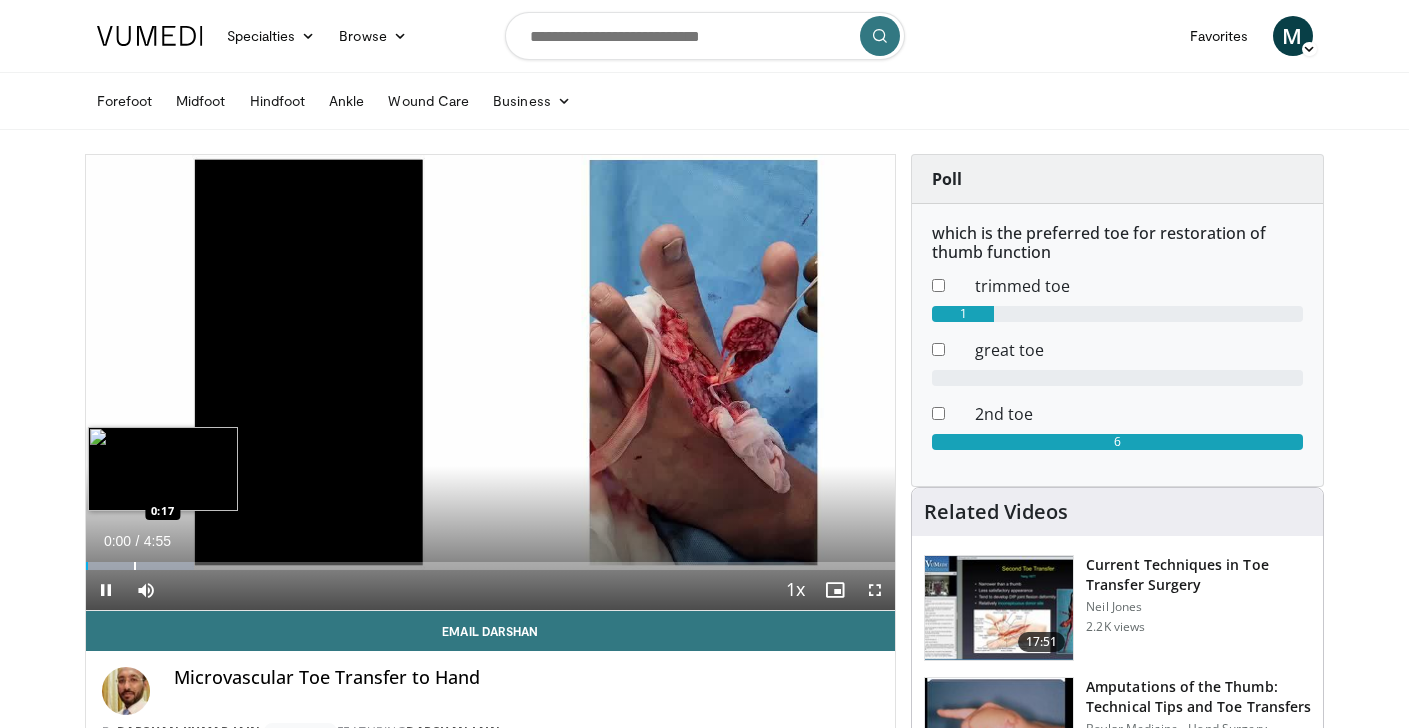 click at bounding box center [135, 566] 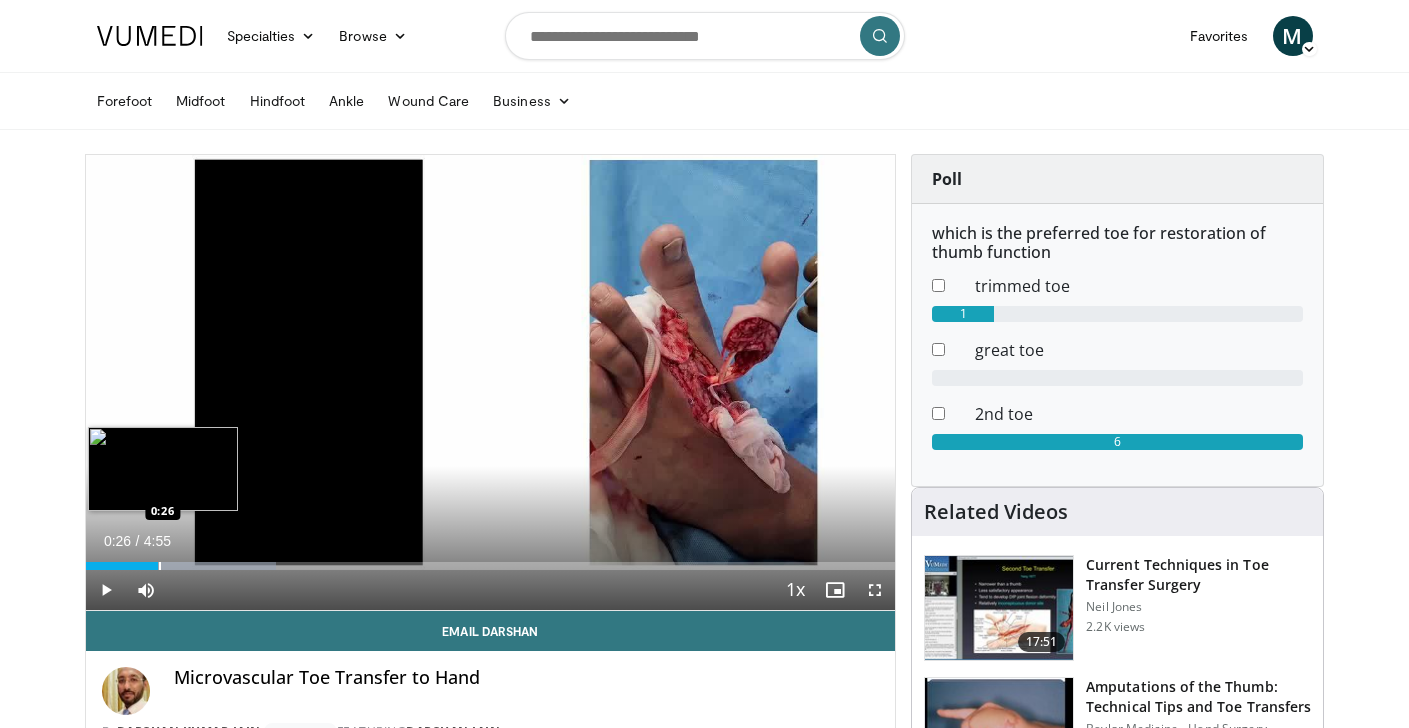 click at bounding box center [160, 566] 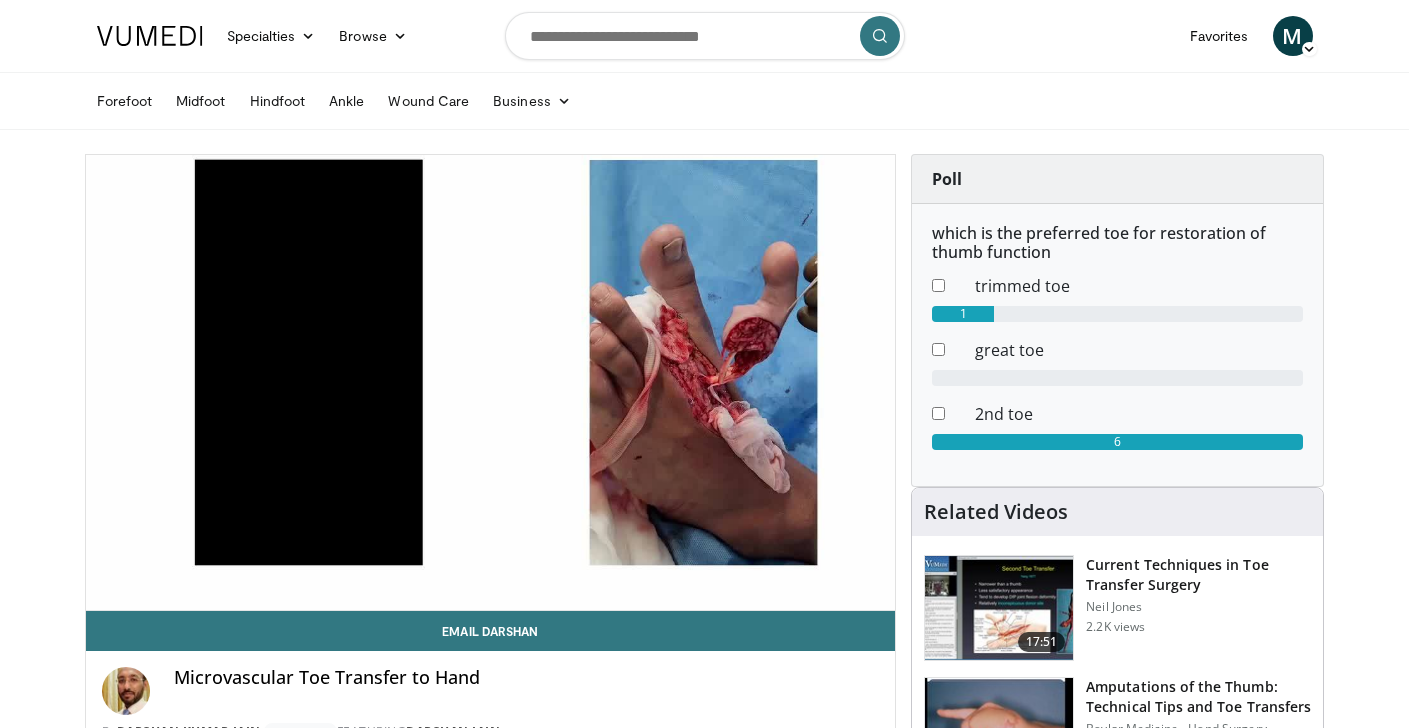 click on "10 seconds
Tap to unmute" at bounding box center [491, 382] 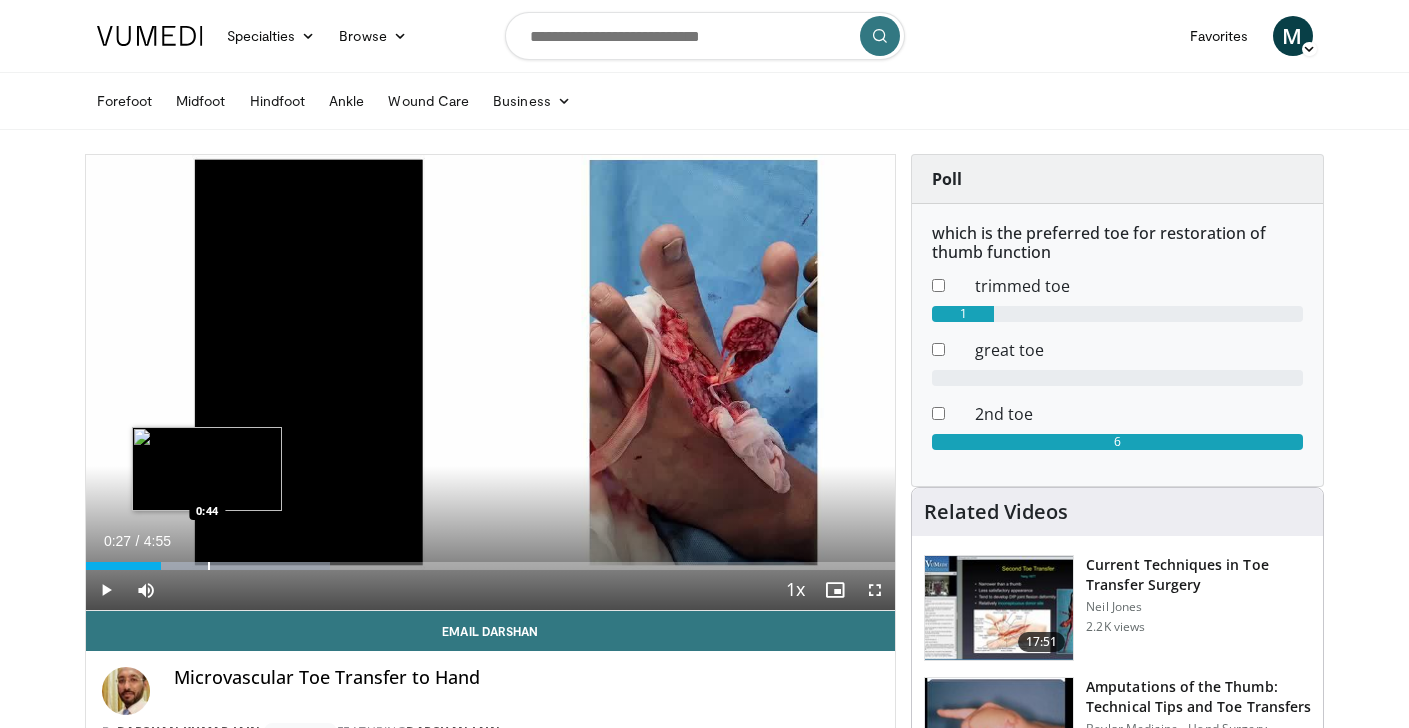 click on "Loaded :  30.23% 0:27 0:44" at bounding box center [491, 560] 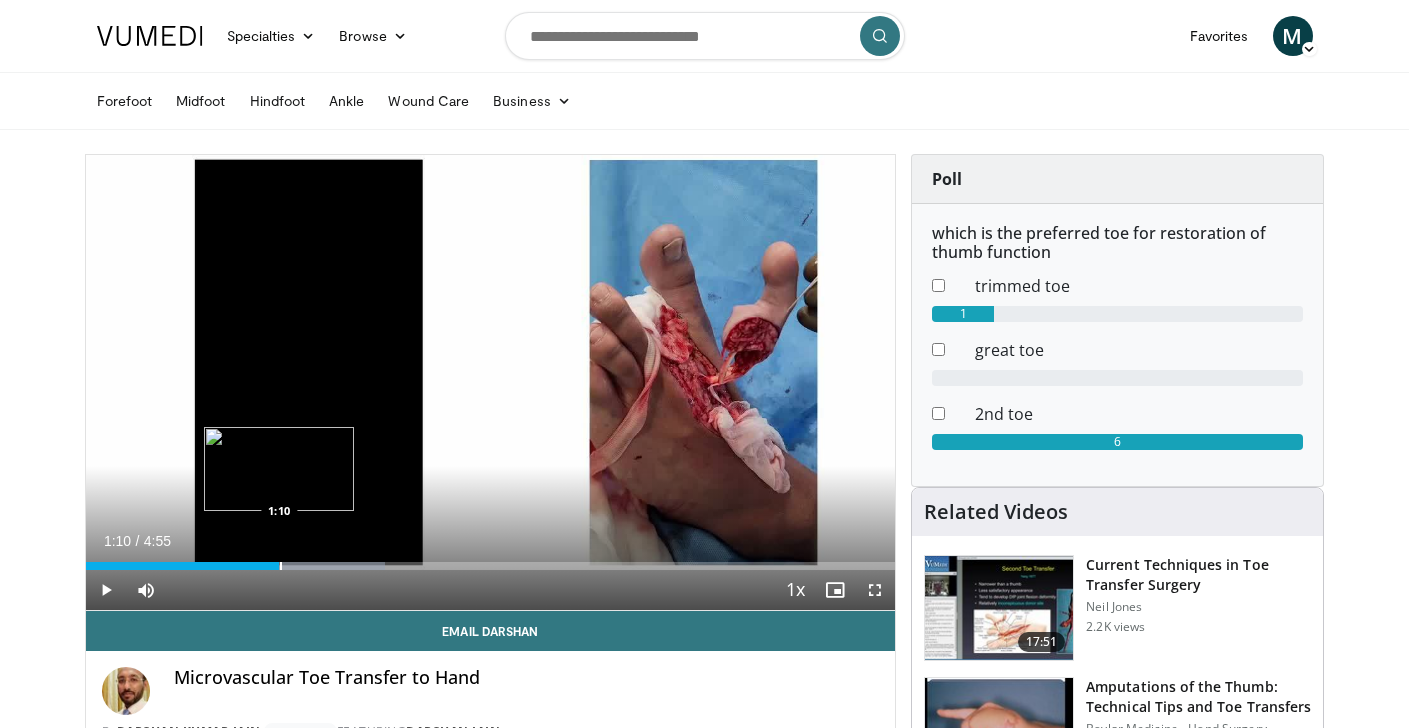 click at bounding box center (281, 566) 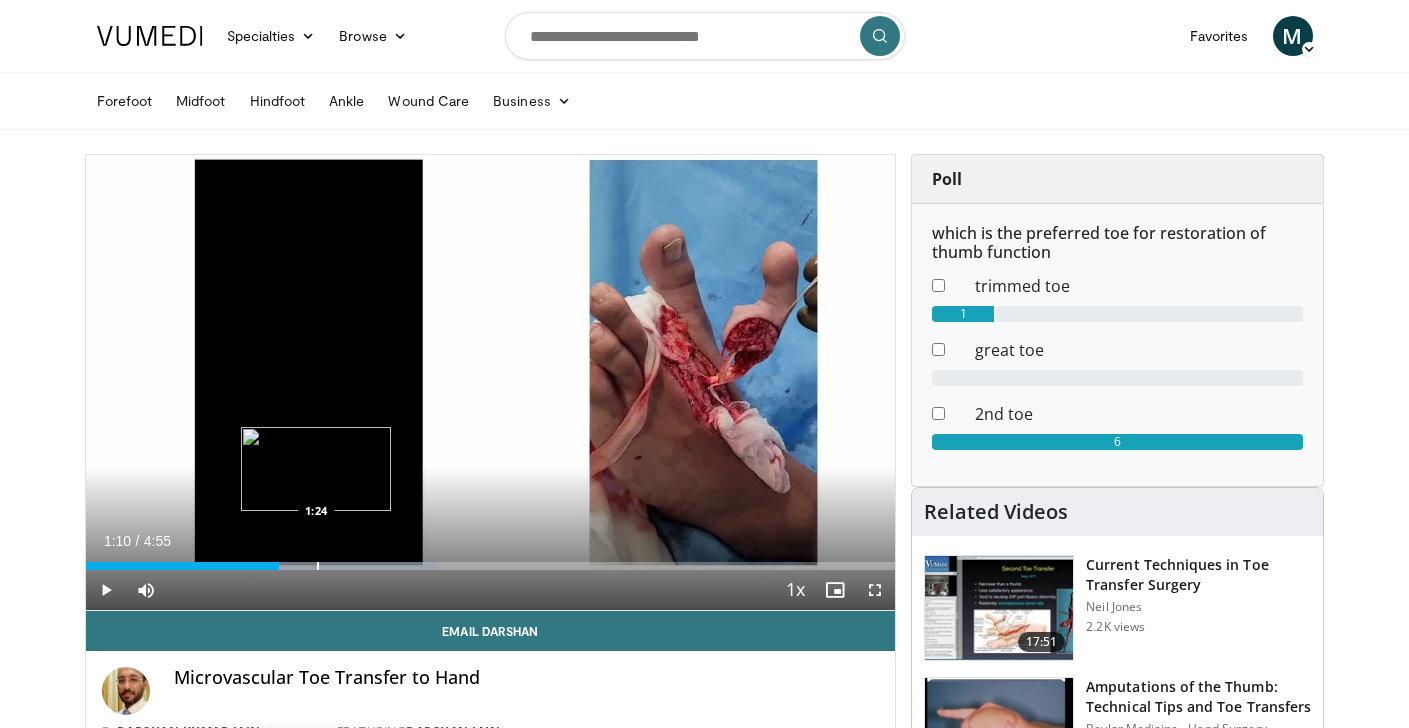 click at bounding box center (318, 566) 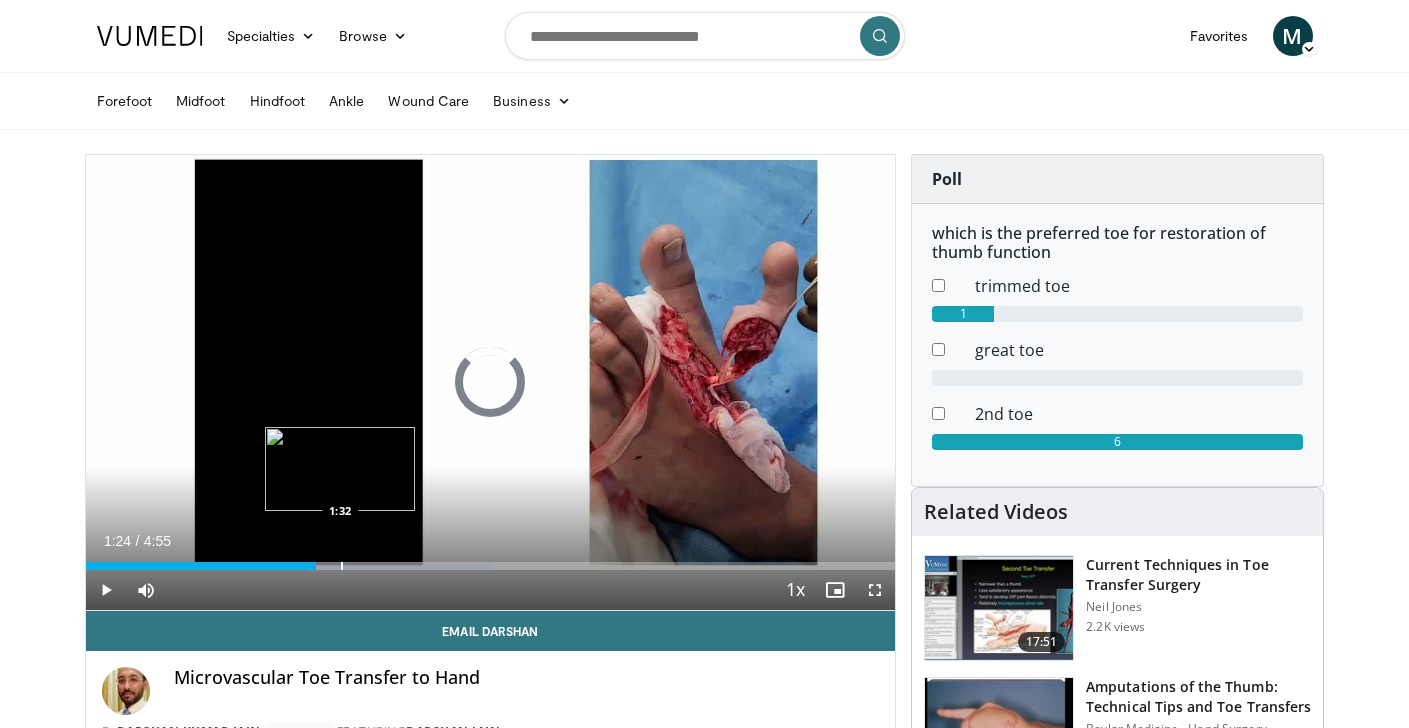 click at bounding box center (342, 566) 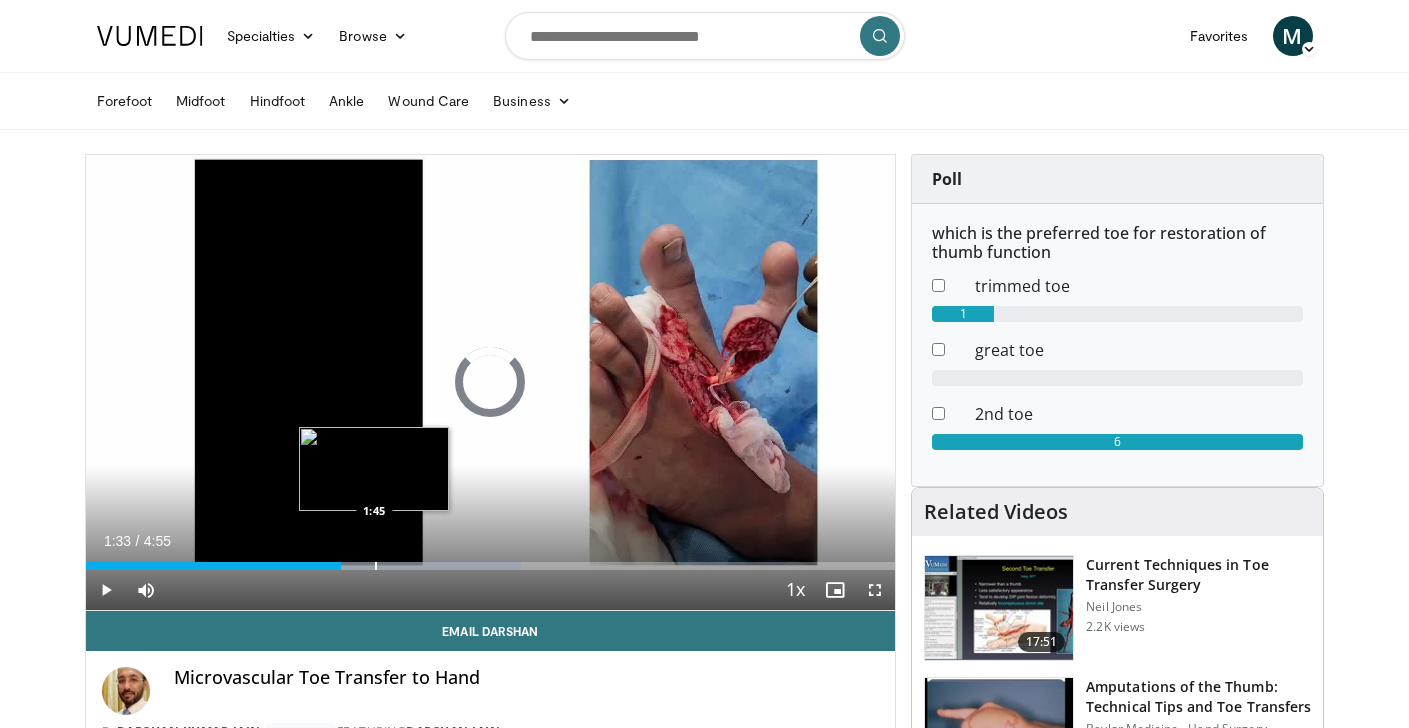 click at bounding box center [376, 566] 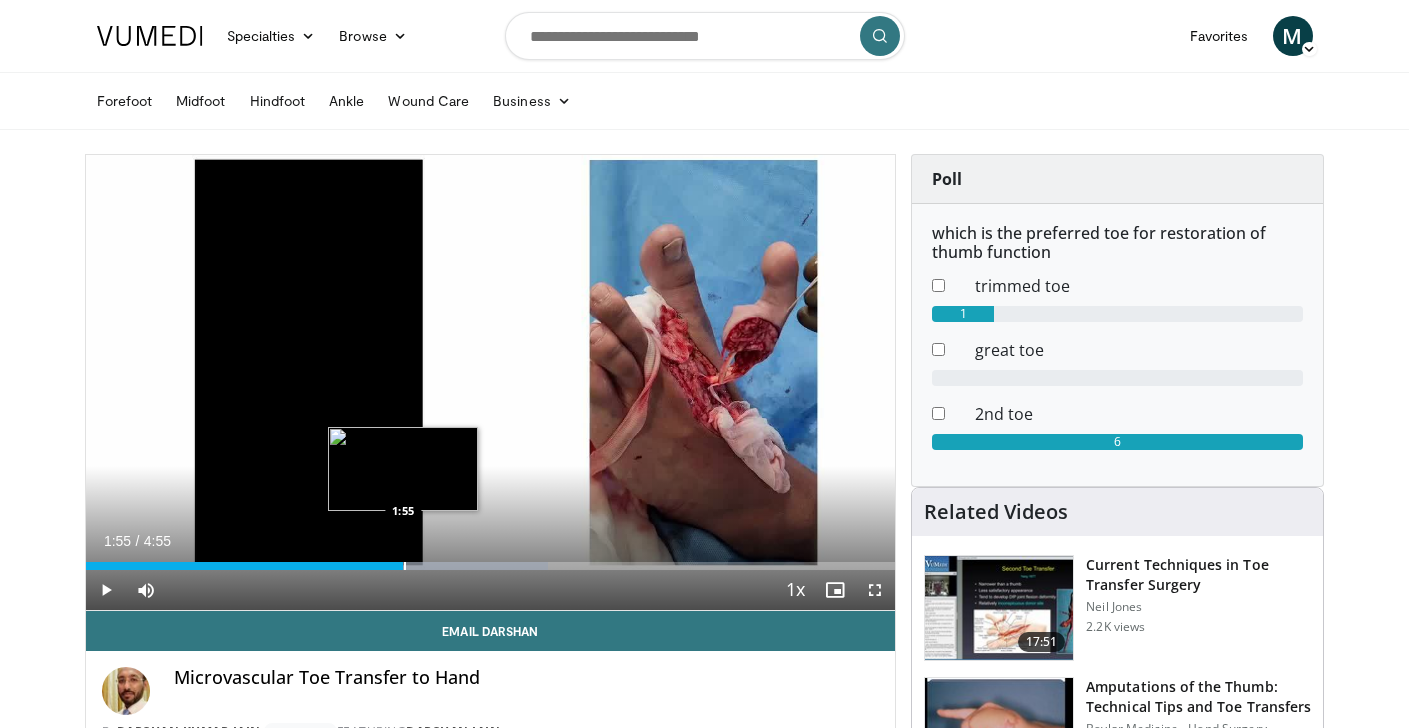 click on "Loaded :  57.10% 1:45 1:55" at bounding box center [491, 560] 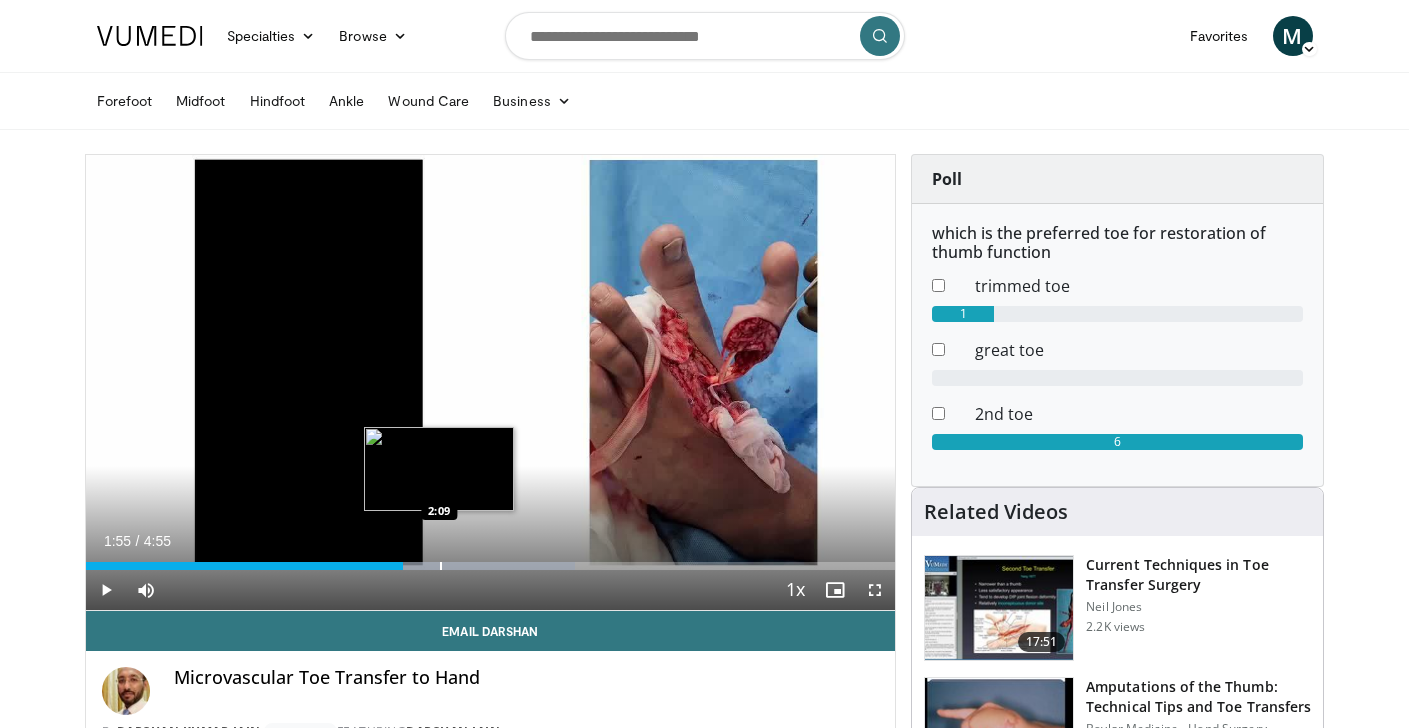 click on "Loaded :  60.46% 1:55 2:09" at bounding box center (491, 560) 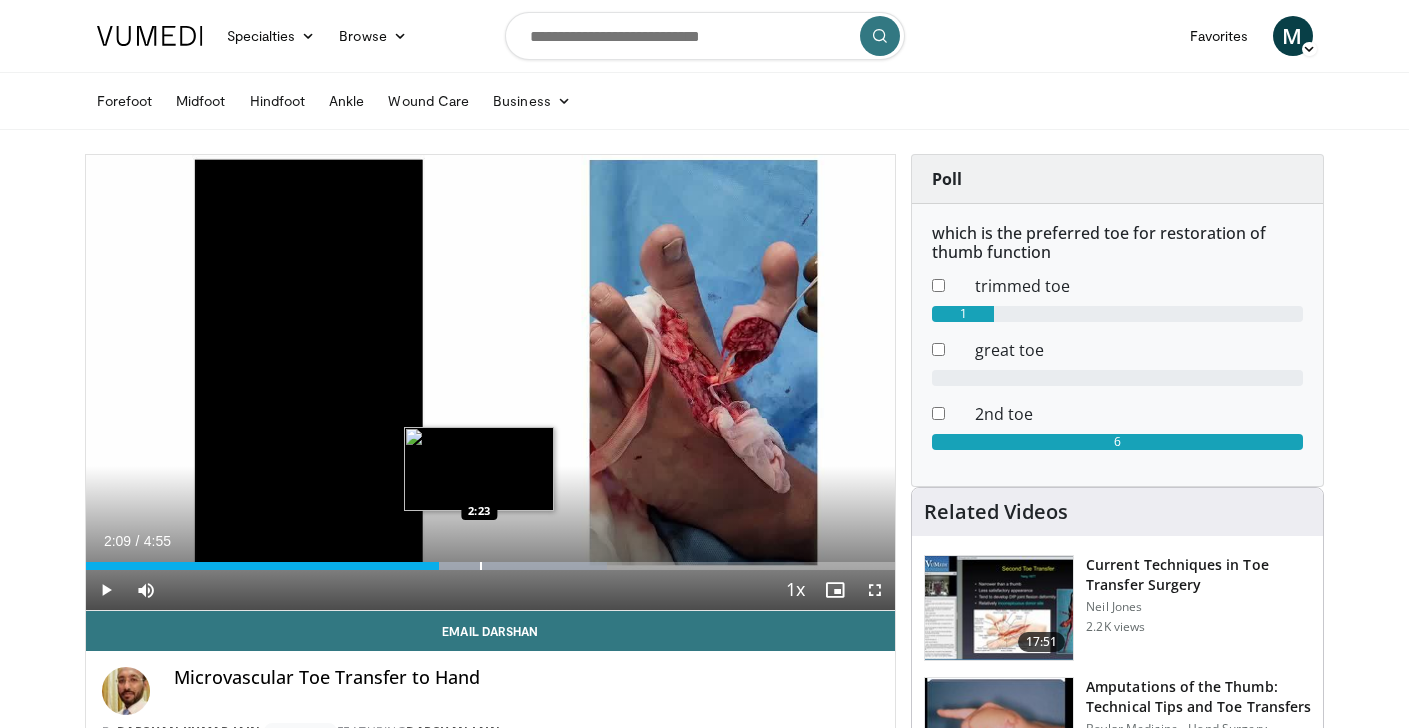 click on "Loaded :  64.40% 2:09 2:23" at bounding box center (491, 560) 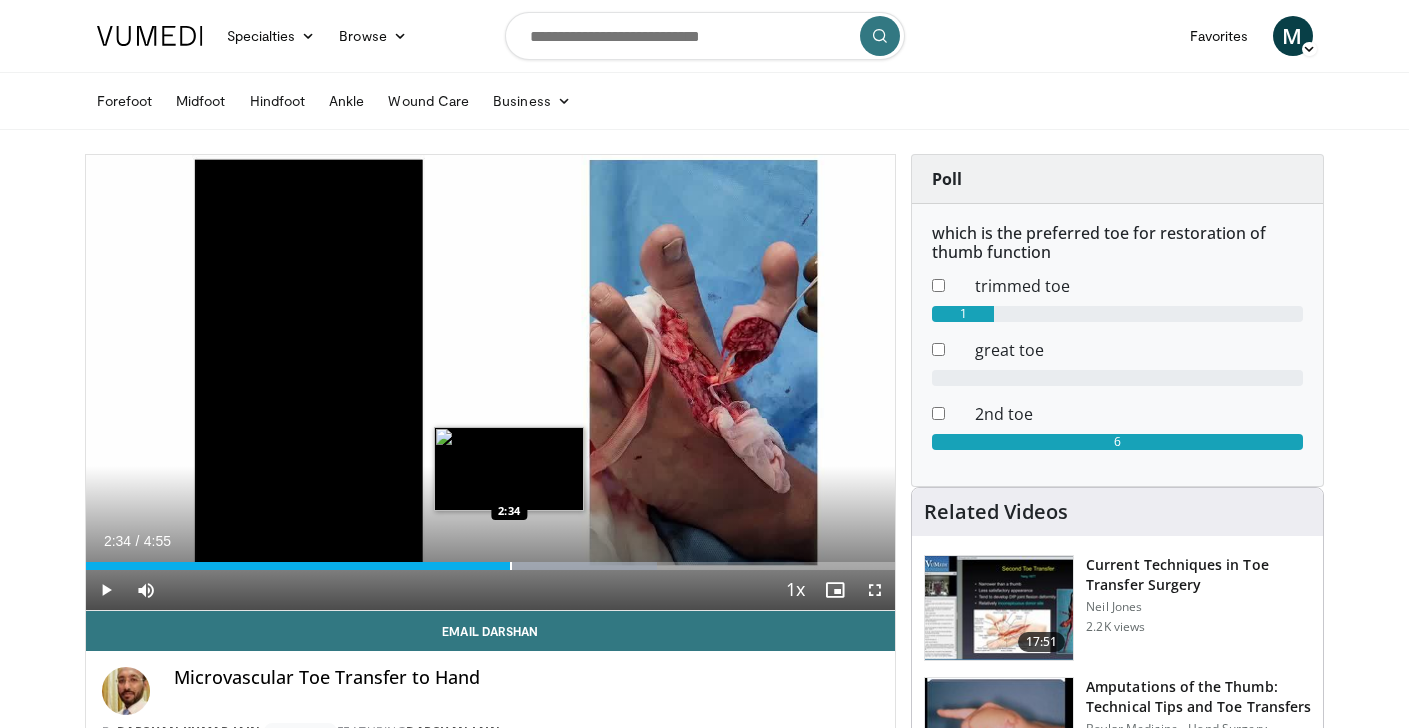 click at bounding box center [511, 566] 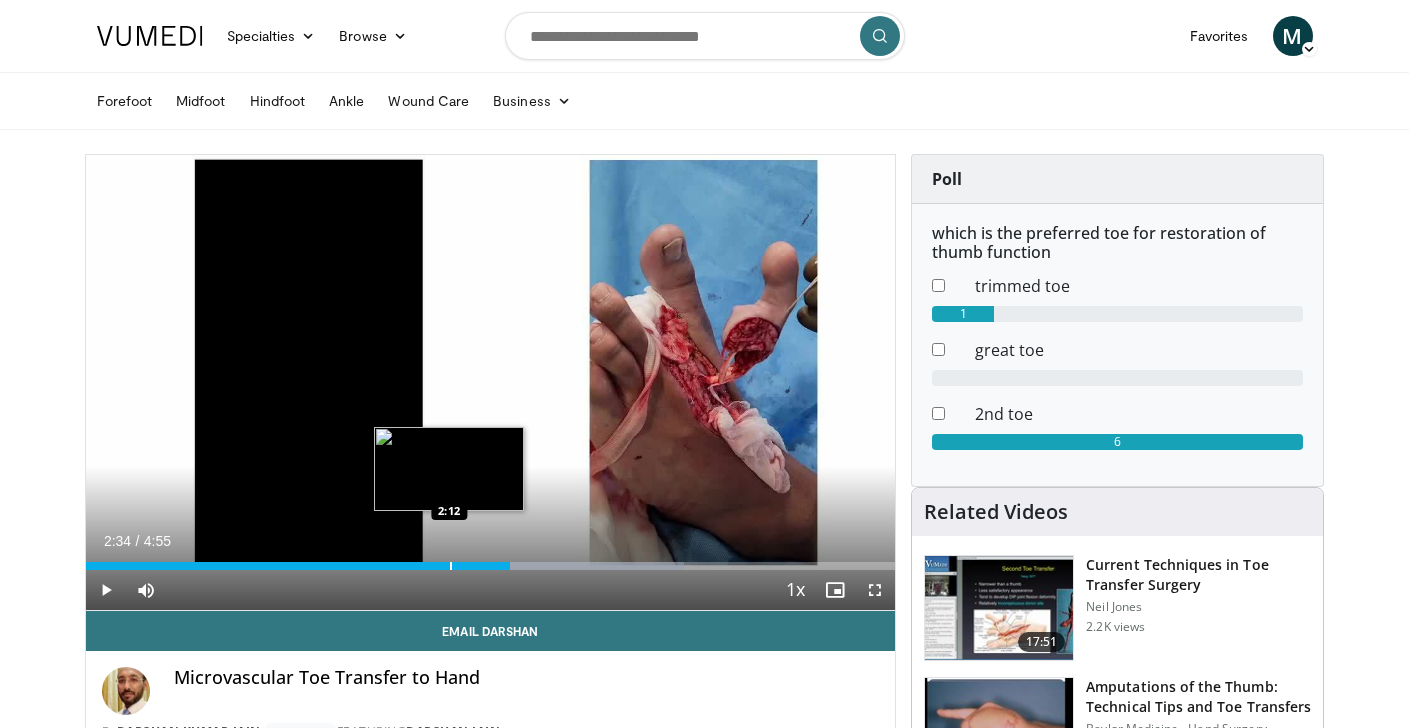 click on "Loaded :  73.90% 2:34 2:12" at bounding box center (491, 560) 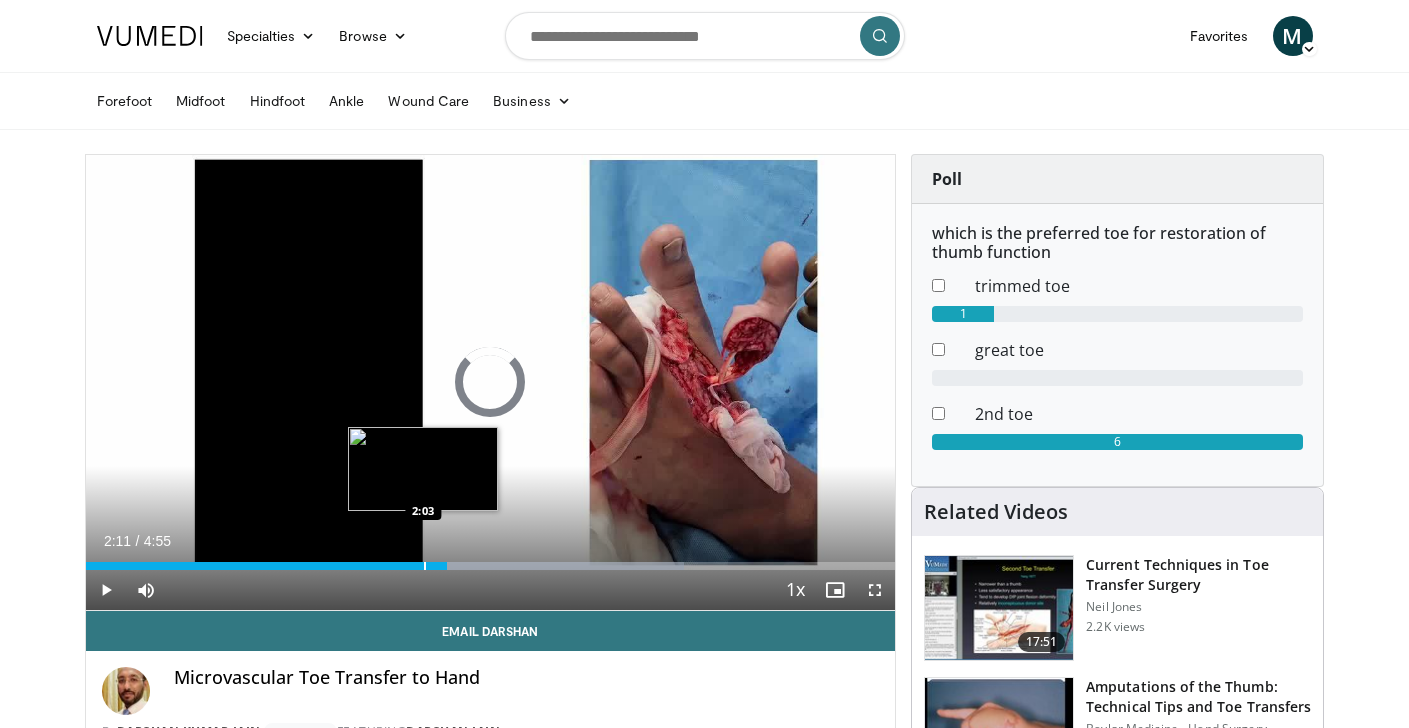 click on "Loaded :  73.90% 2:03 2:03" at bounding box center [491, 560] 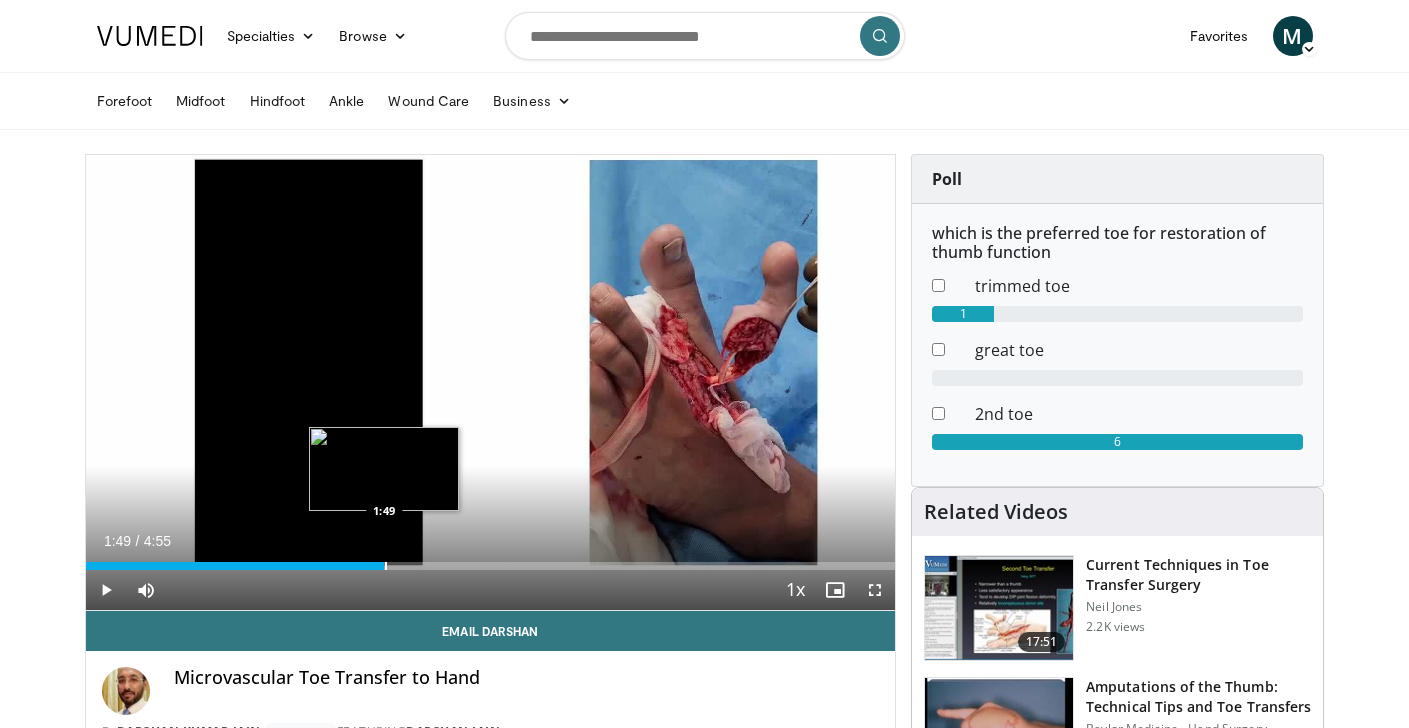 click on "Loaded :  37.28% 1:49 1:49" at bounding box center (491, 560) 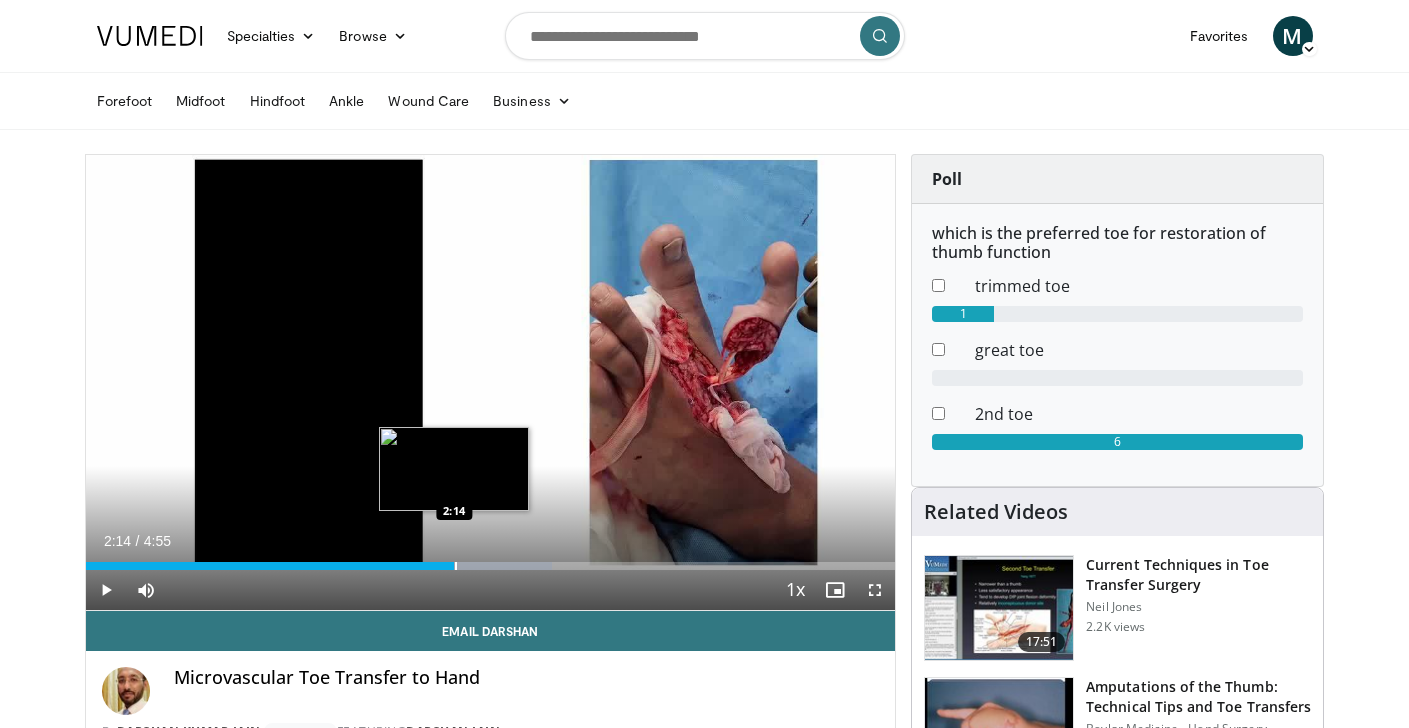 click at bounding box center (456, 566) 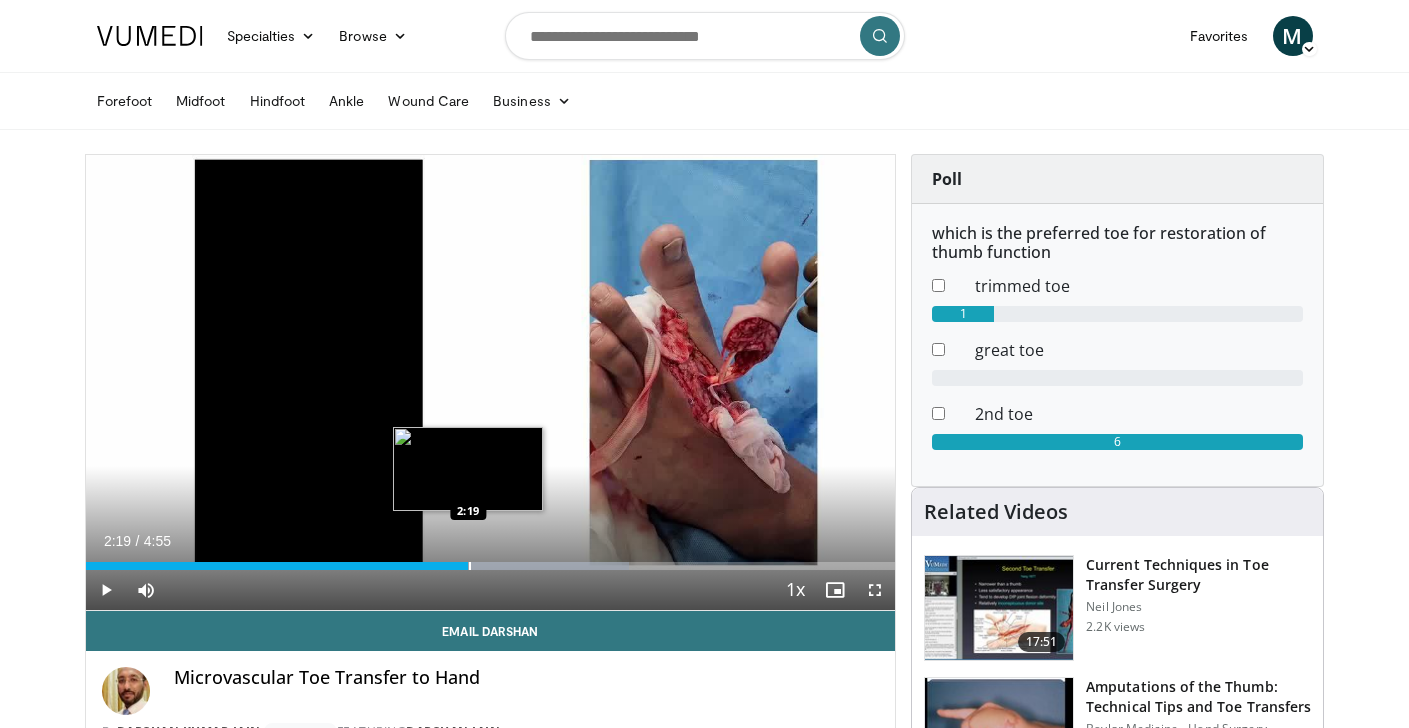 click at bounding box center [470, 566] 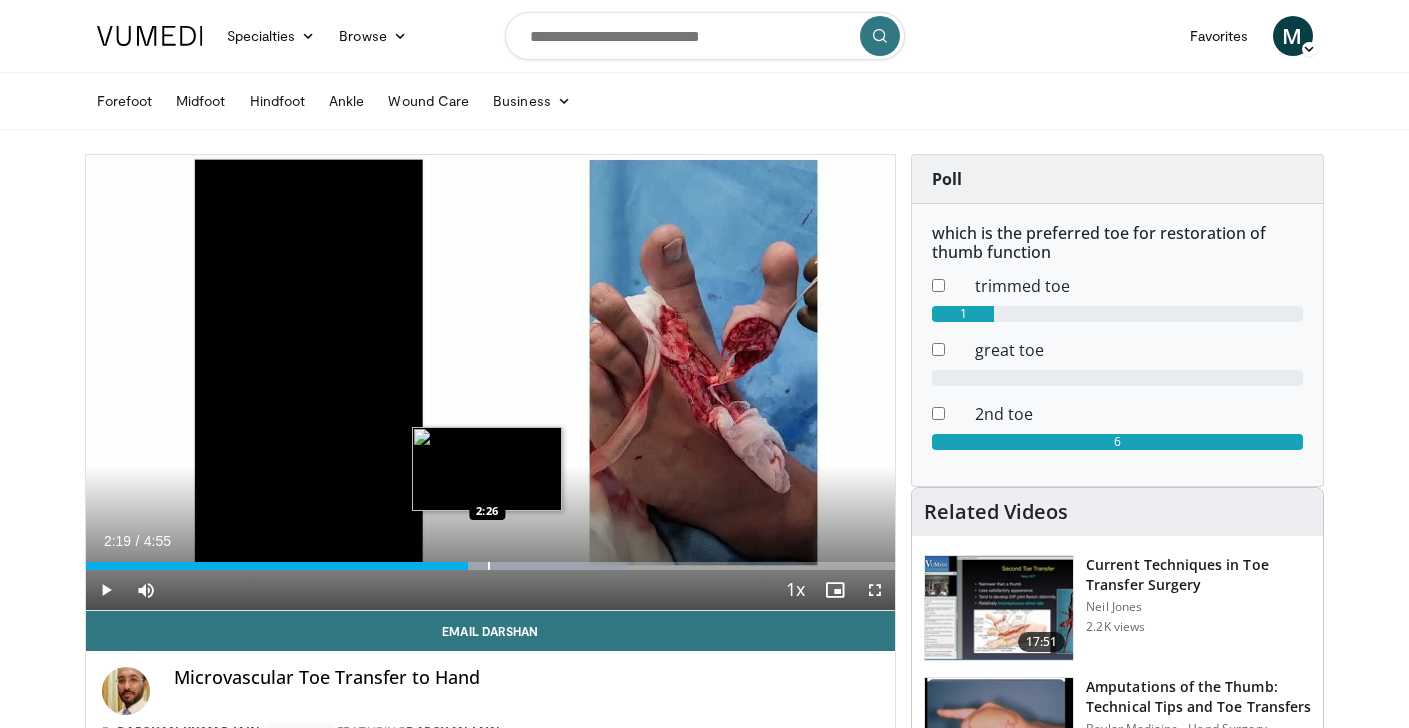 click at bounding box center (489, 566) 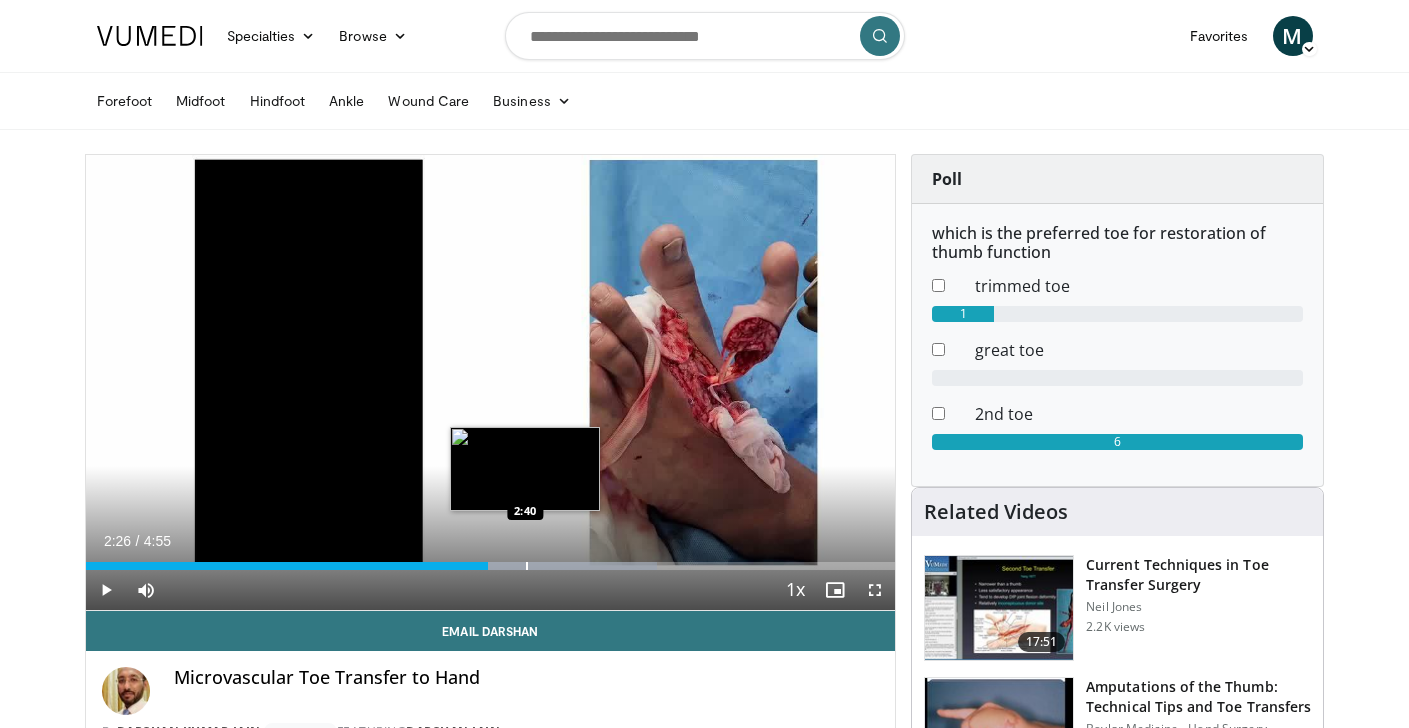 click at bounding box center (527, 566) 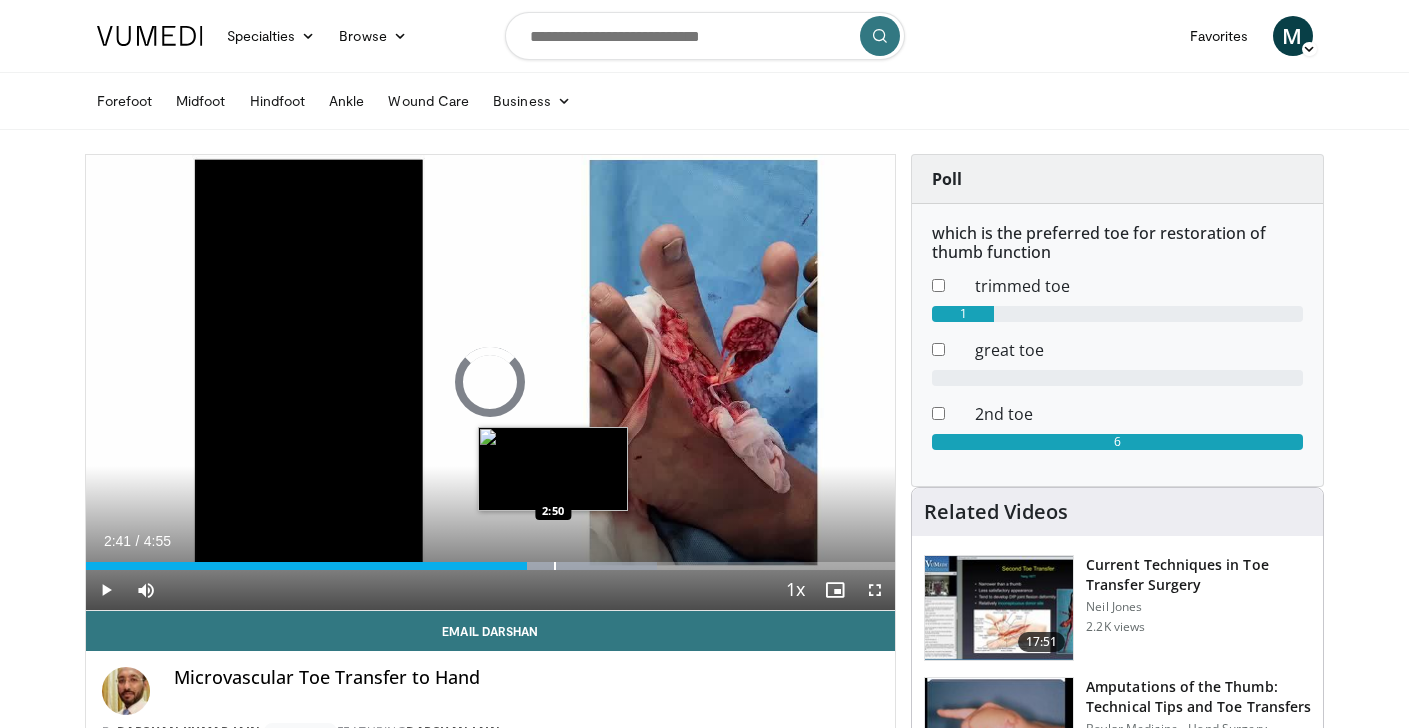 click at bounding box center (555, 566) 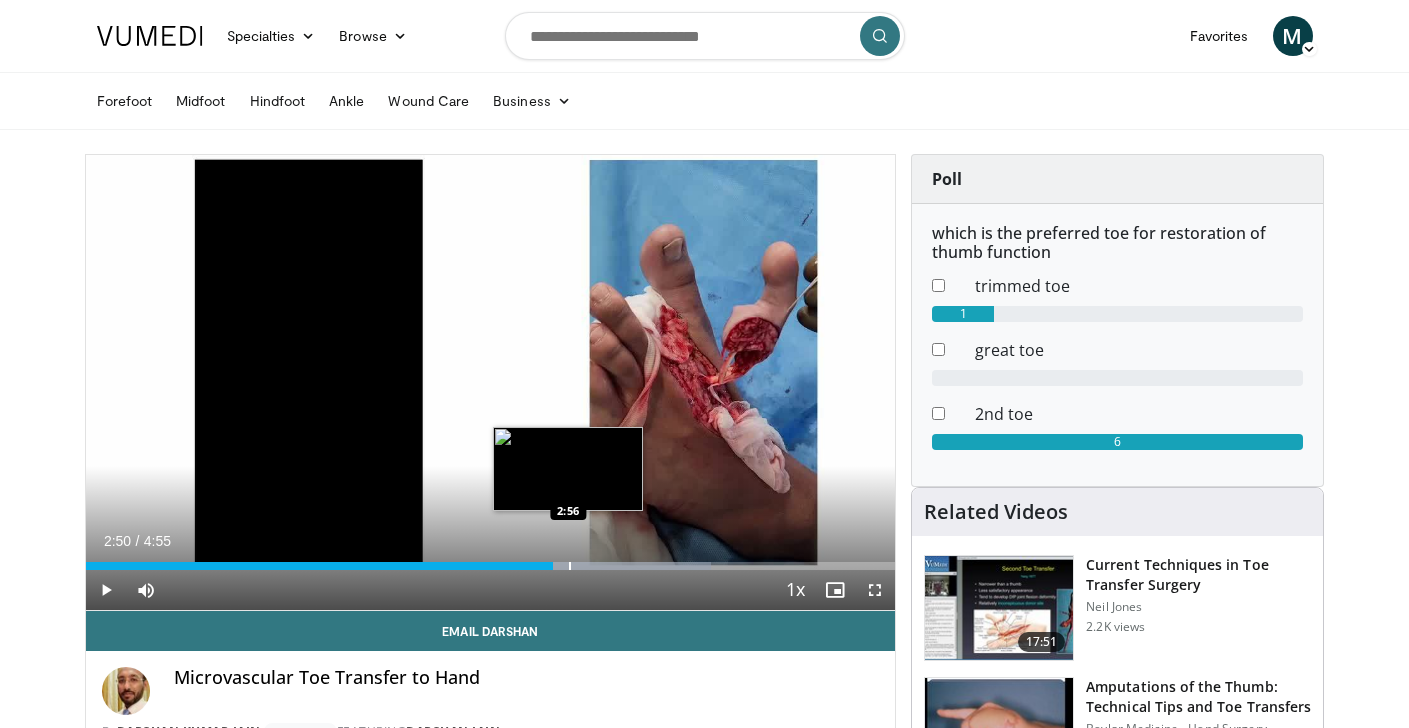 click at bounding box center [570, 566] 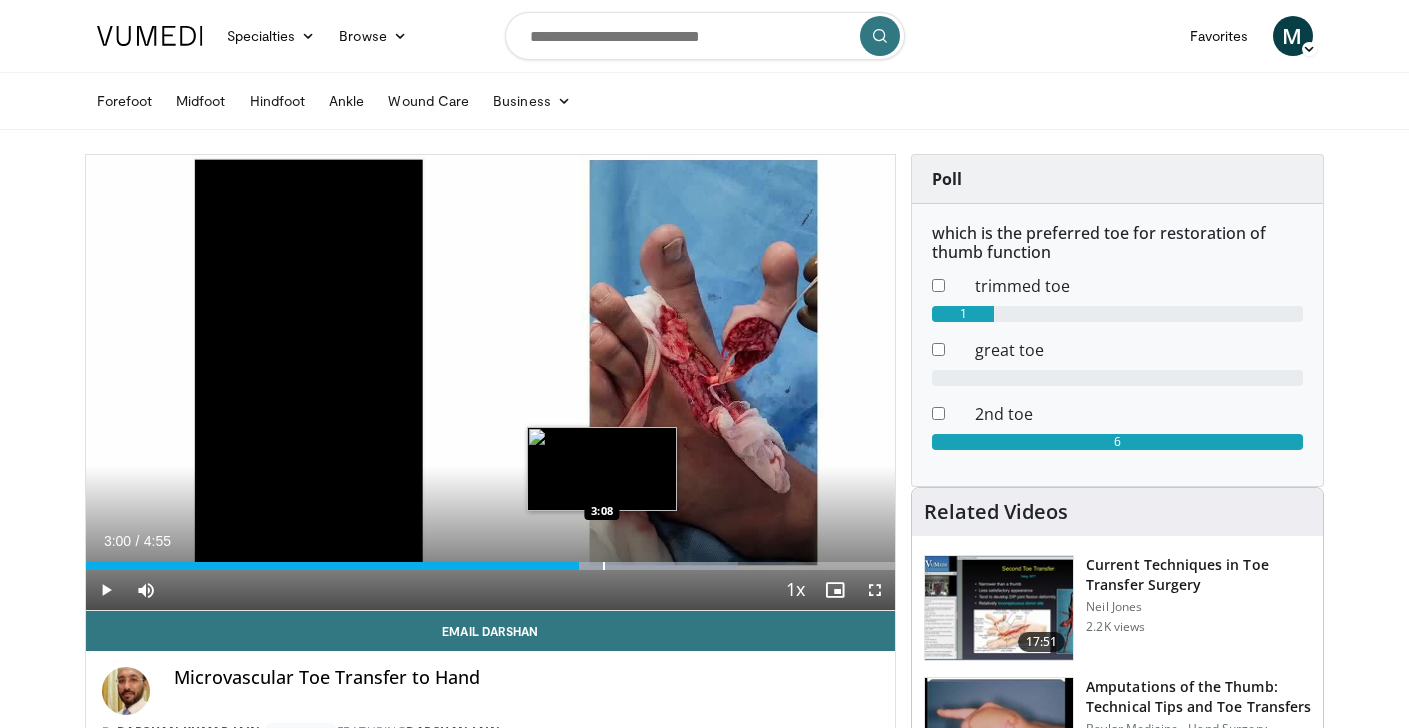 click at bounding box center (604, 566) 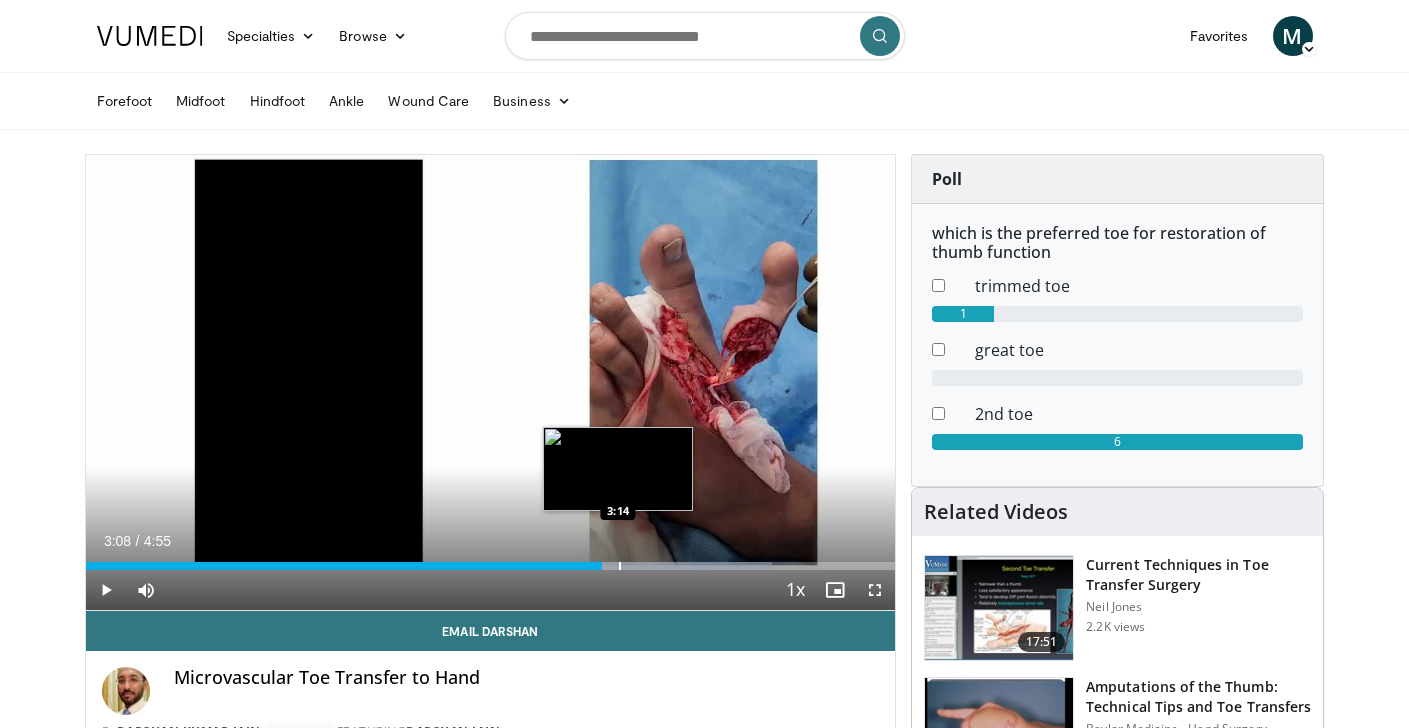 click at bounding box center [620, 566] 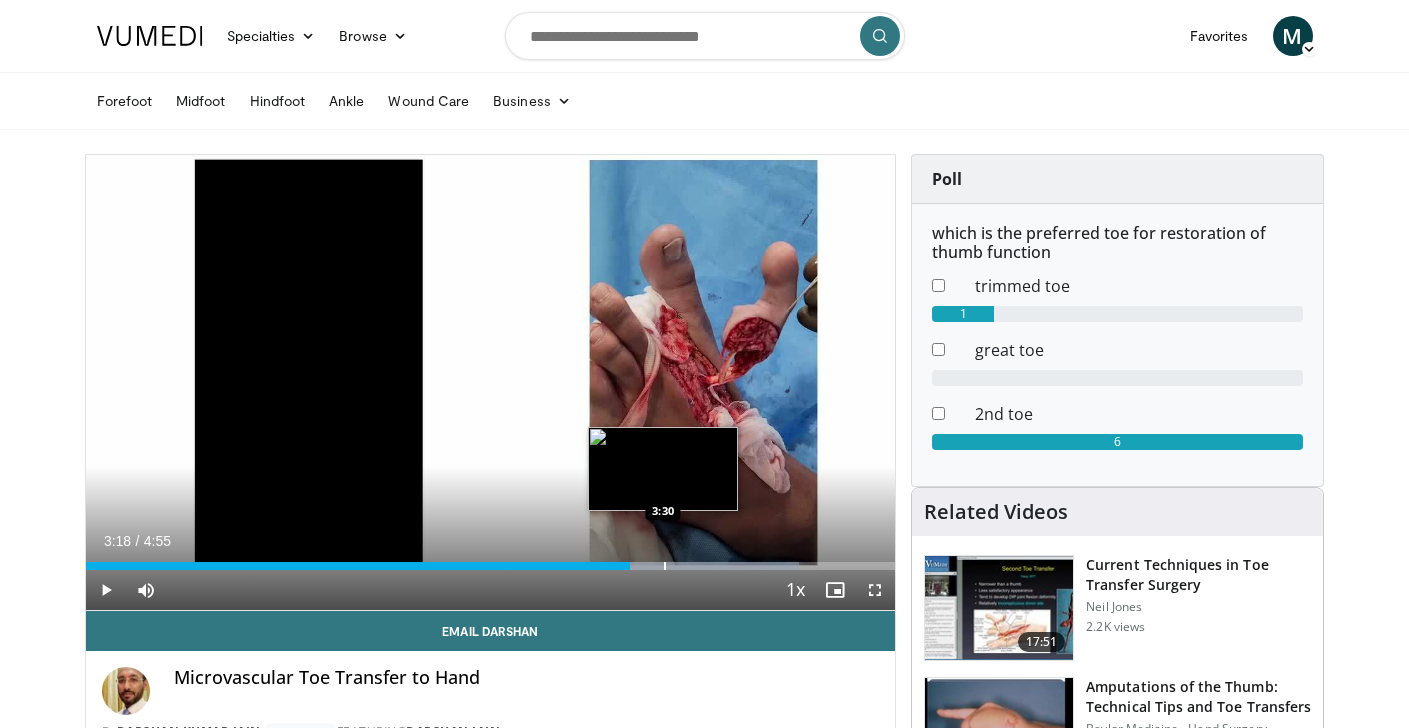 click at bounding box center [665, 566] 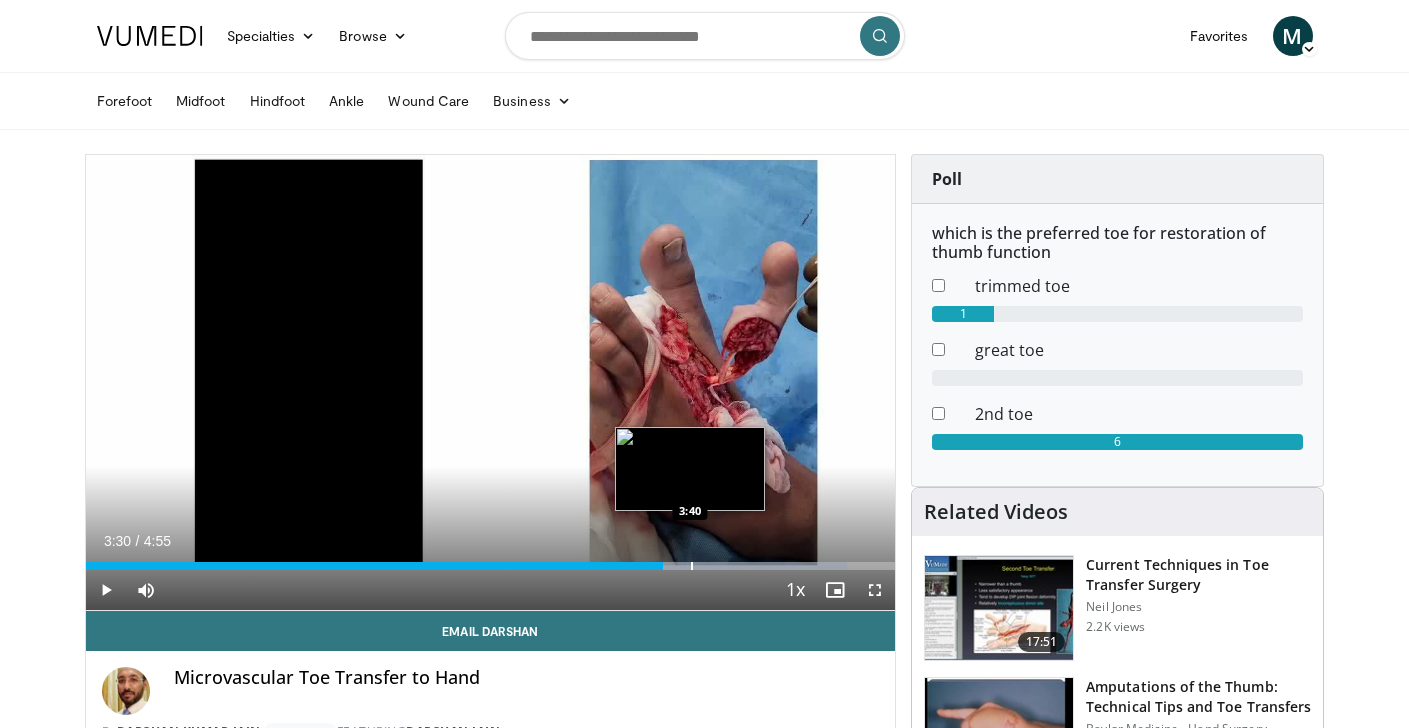 click at bounding box center [692, 566] 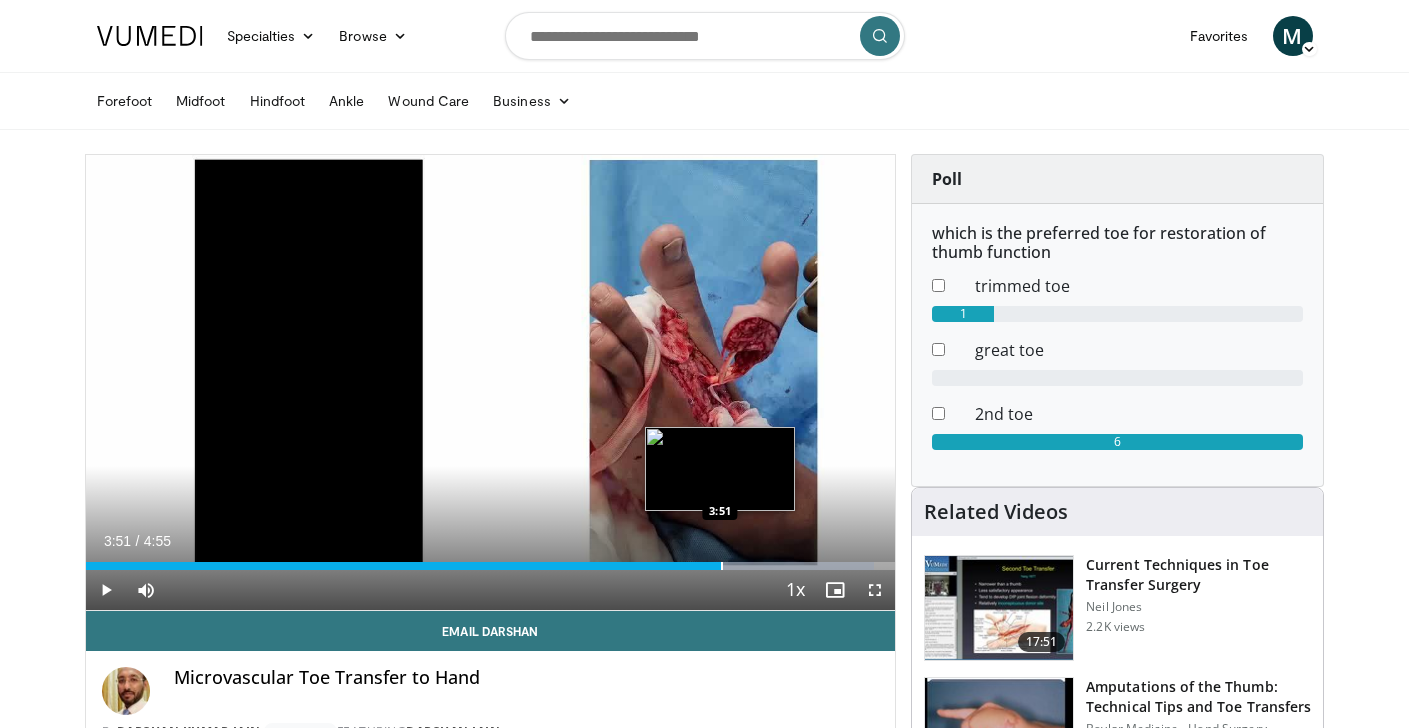 click at bounding box center (722, 566) 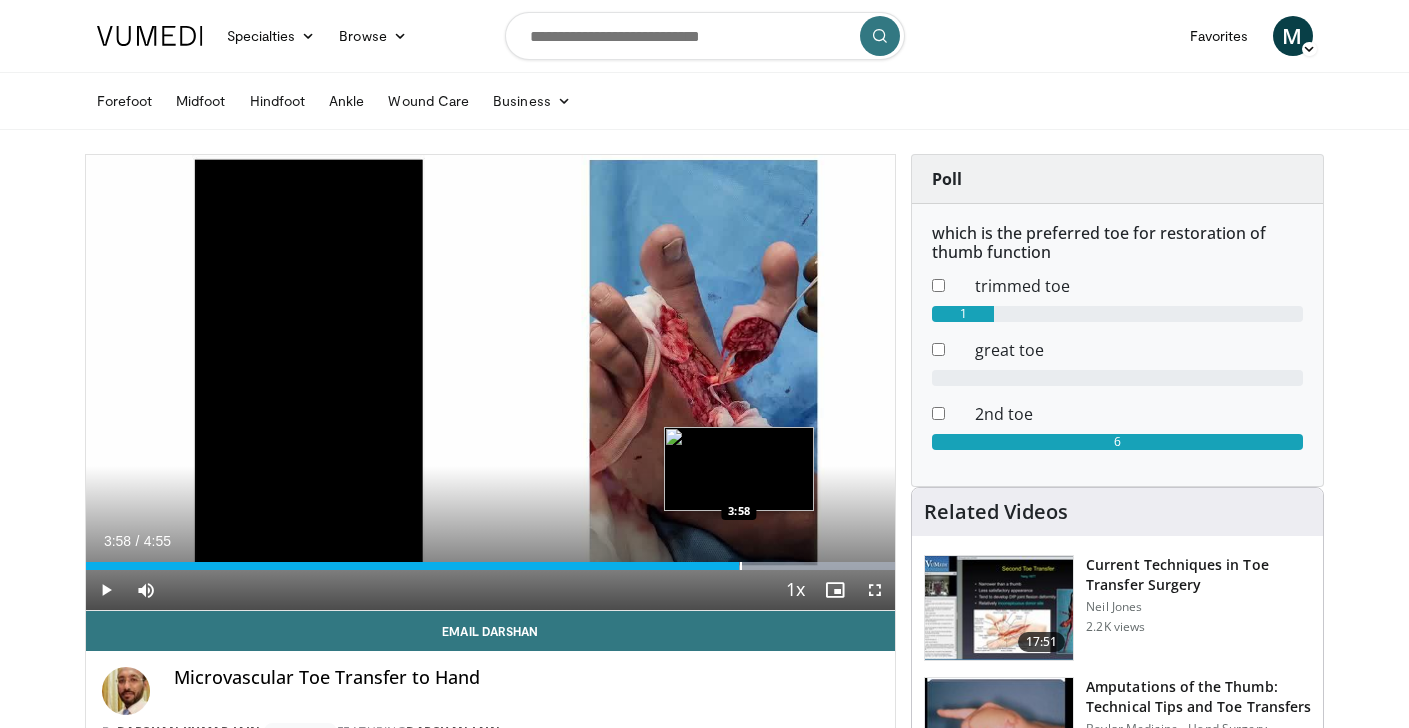 click at bounding box center (741, 566) 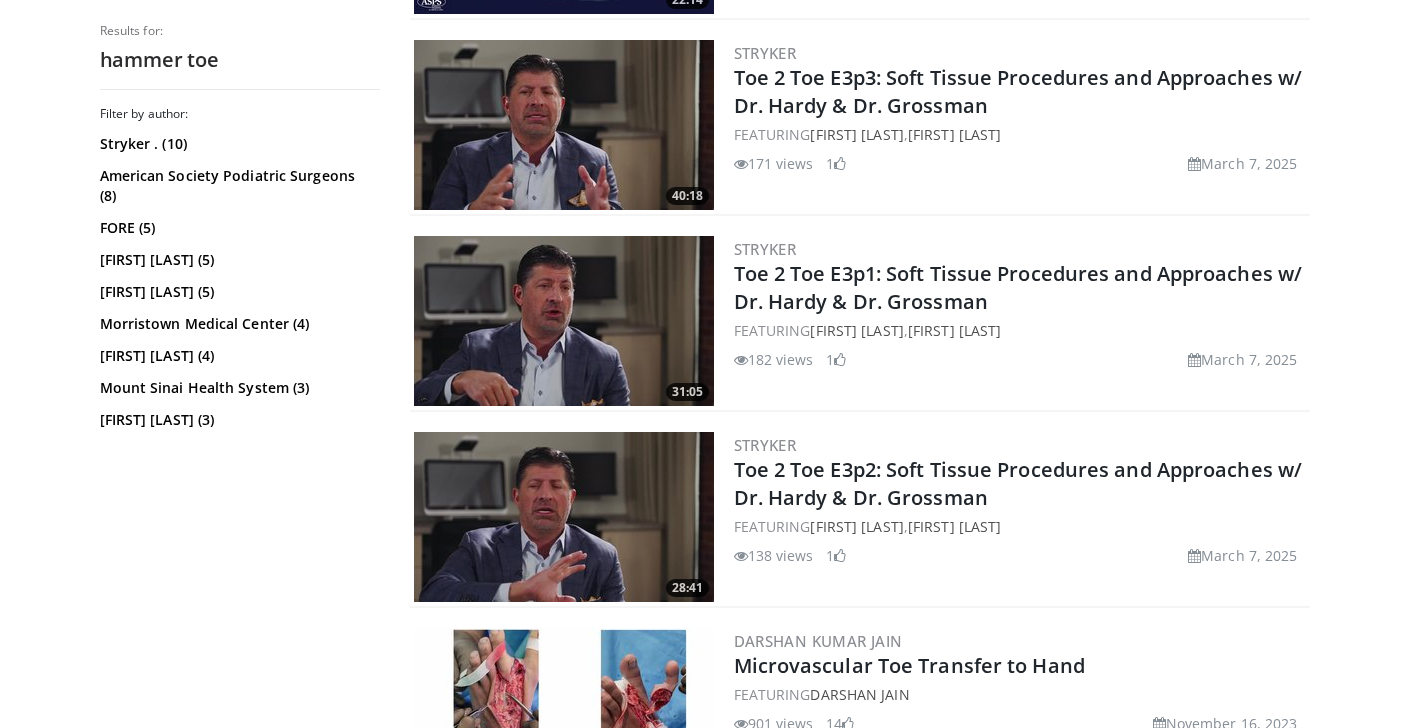 scroll, scrollTop: 409, scrollLeft: 0, axis: vertical 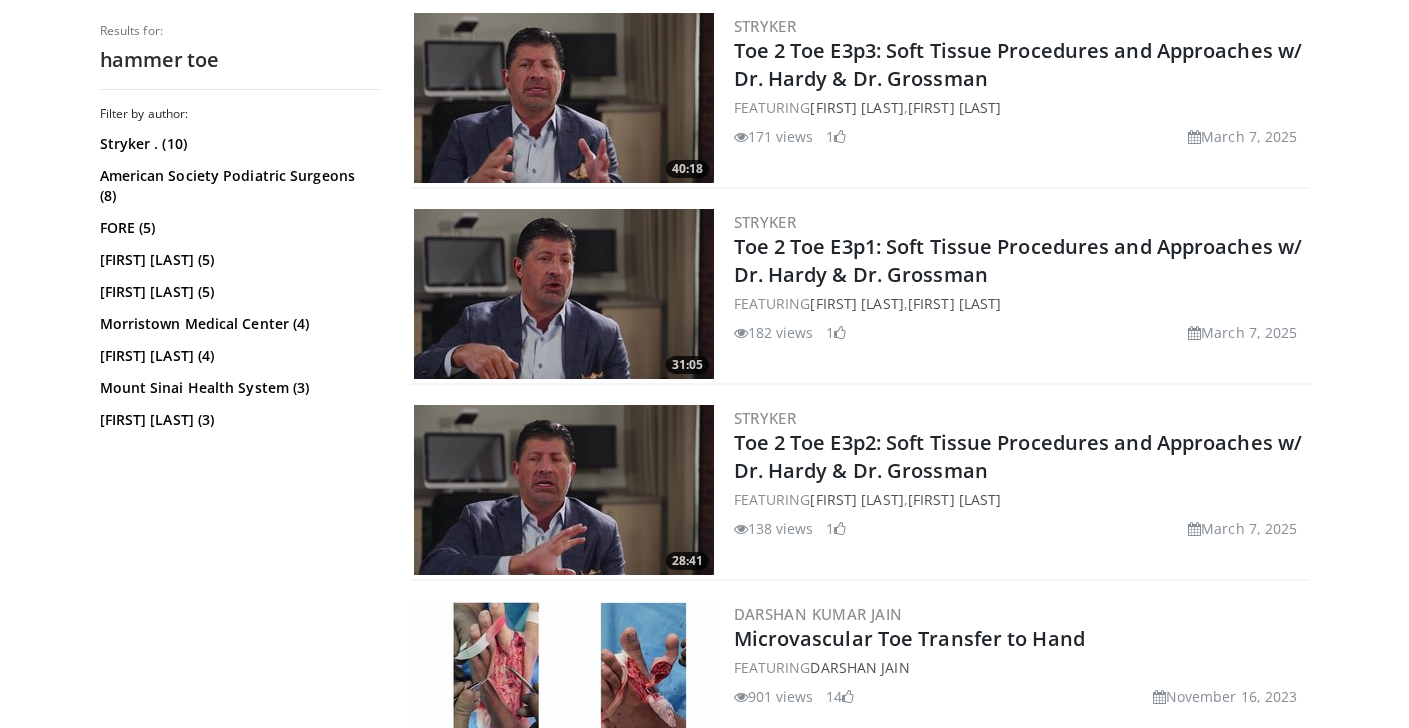 click at bounding box center (564, 294) 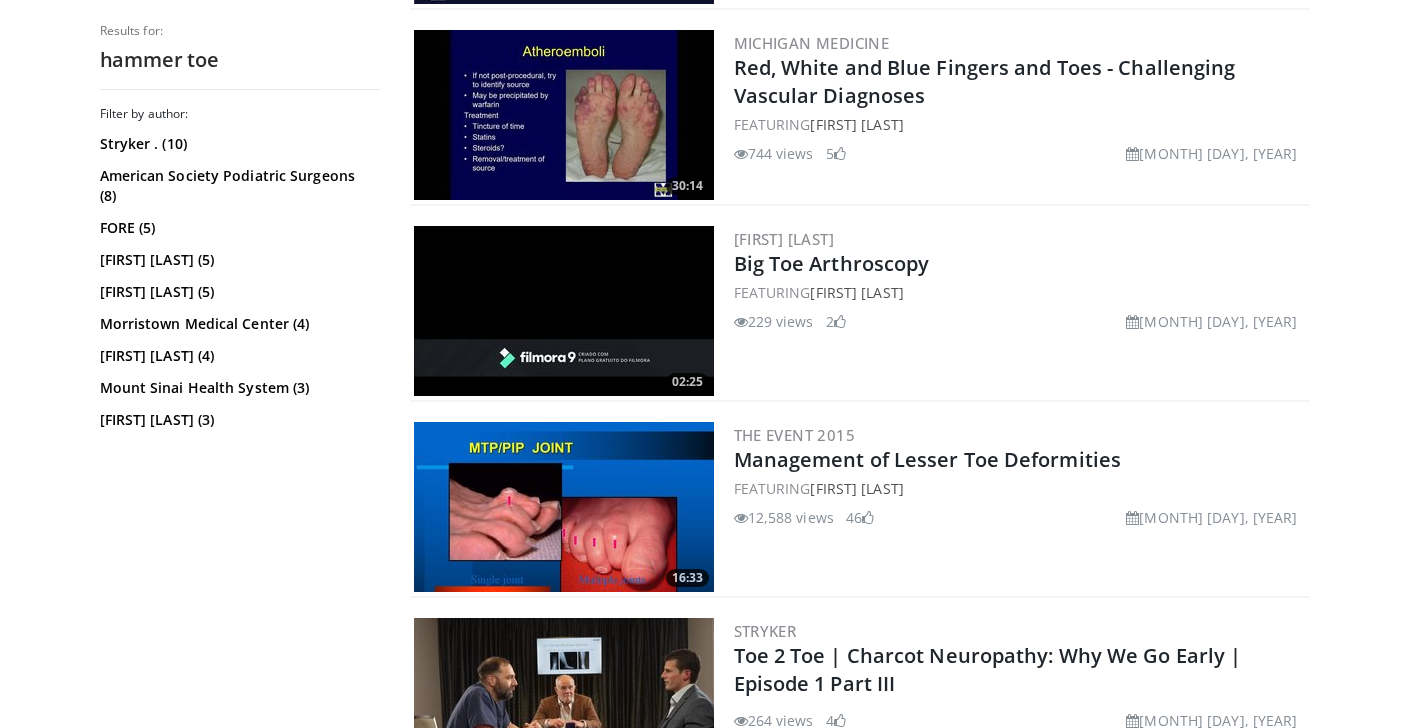 scroll, scrollTop: 2363, scrollLeft: 0, axis: vertical 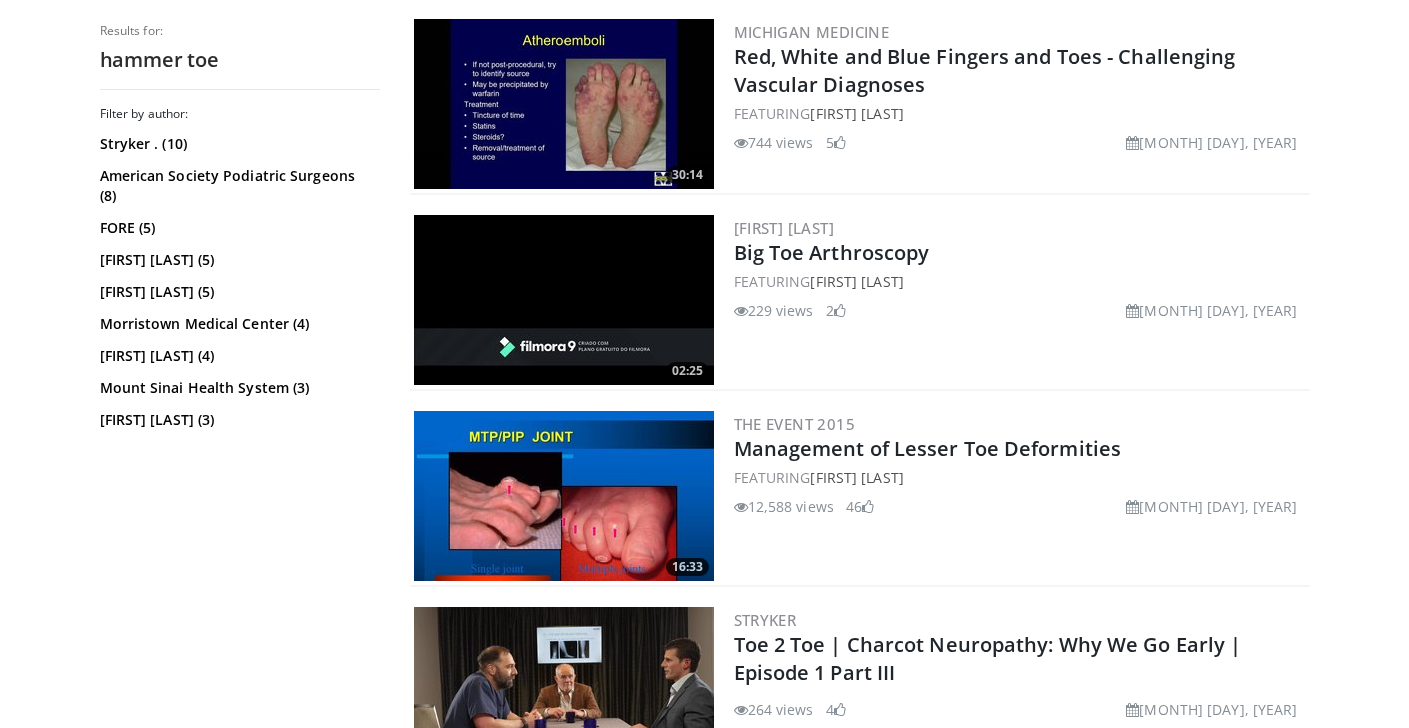 click at bounding box center (564, 496) 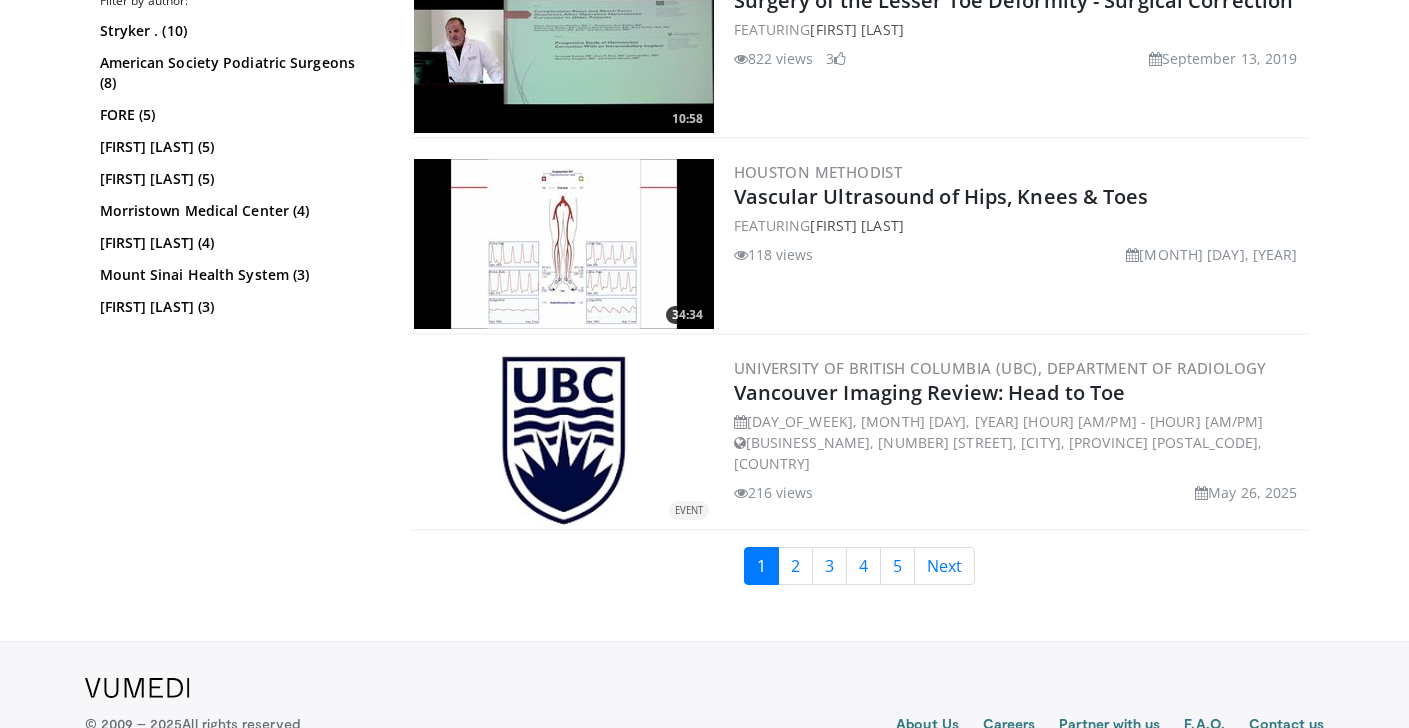 scroll, scrollTop: 4254, scrollLeft: 0, axis: vertical 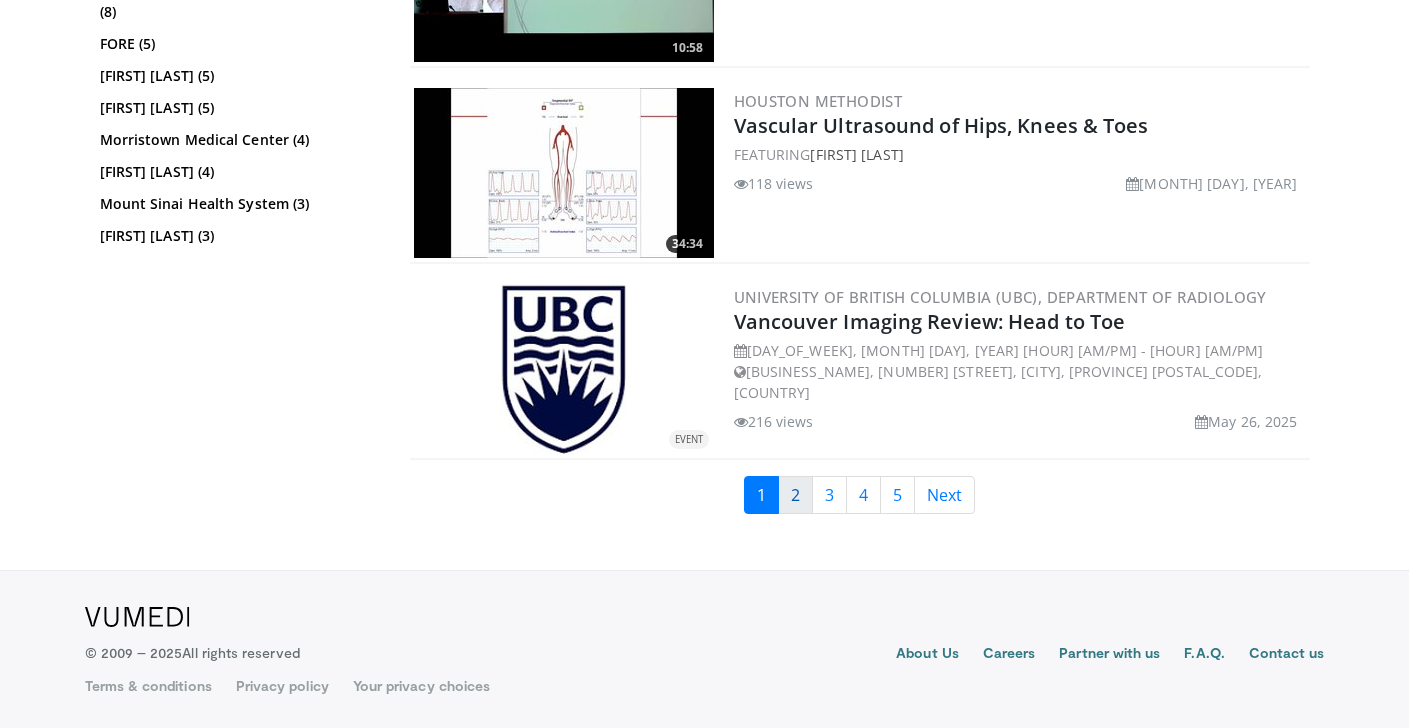 click on "2" at bounding box center [795, 495] 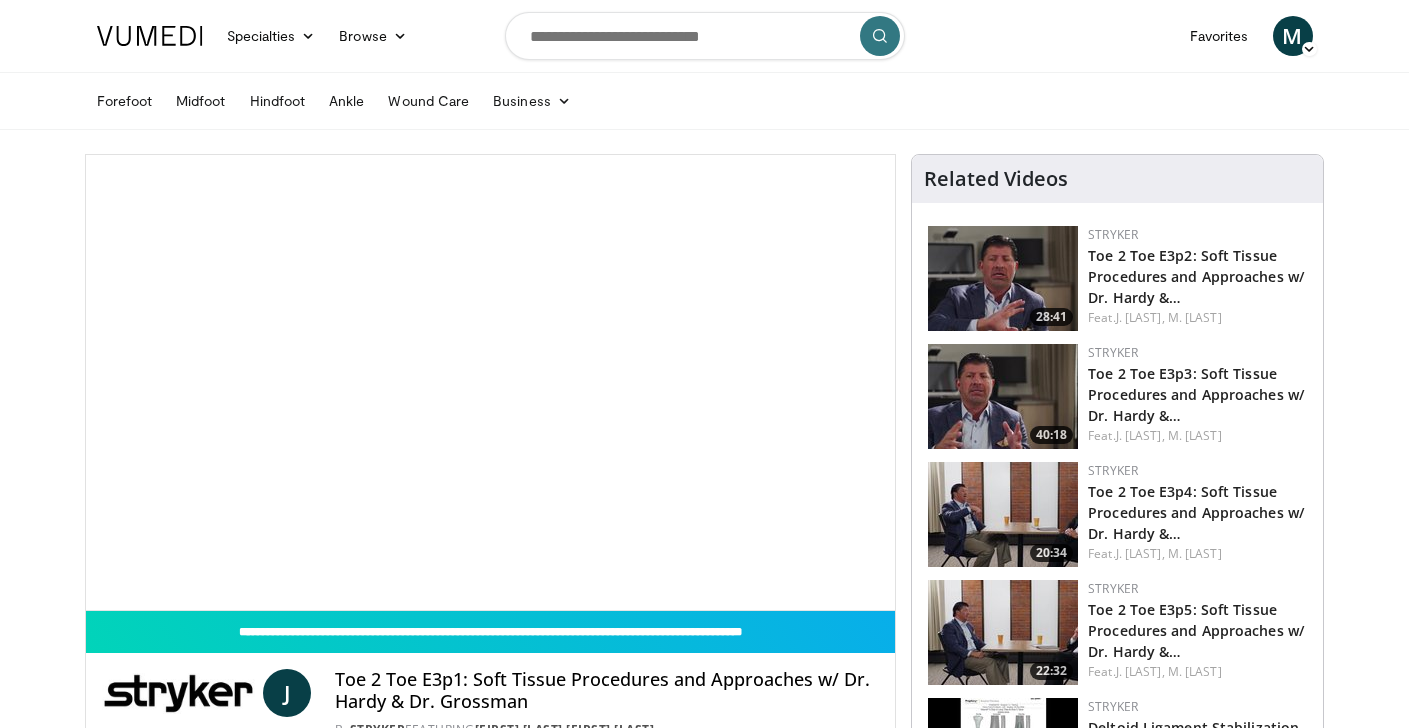 scroll, scrollTop: 0, scrollLeft: 0, axis: both 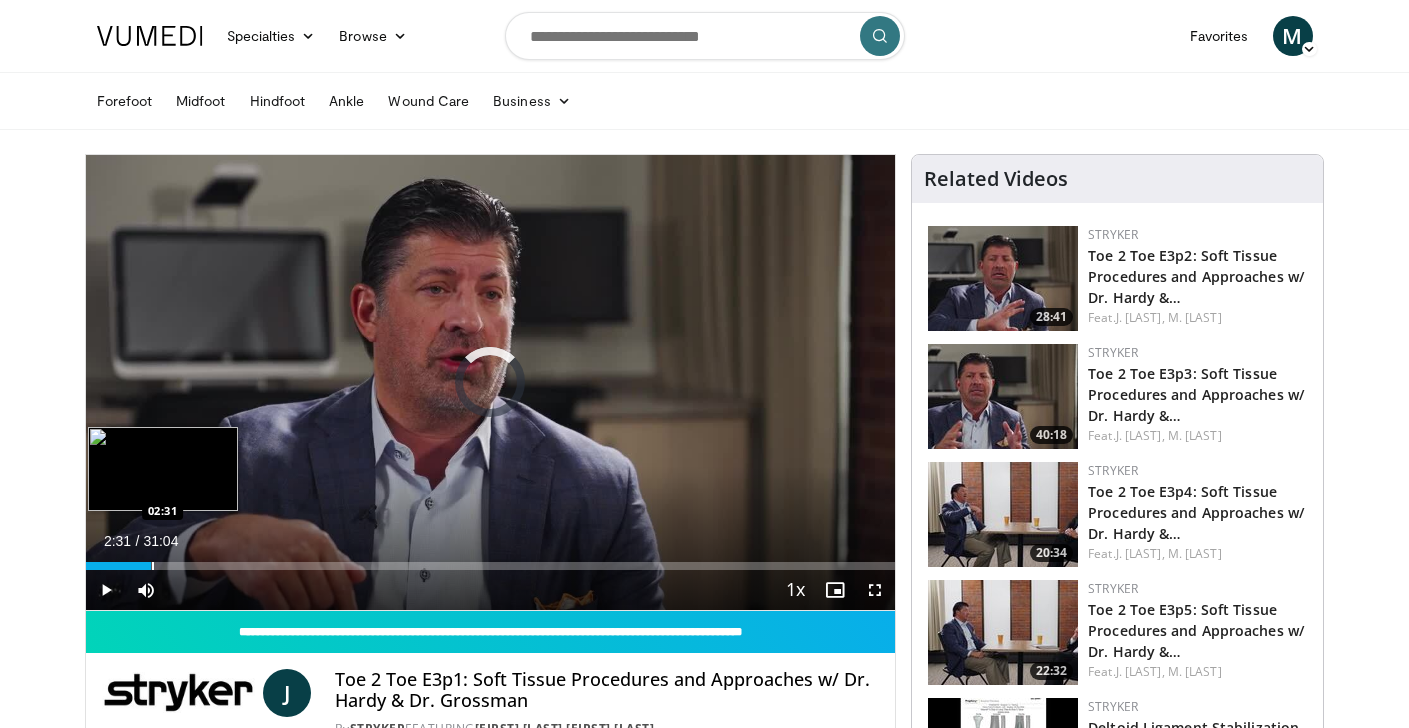 click on "Loaded :  2.12% 02:31 02:31" at bounding box center [491, 560] 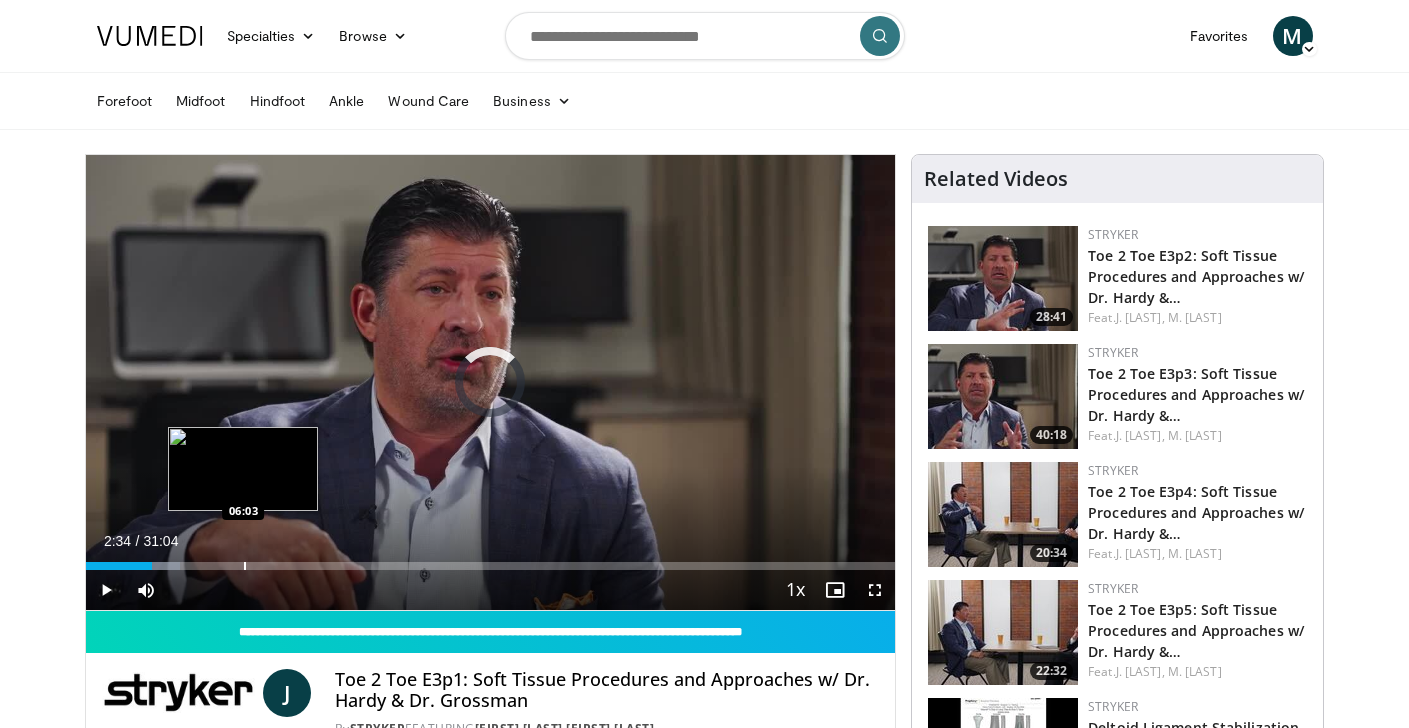 click at bounding box center [245, 566] 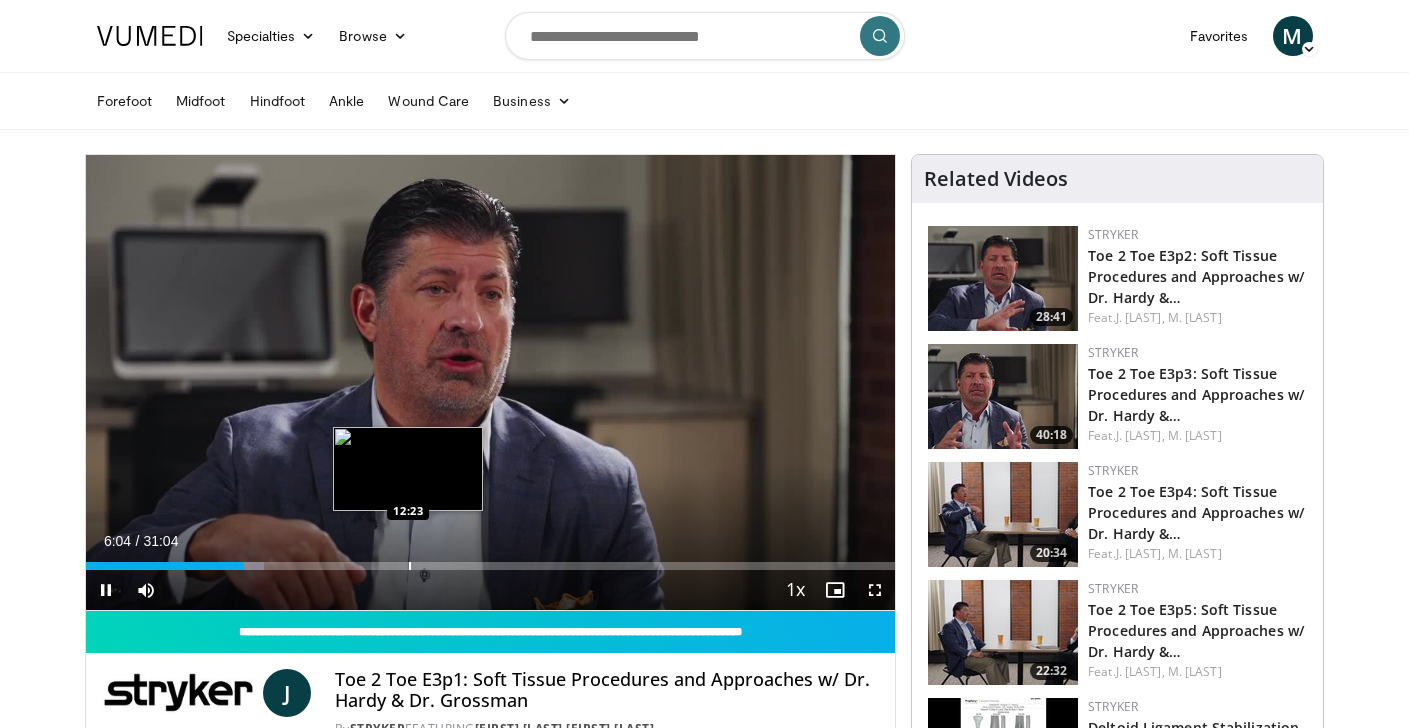 click on "10 seconds
Tap to unmute" at bounding box center [491, 382] 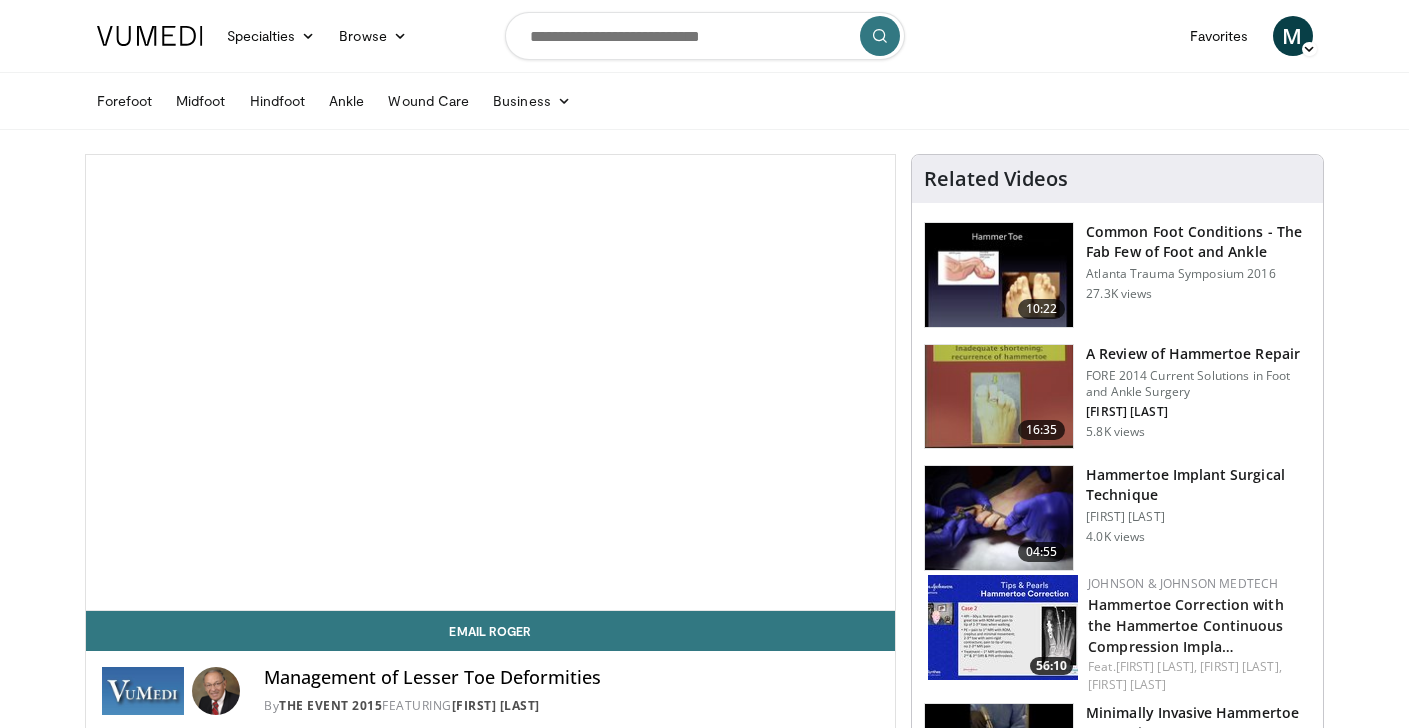scroll, scrollTop: 0, scrollLeft: 0, axis: both 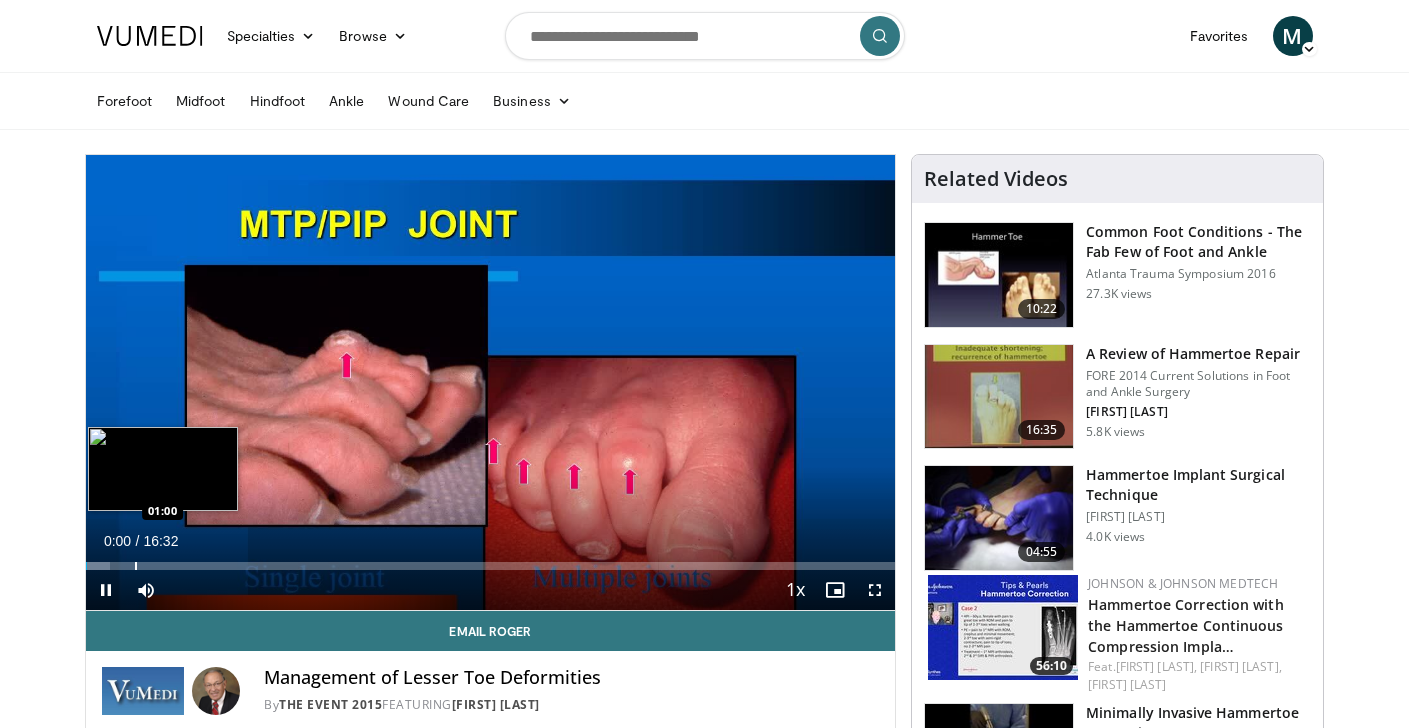 click on "Loaded :  2.99% 00:00 01:00" at bounding box center [491, 560] 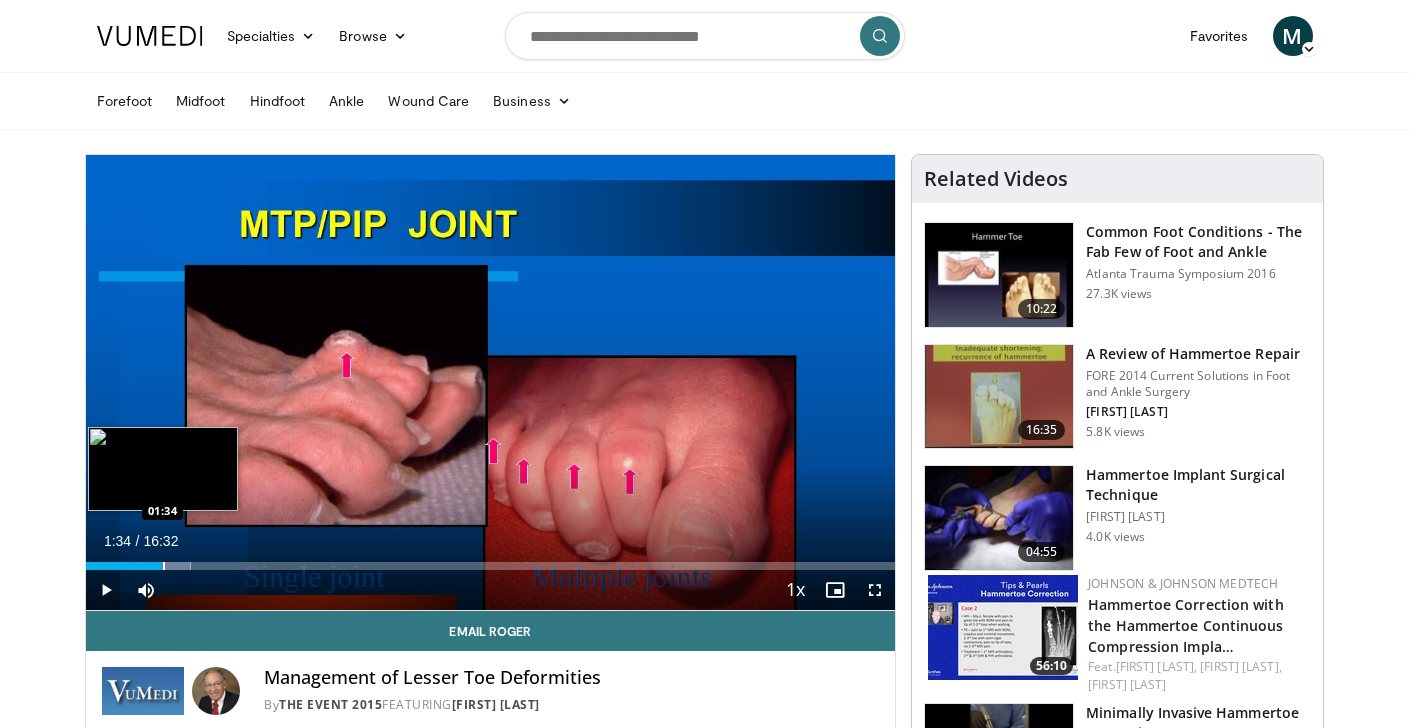 click at bounding box center (164, 566) 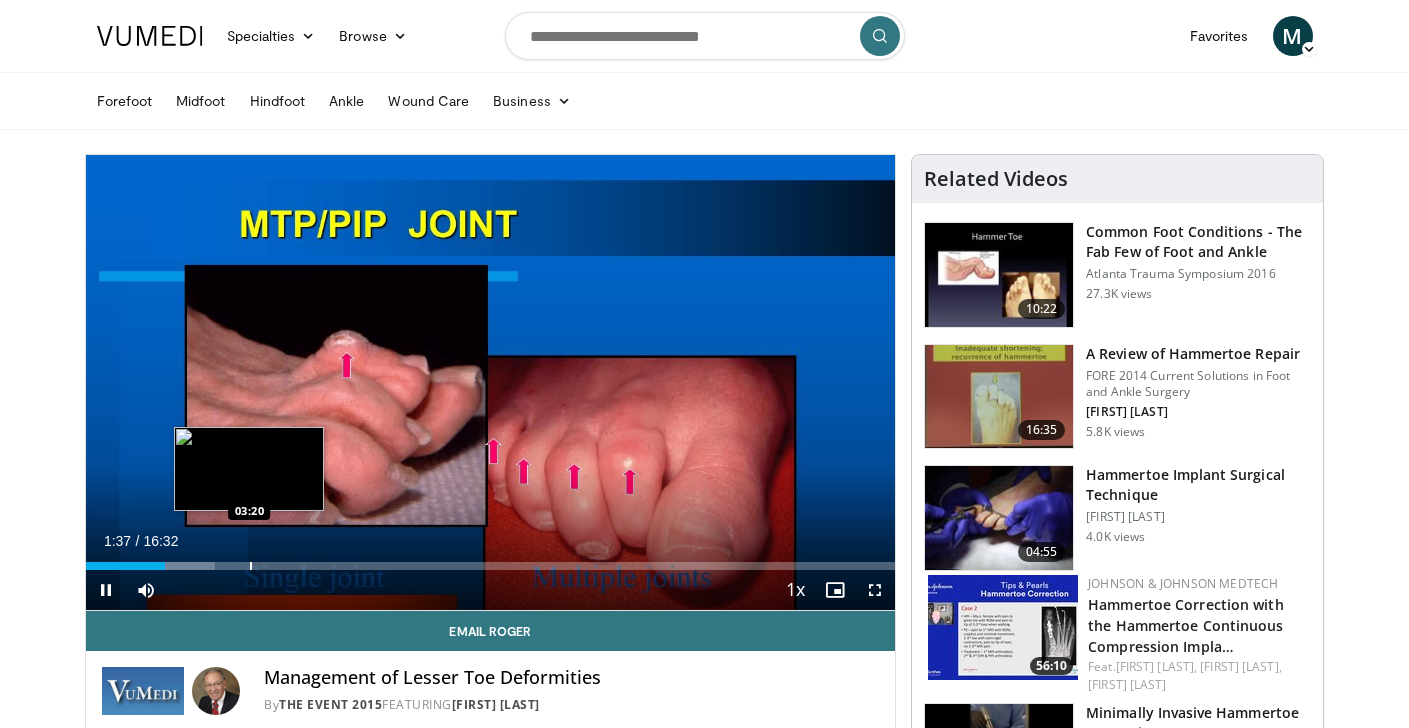 click at bounding box center (251, 566) 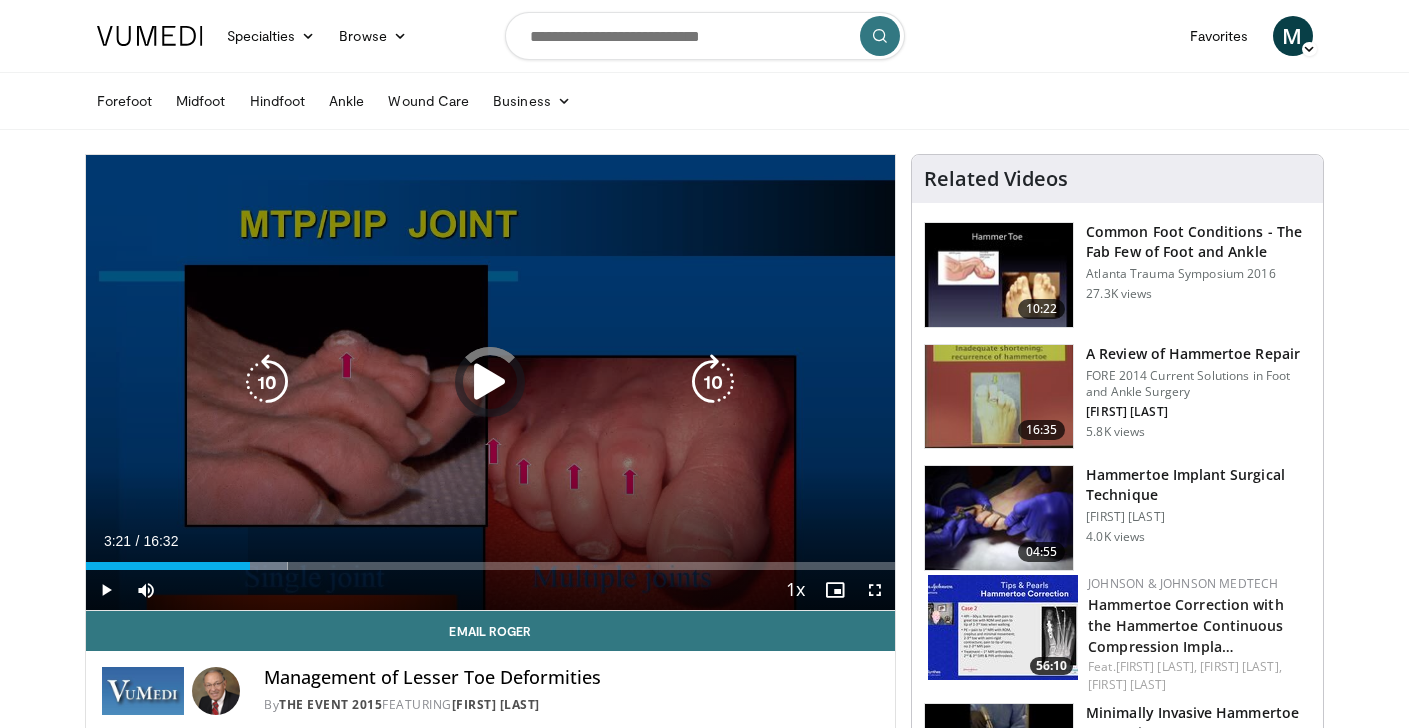 click on "Loaded :  24.95% 03:21 04:00" at bounding box center (491, 566) 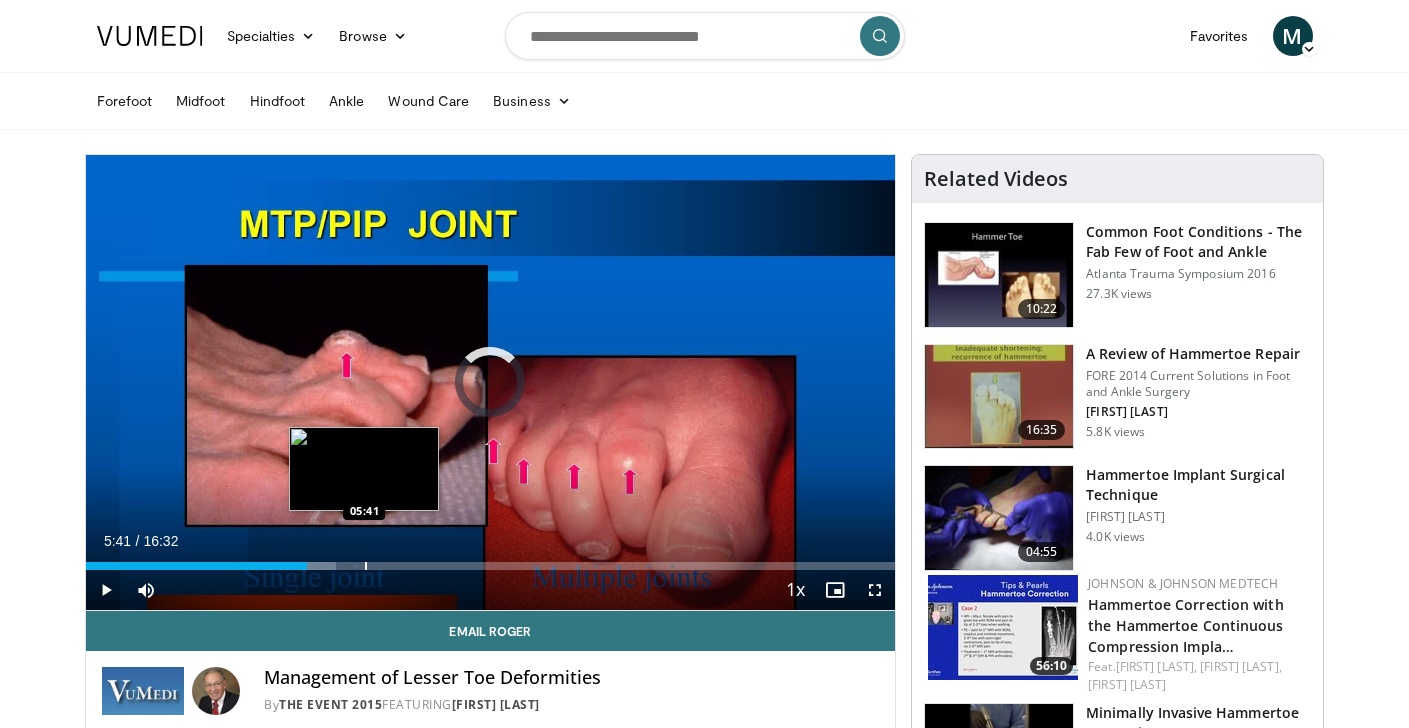 click at bounding box center [366, 566] 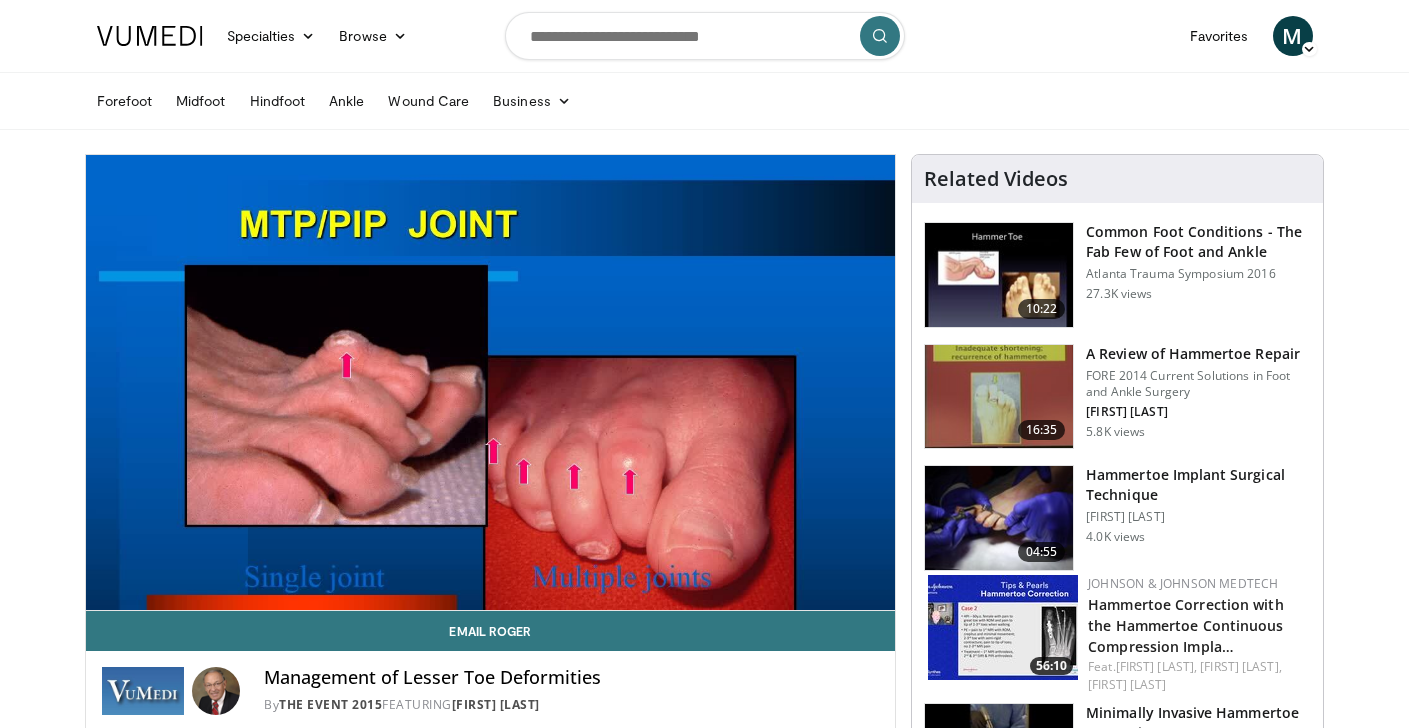click on "**********" at bounding box center (491, 383) 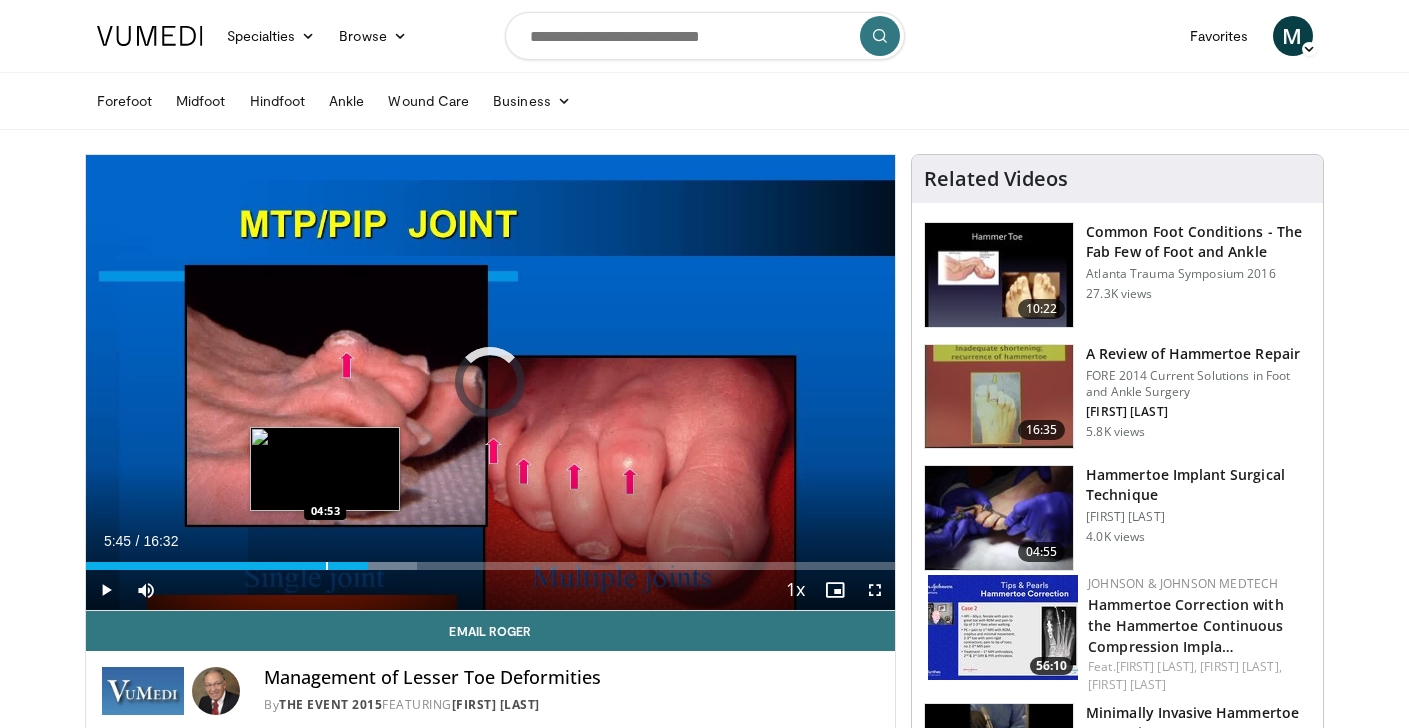 click at bounding box center (327, 566) 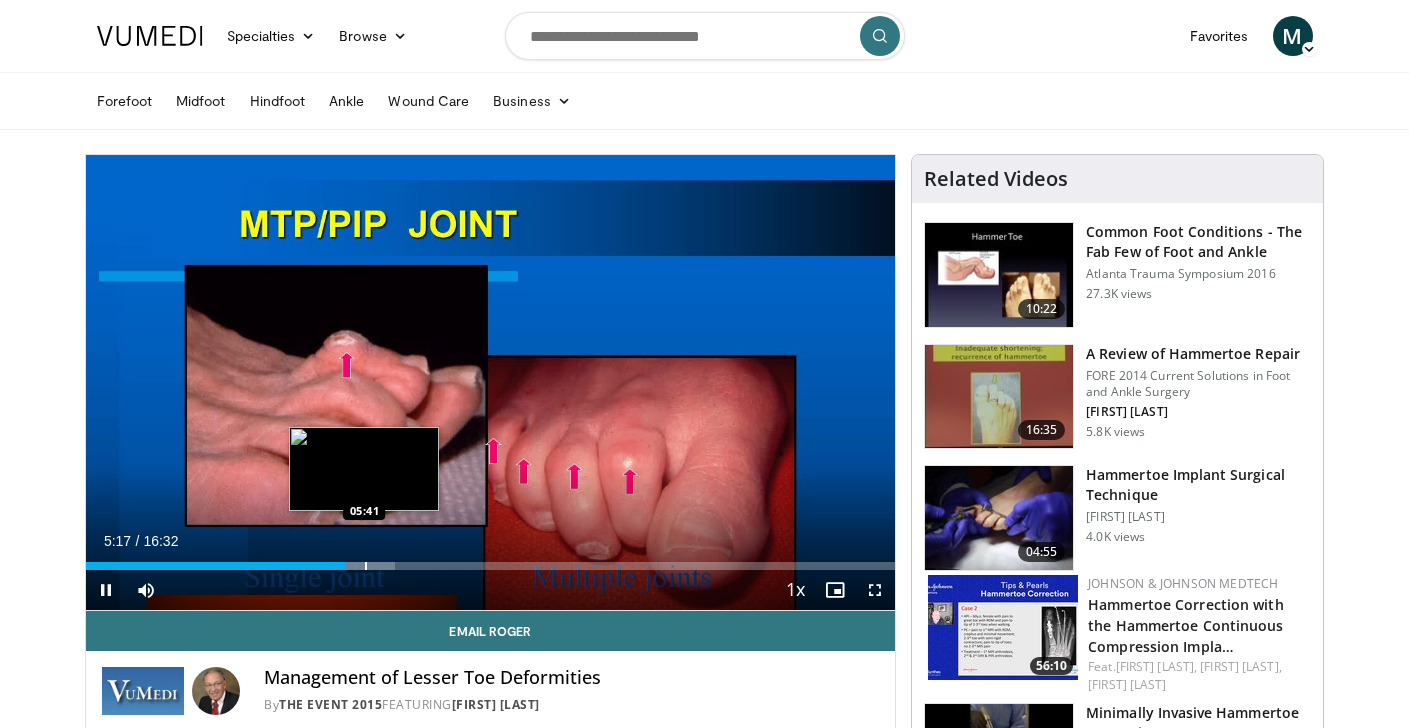 click on "**********" at bounding box center [491, 383] 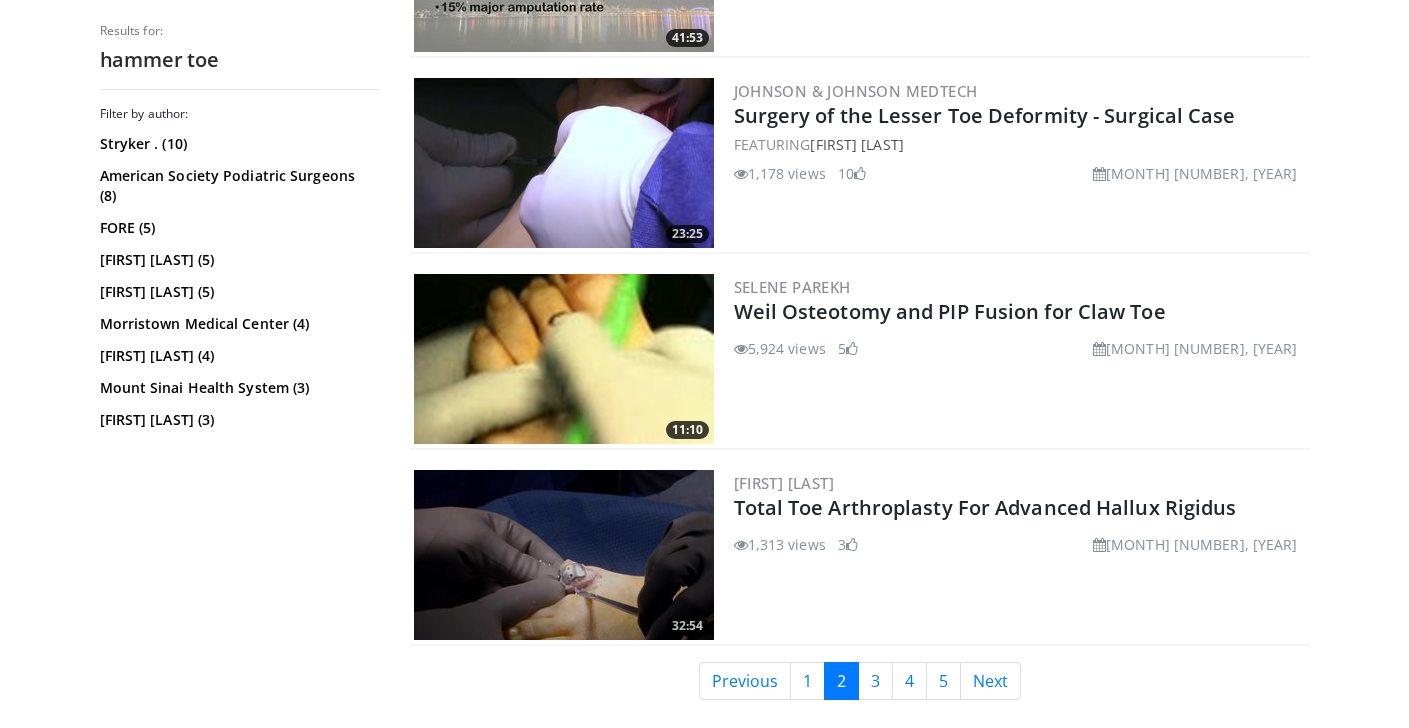 scroll, scrollTop: 4467, scrollLeft: 0, axis: vertical 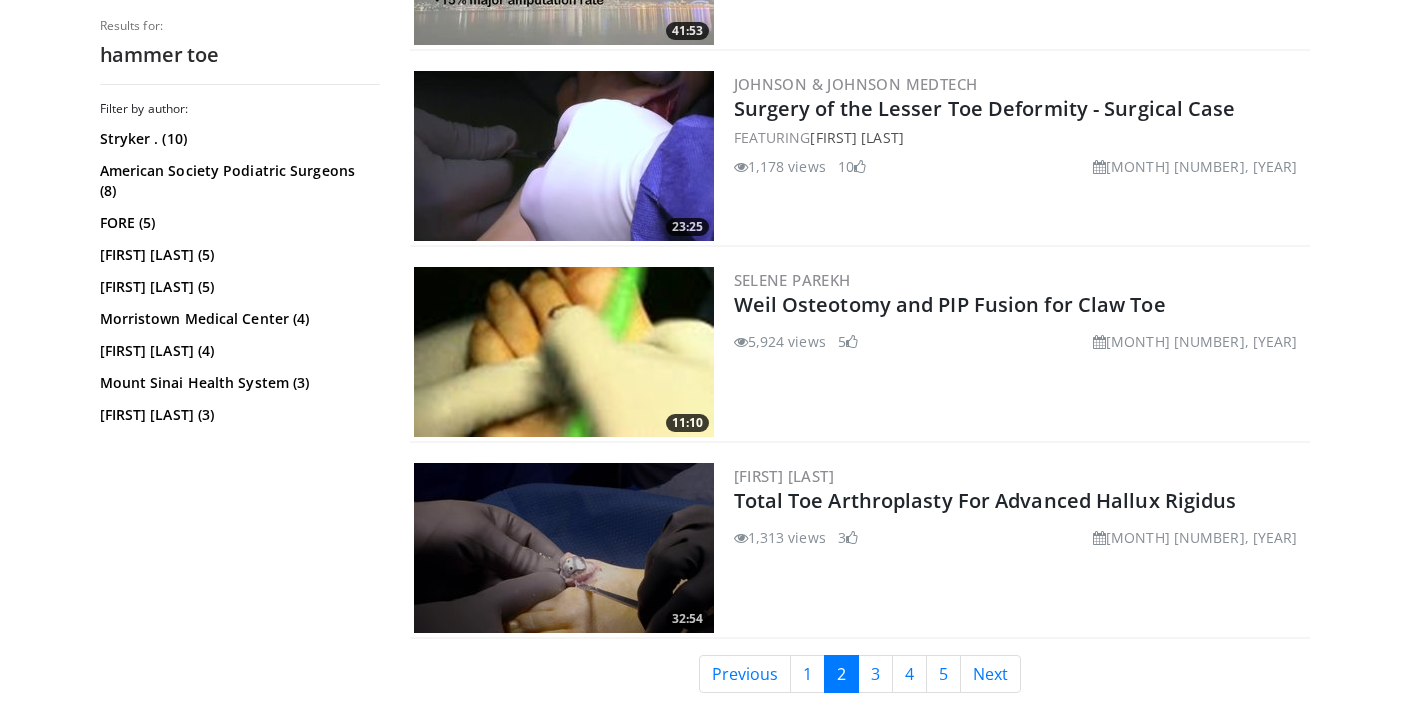 click at bounding box center [564, 352] 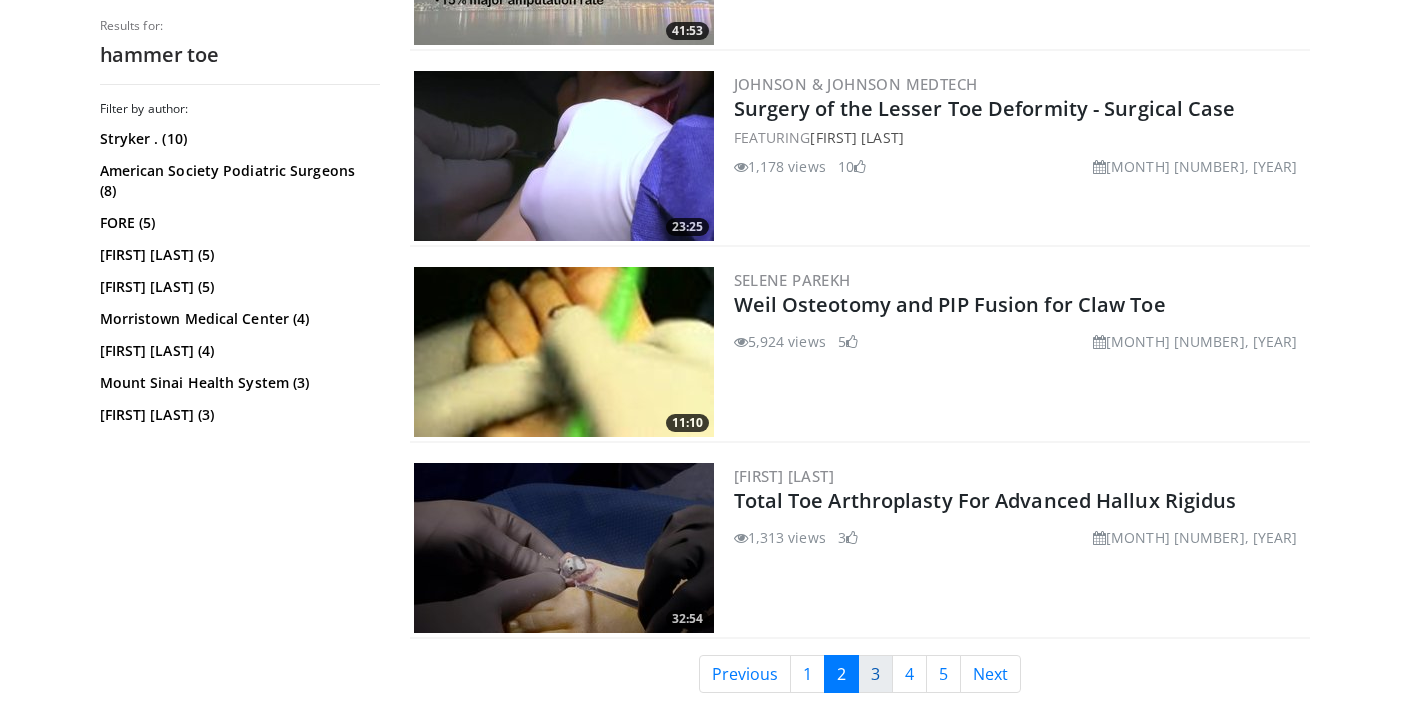 click on "3" at bounding box center [875, 674] 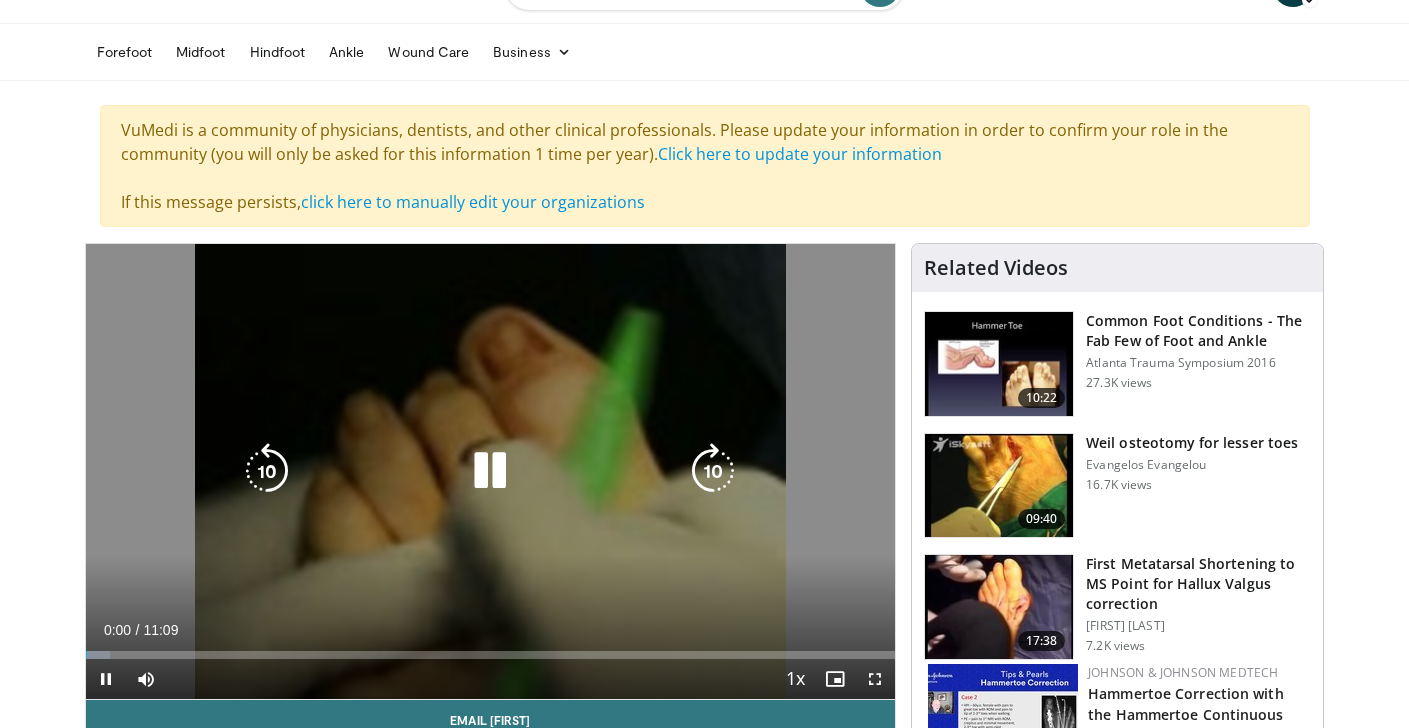 scroll, scrollTop: 125, scrollLeft: 0, axis: vertical 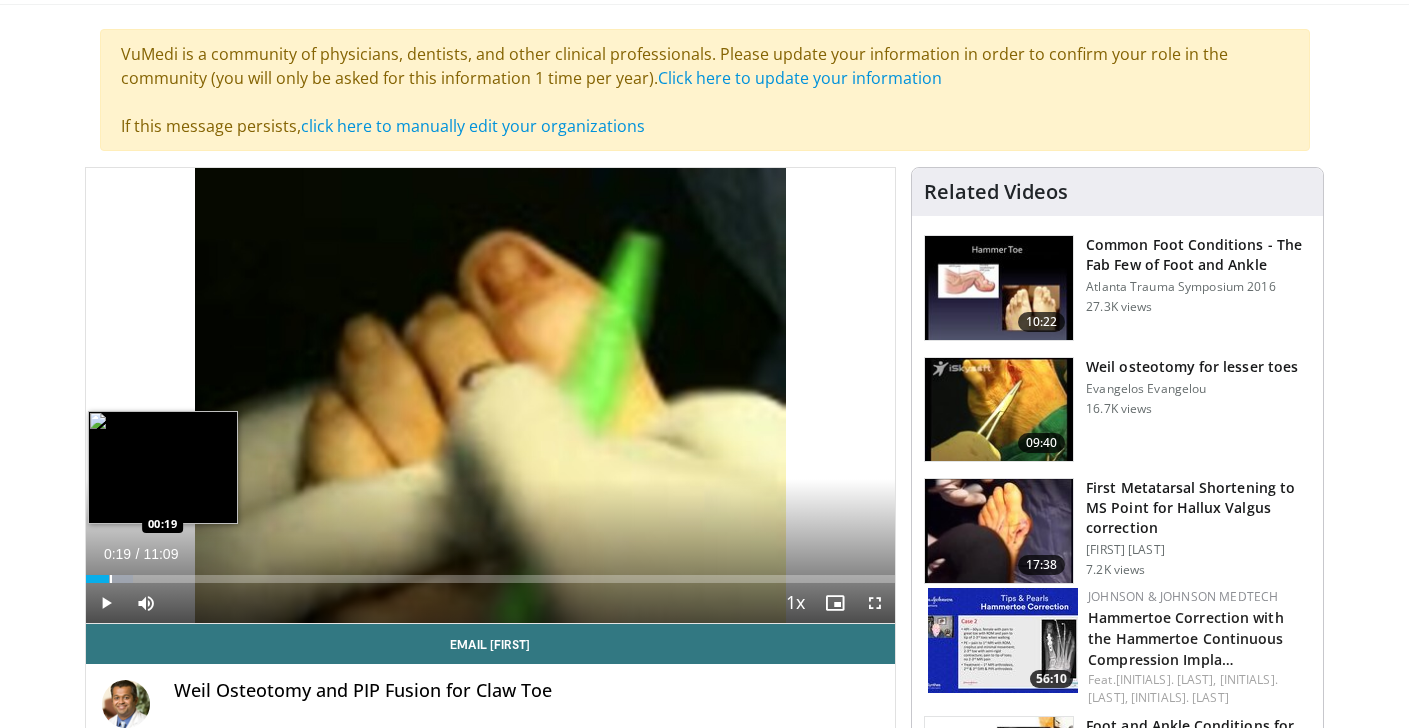 click at bounding box center (111, 579) 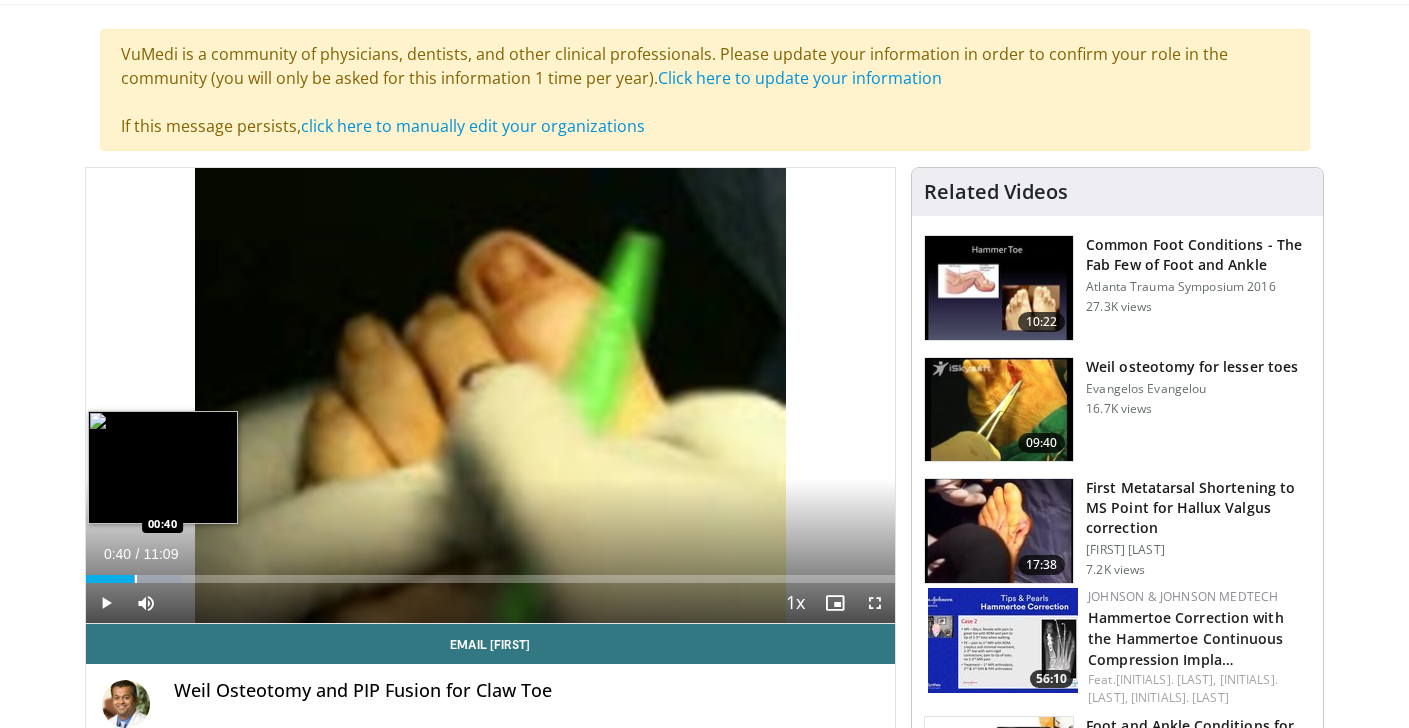 click at bounding box center (136, 579) 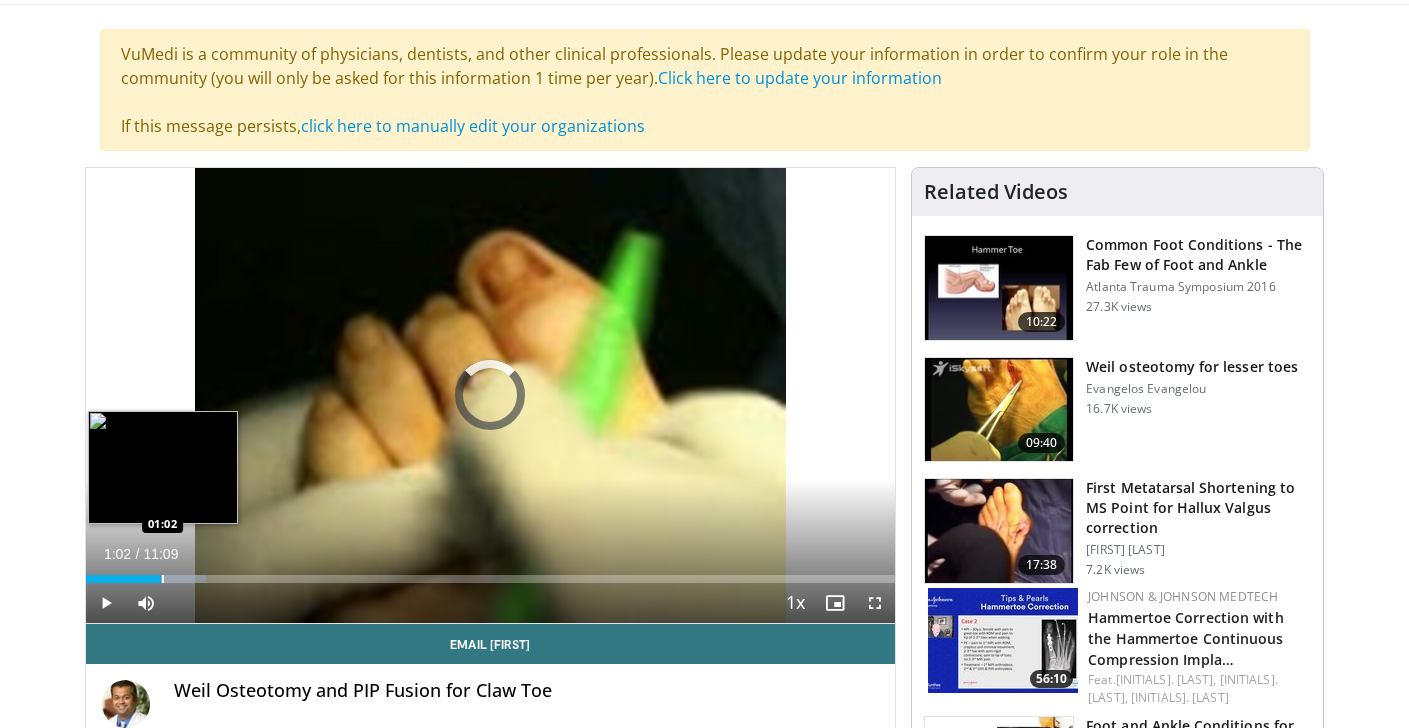 click on "Loaded :  14.94% 01:02 01:02" at bounding box center [491, 573] 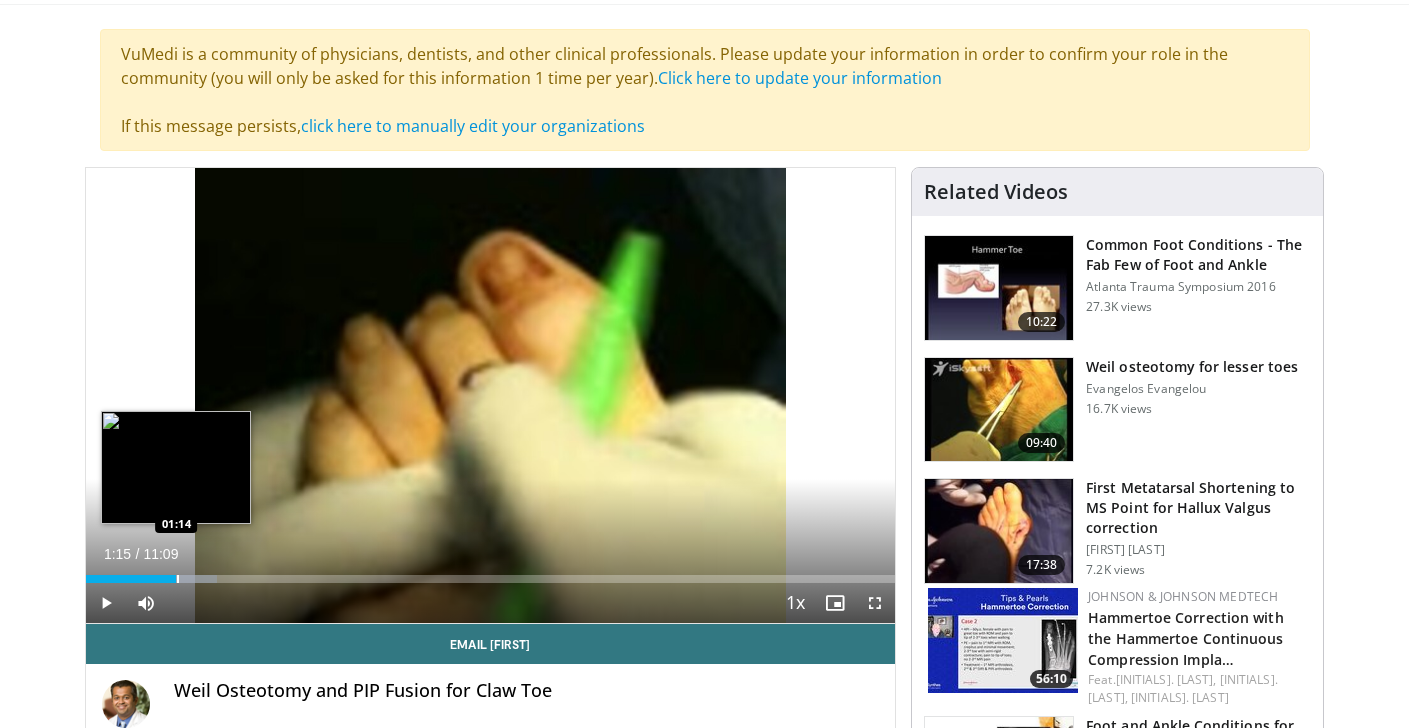 click on "Loaded :  16.30% 01:15 01:14" at bounding box center (491, 573) 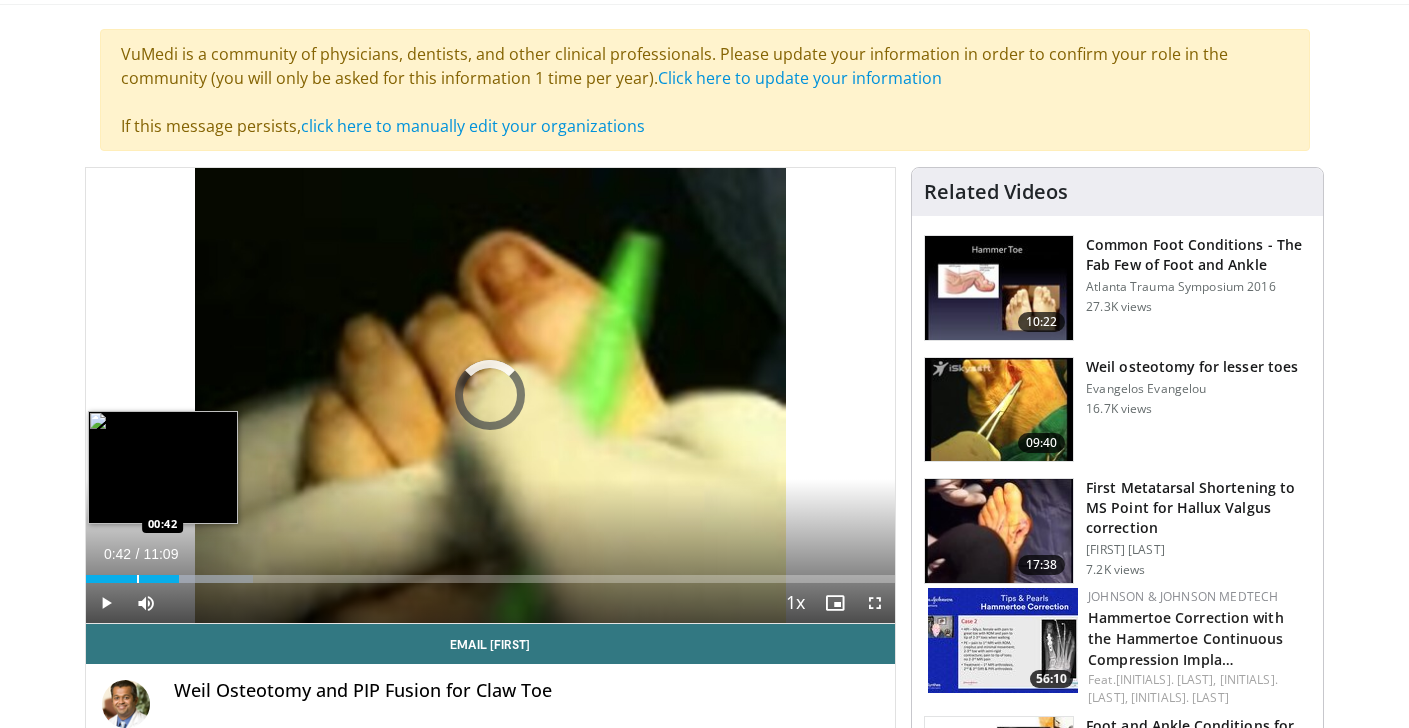 click at bounding box center (138, 579) 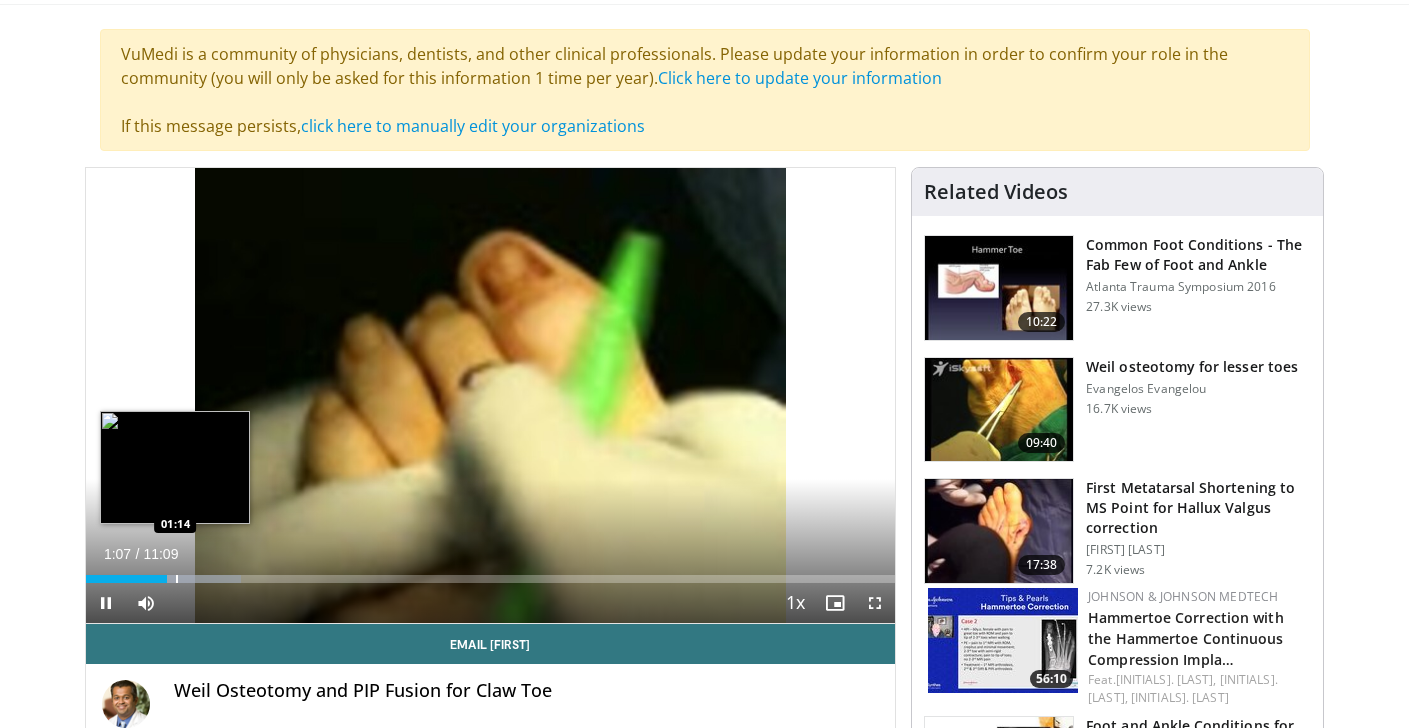 click at bounding box center [177, 579] 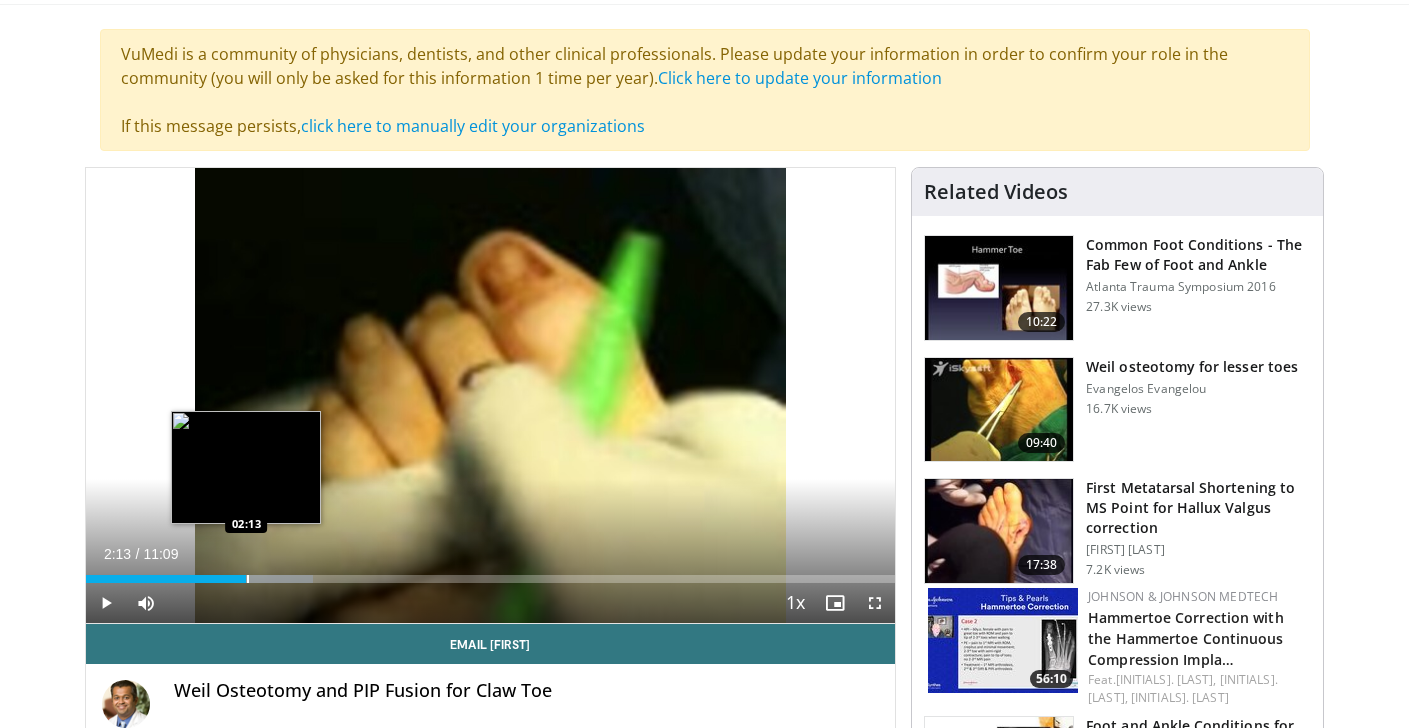 click at bounding box center [248, 579] 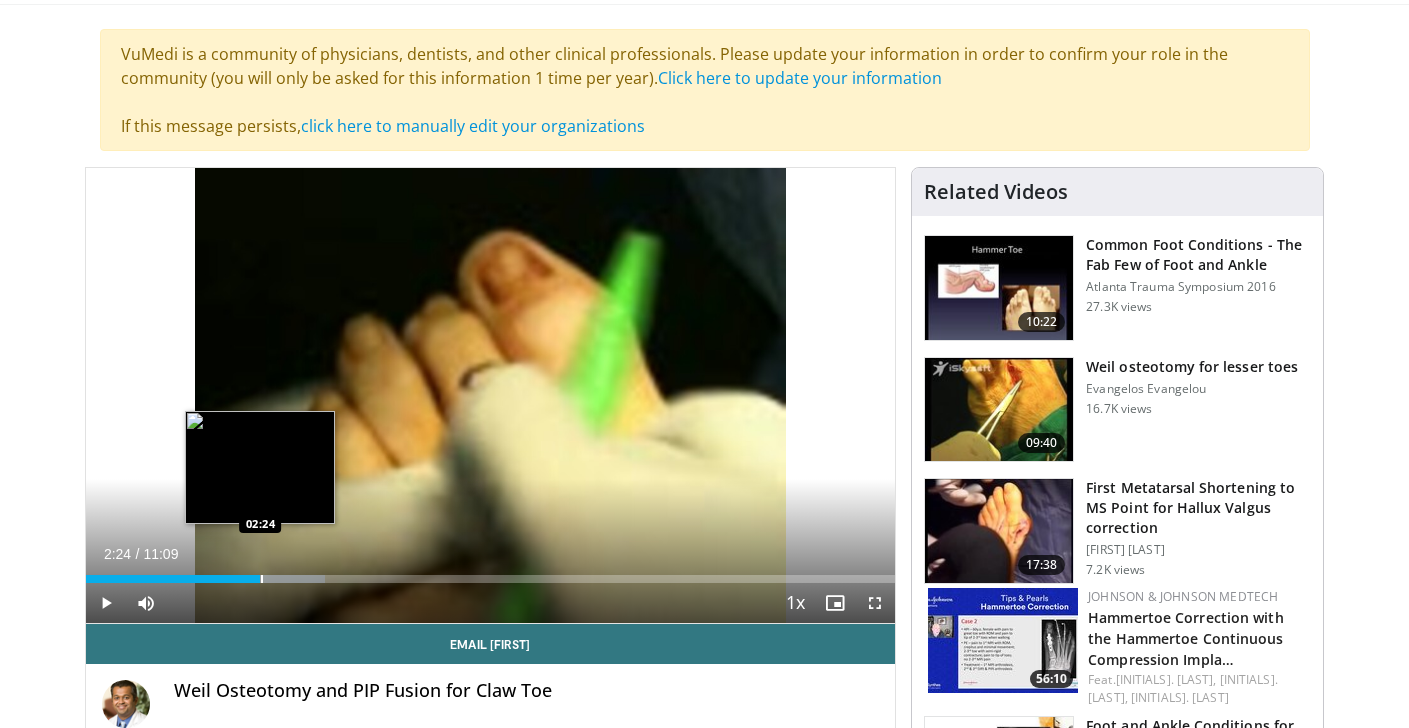 click at bounding box center (262, 579) 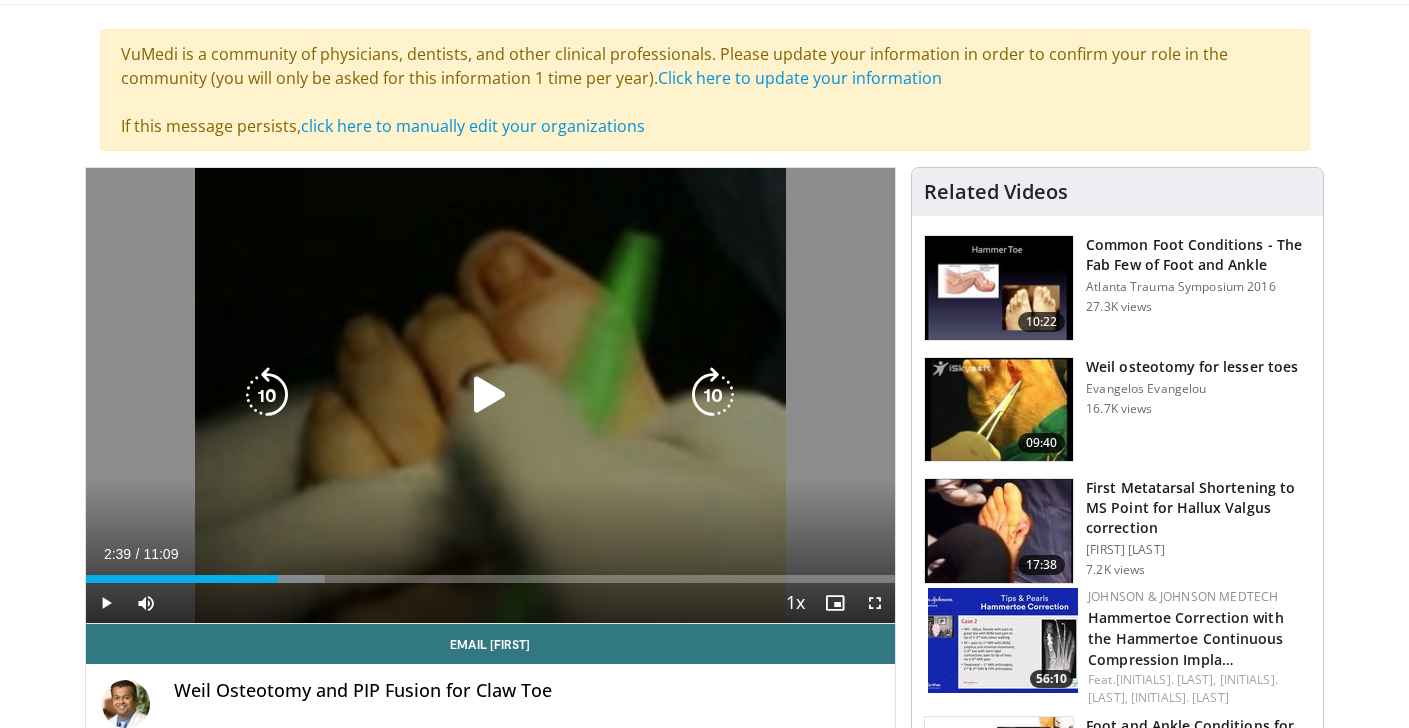 click at bounding box center [275, 579] 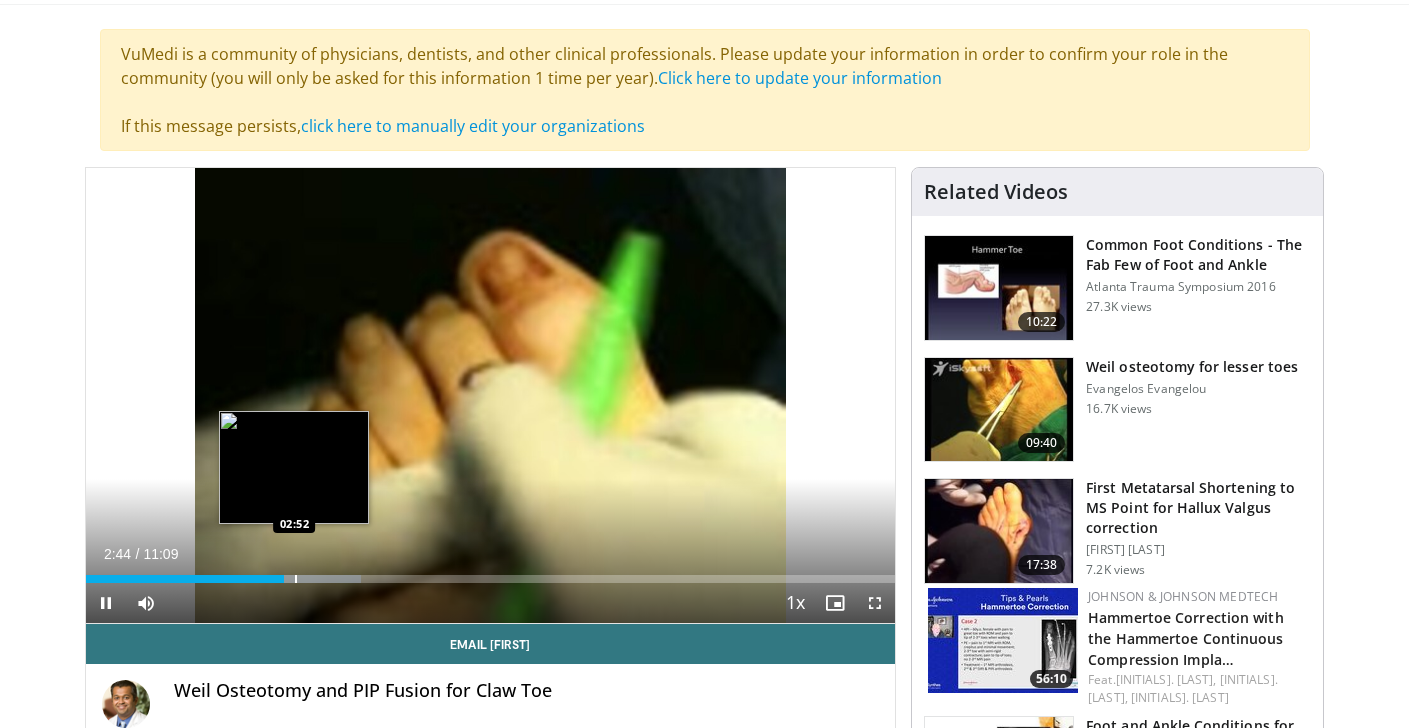 click at bounding box center (296, 579) 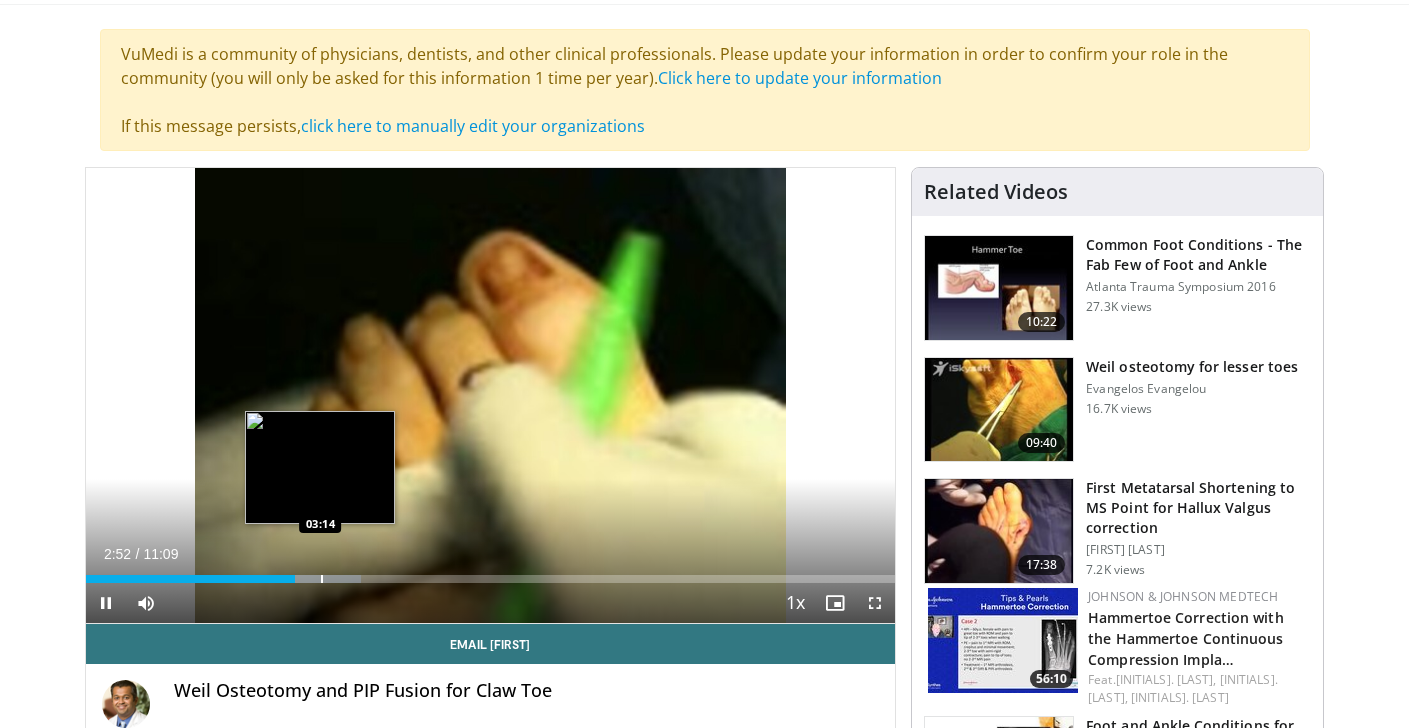 click on "Loaded :  34.08% 02:53 03:14" at bounding box center (491, 573) 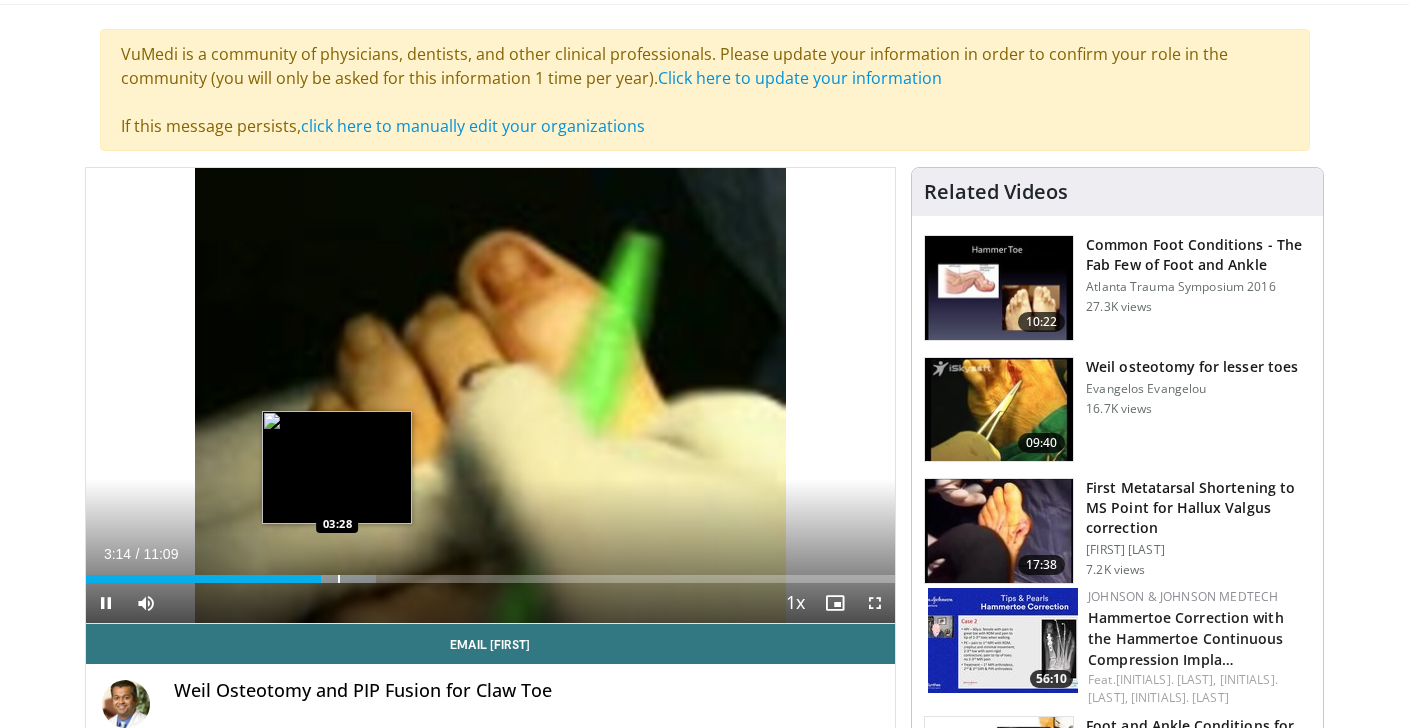 click on "Loaded :  35.86% 03:14 03:28" at bounding box center [491, 573] 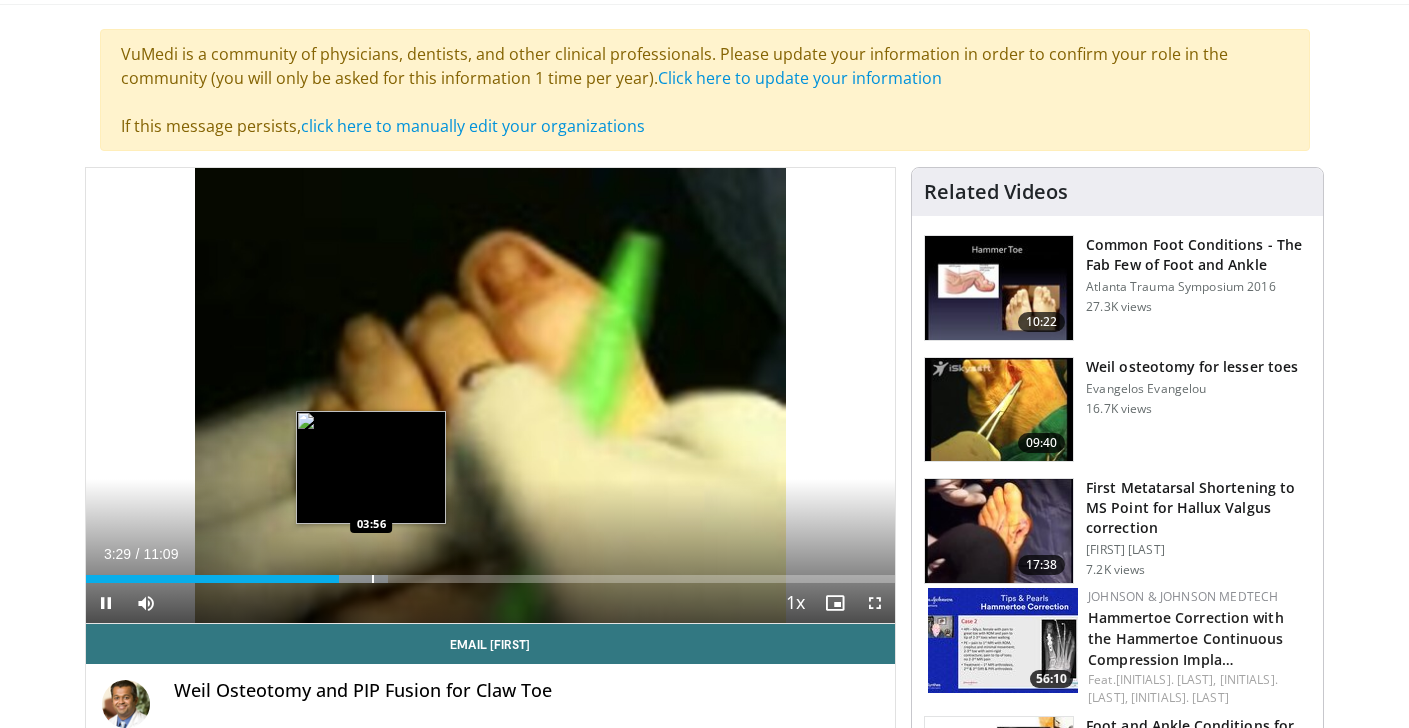 click at bounding box center (373, 579) 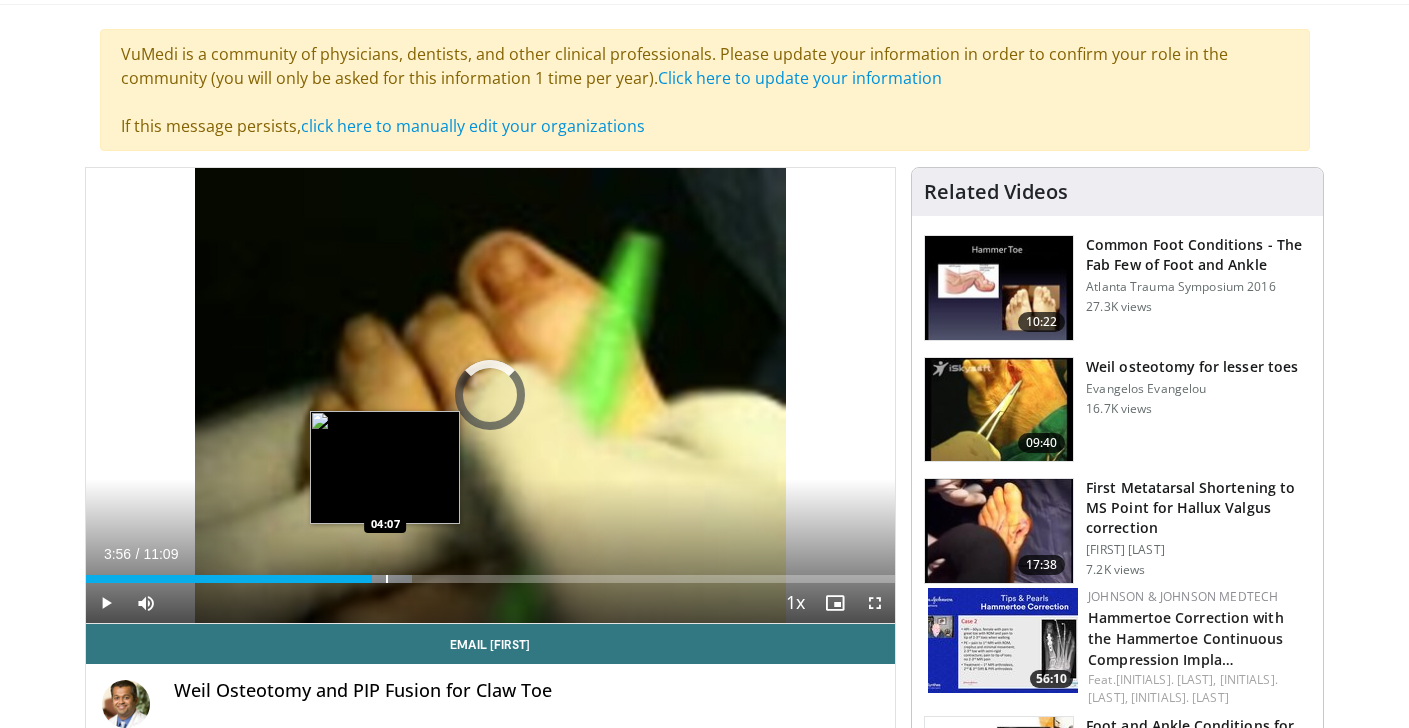 click at bounding box center [387, 579] 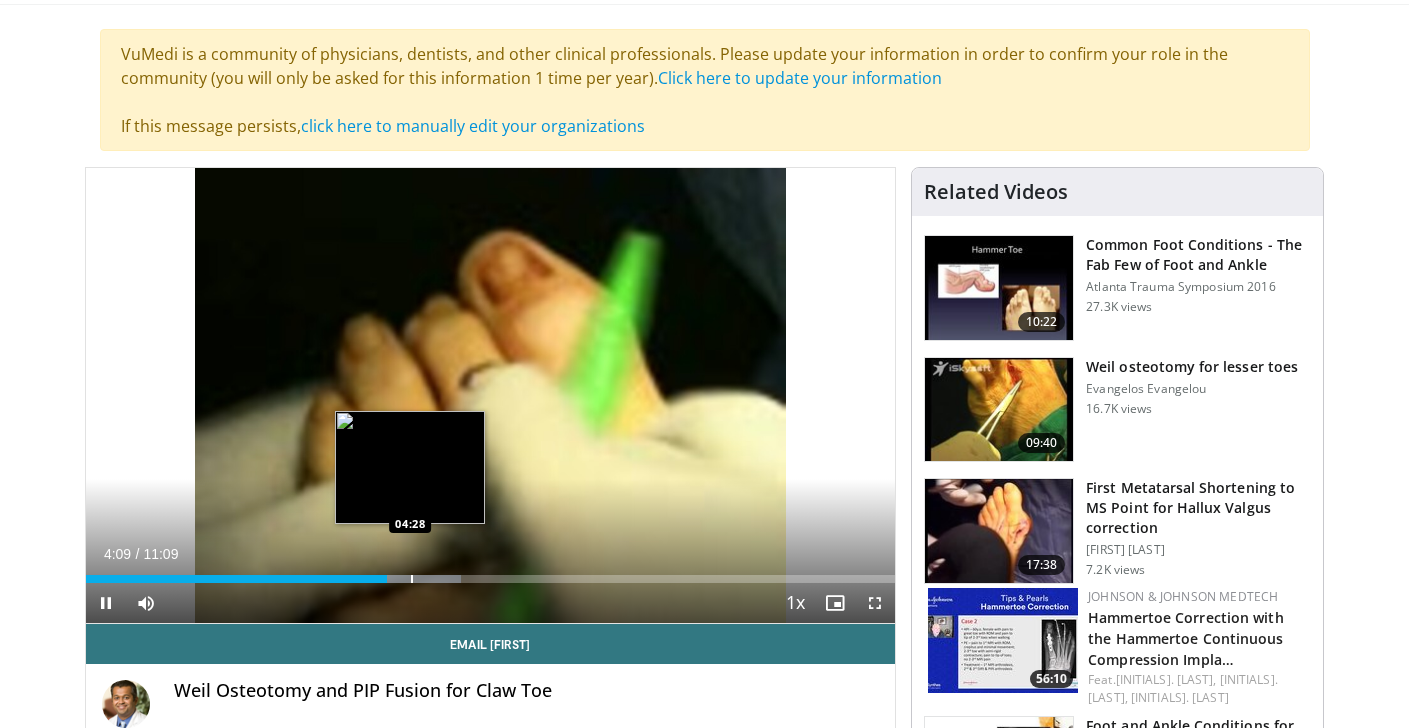 click at bounding box center [412, 579] 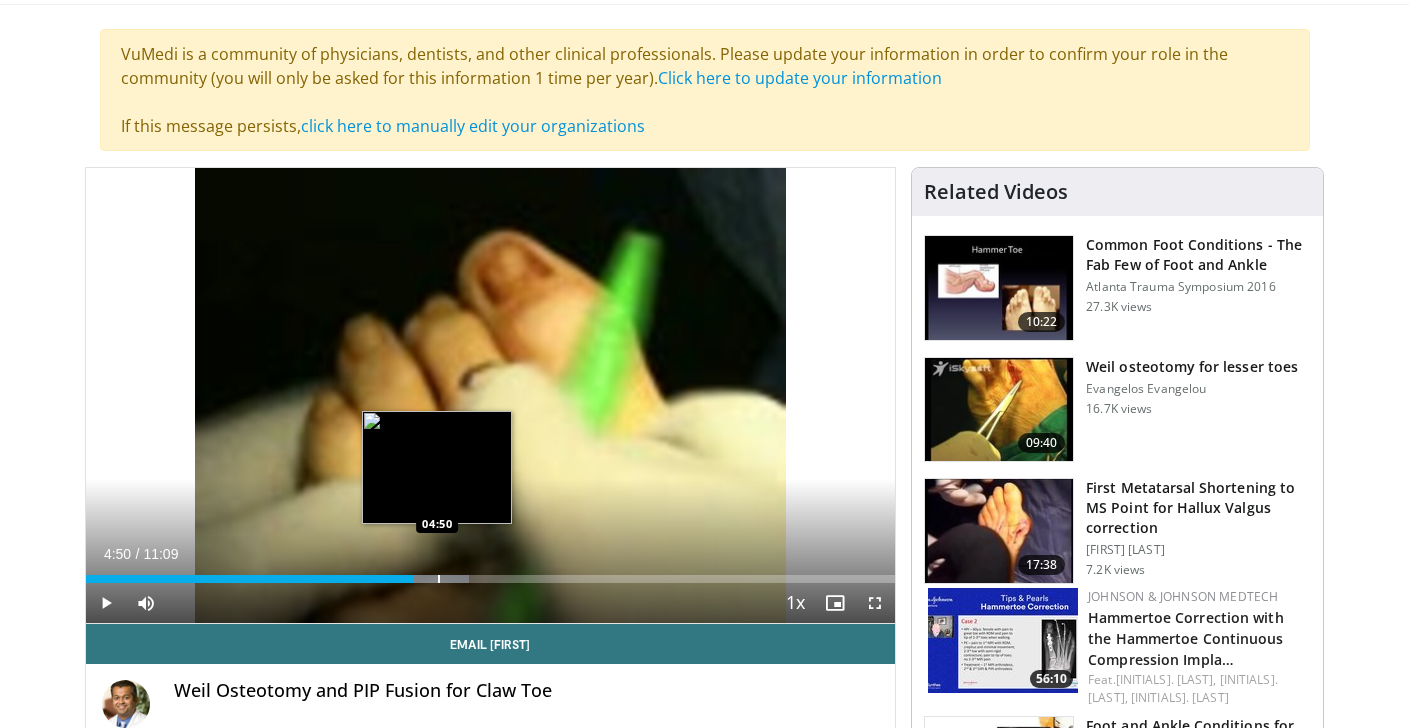 click on "Loaded :  47.42% 04:50 04:50" at bounding box center (491, 573) 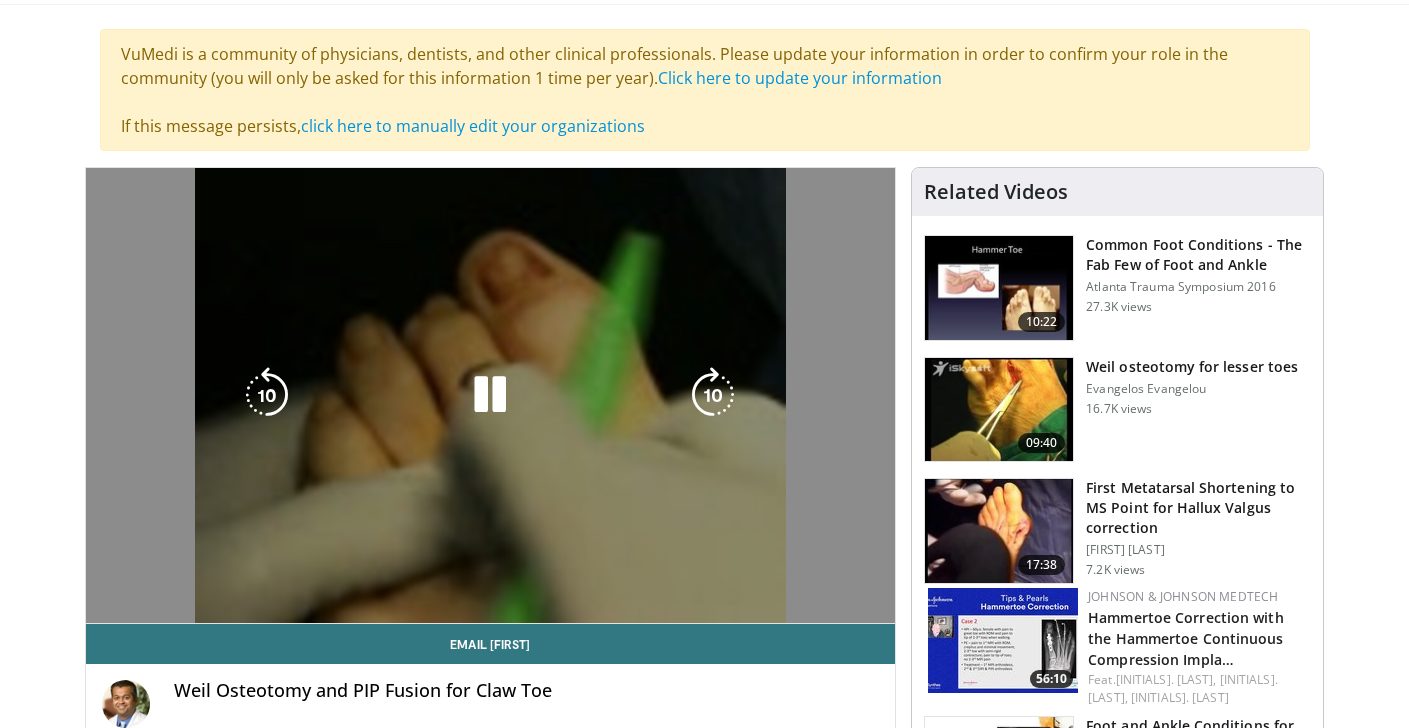 click on "**********" at bounding box center (491, 396) 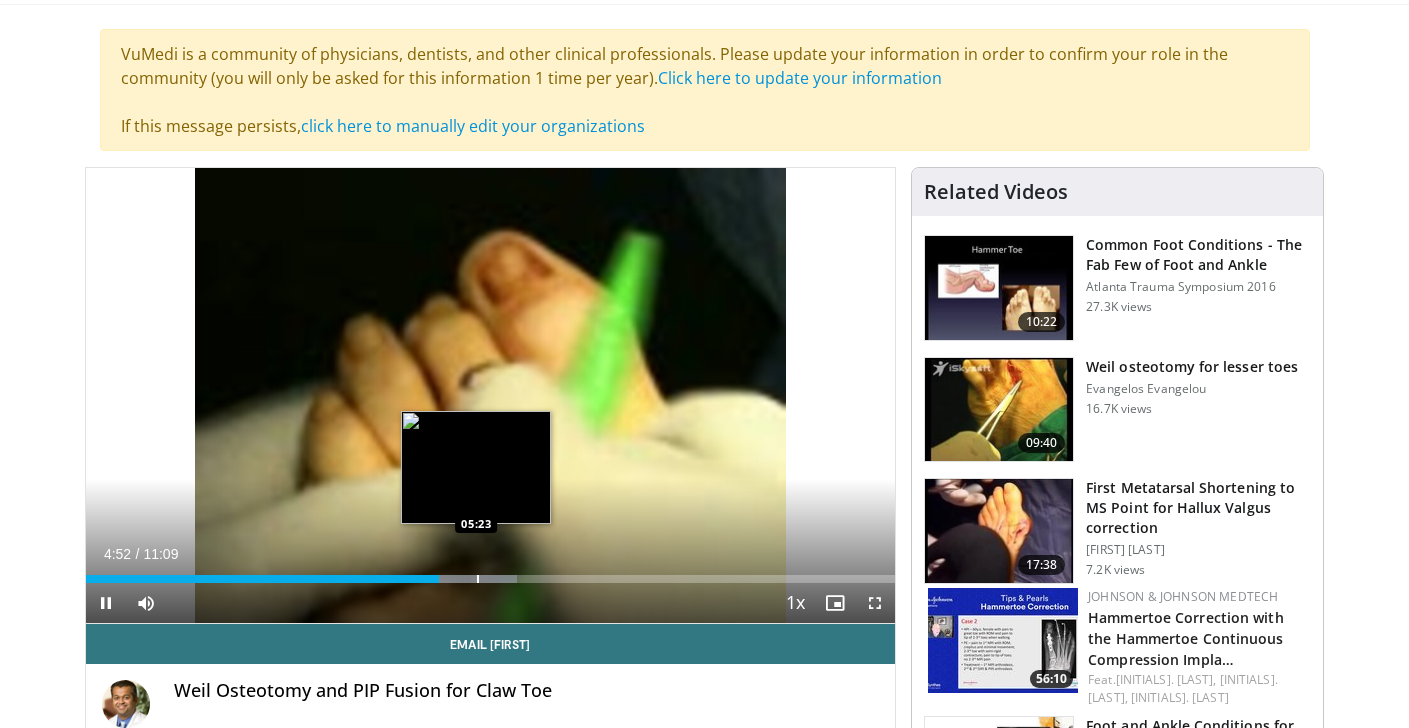 click on "Loaded :  53.35% 04:52 05:23" at bounding box center (491, 573) 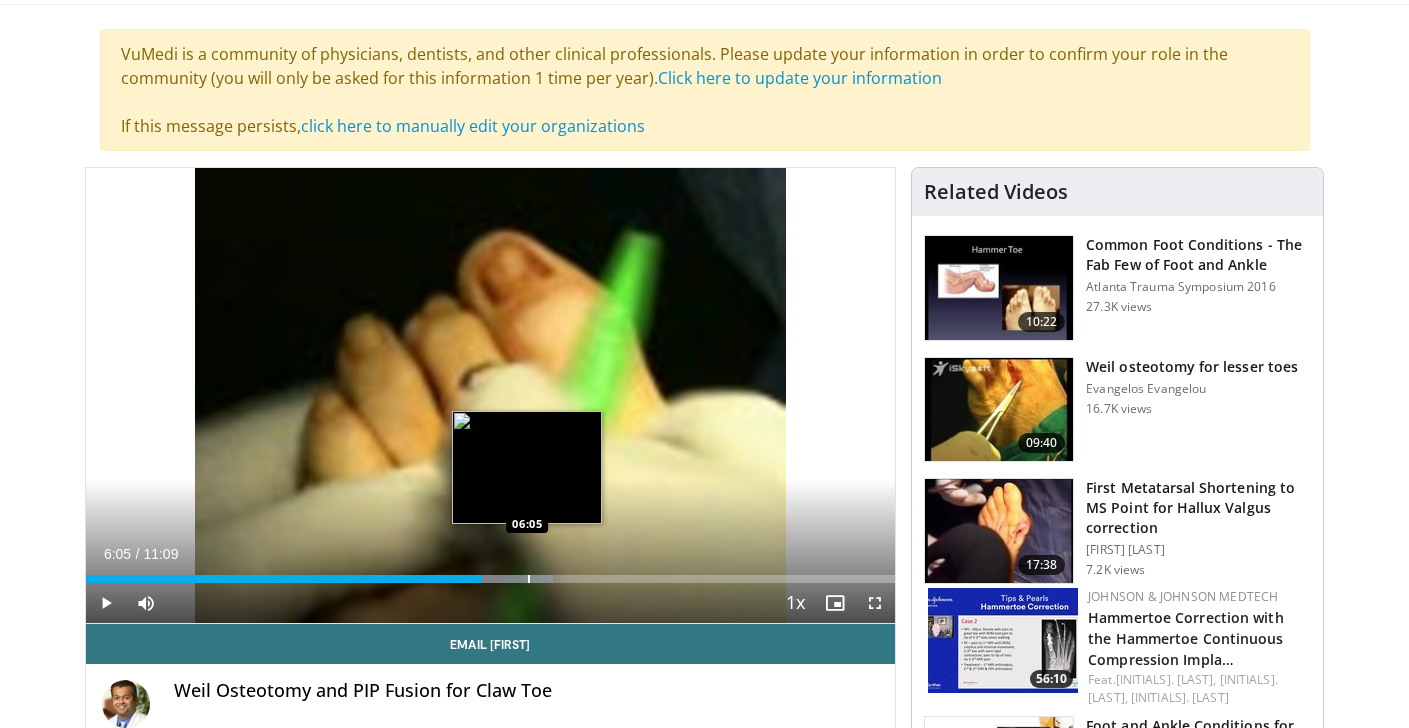 click at bounding box center [529, 579] 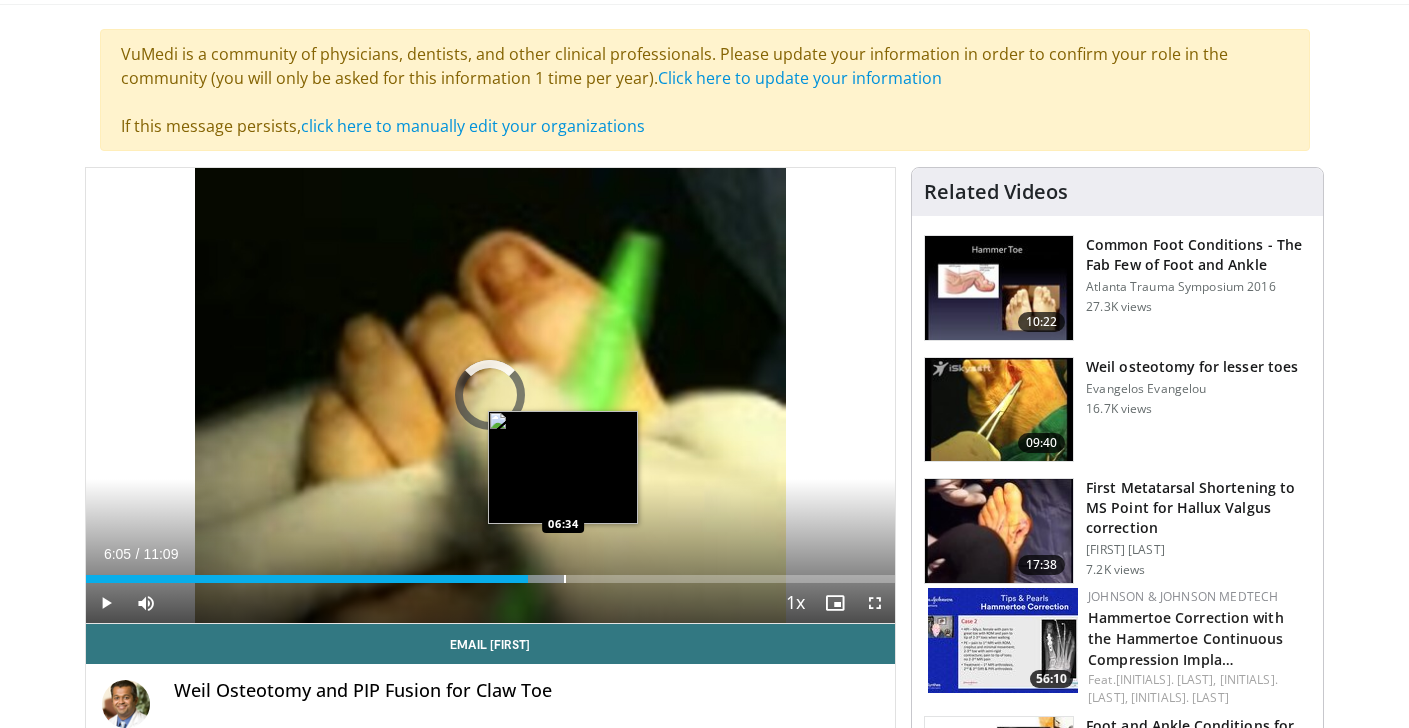 click at bounding box center (565, 579) 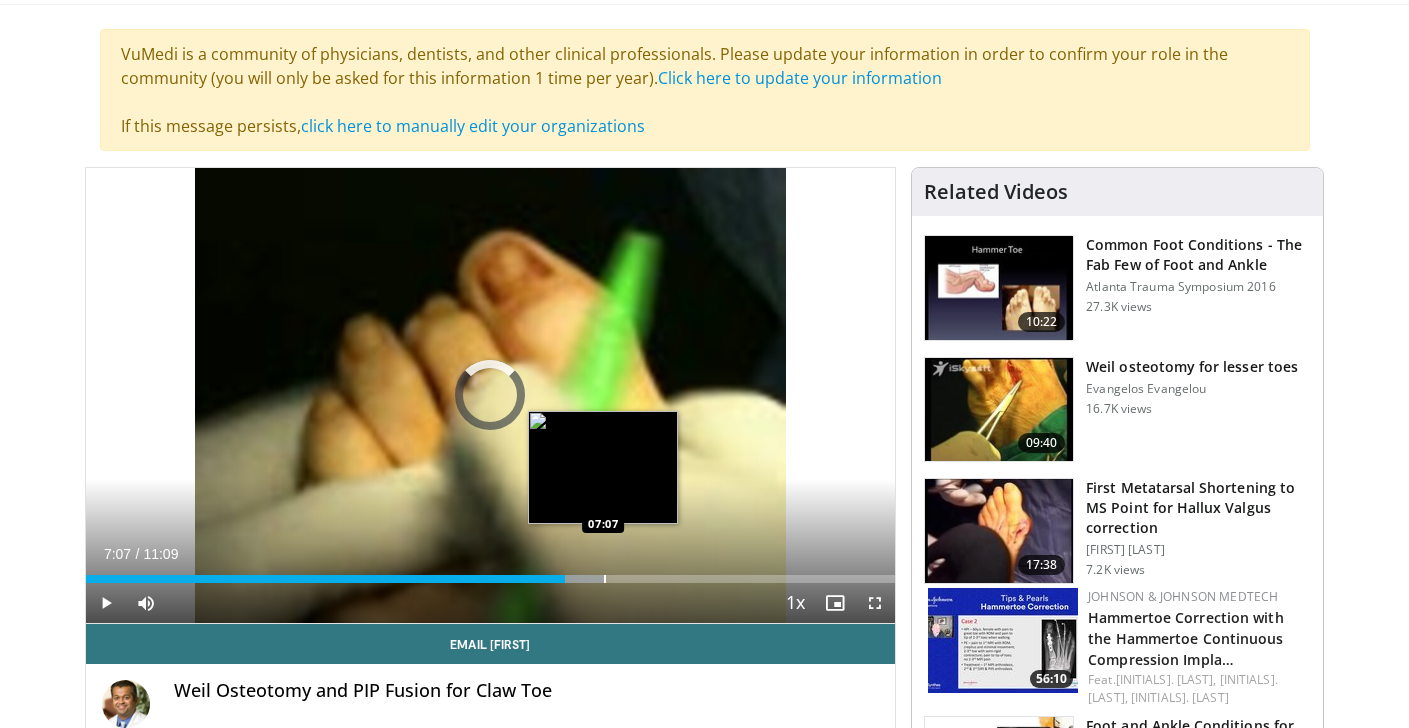 click on "Loaded :  64.25% 06:36 07:07" at bounding box center (491, 573) 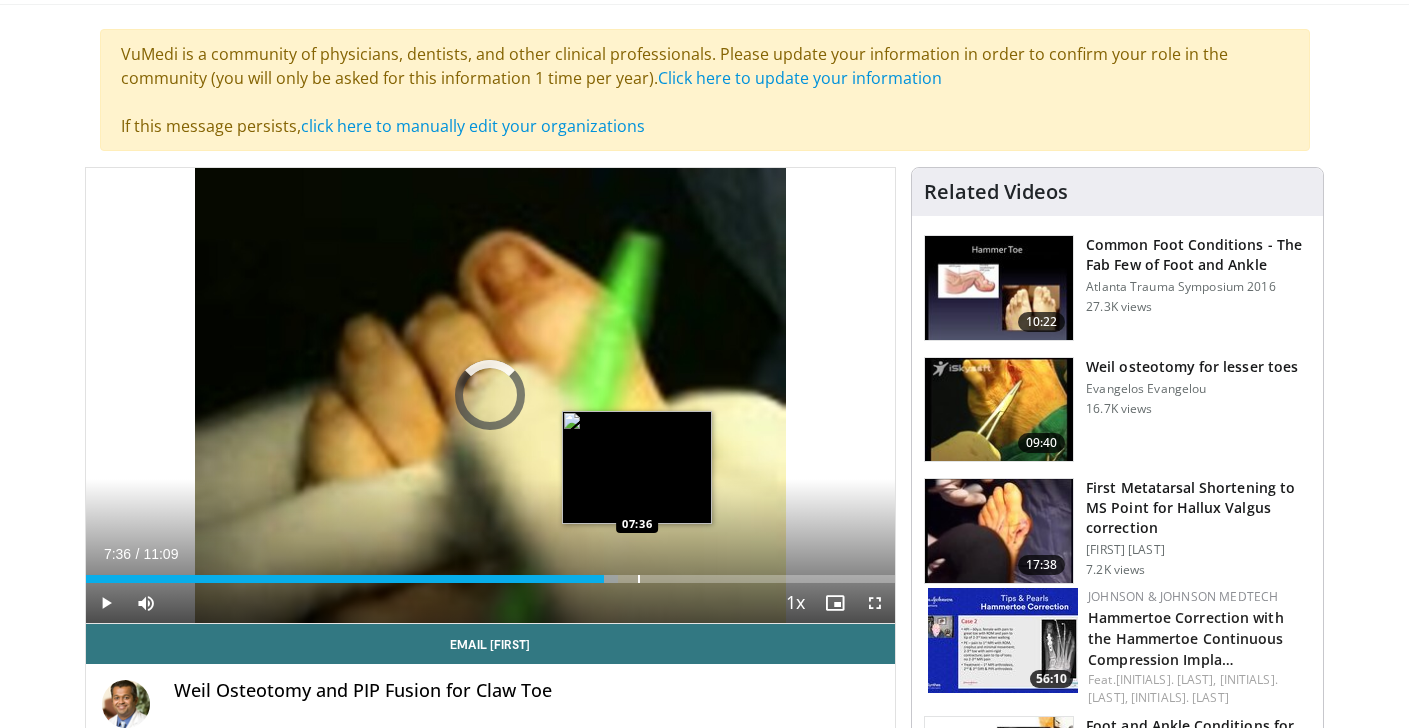 click on "Loaded :  65.75% 07:08 07:36" at bounding box center [491, 573] 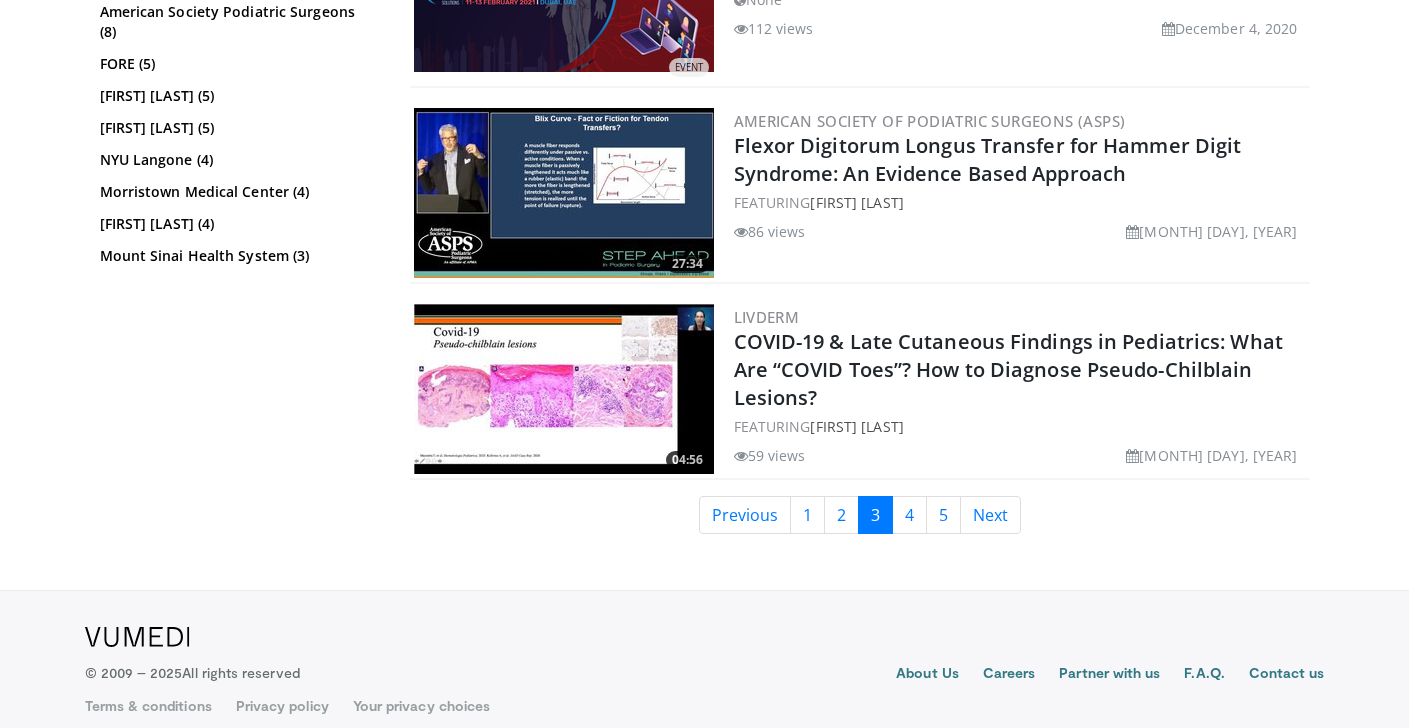 scroll, scrollTop: 4646, scrollLeft: 0, axis: vertical 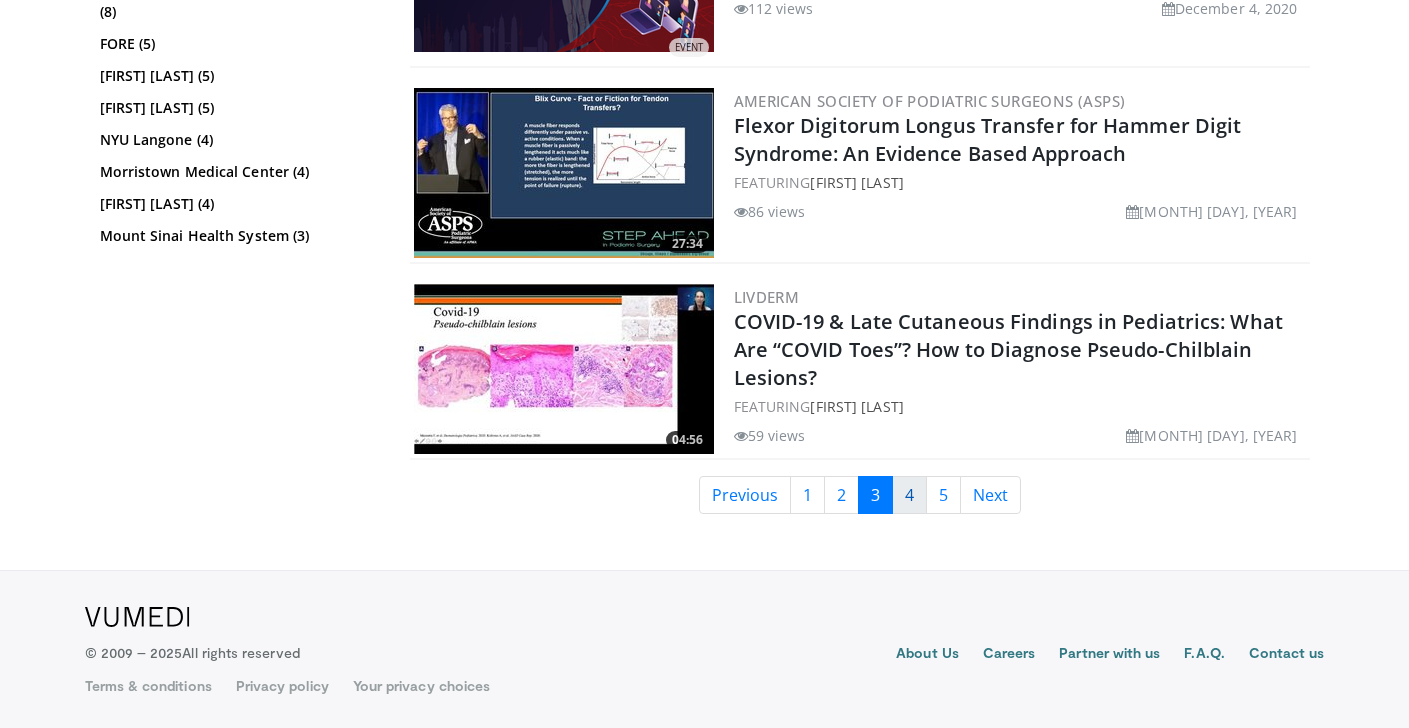 click on "4" at bounding box center [909, 495] 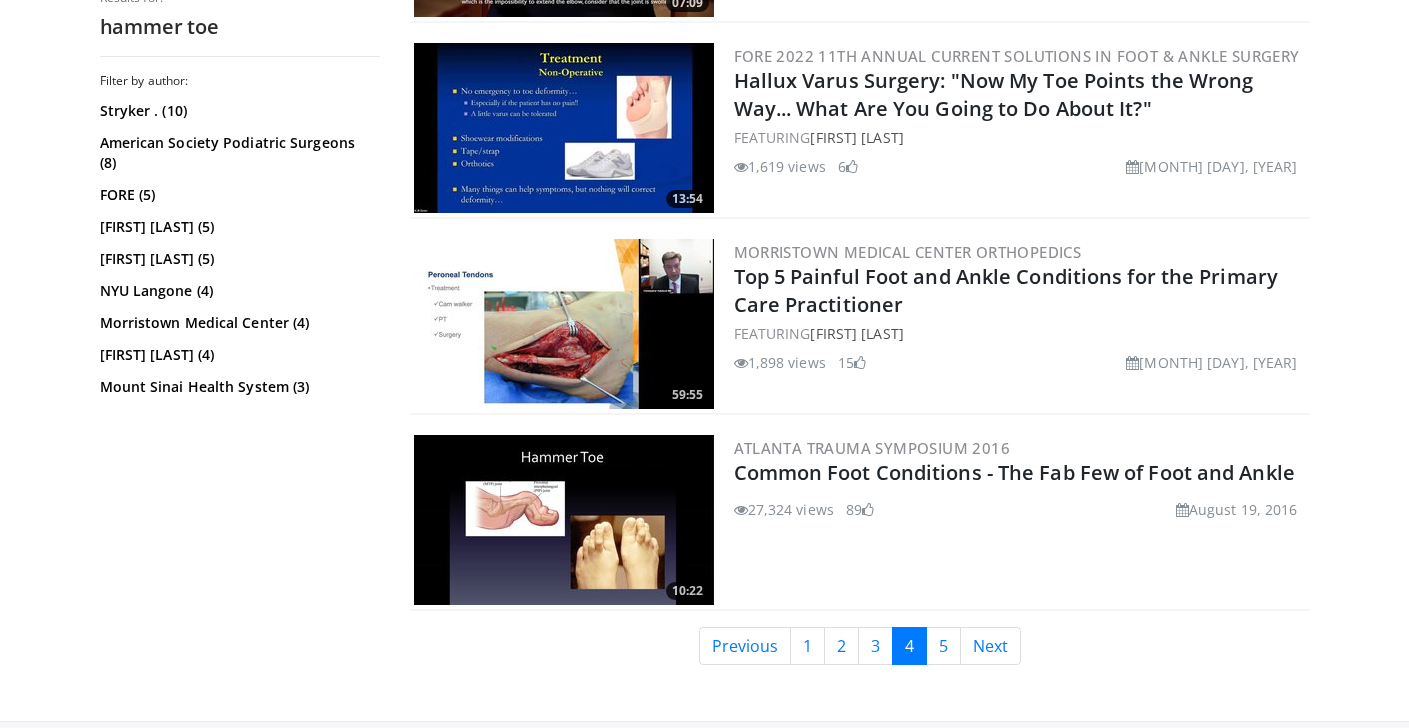 scroll, scrollTop: 4513, scrollLeft: 0, axis: vertical 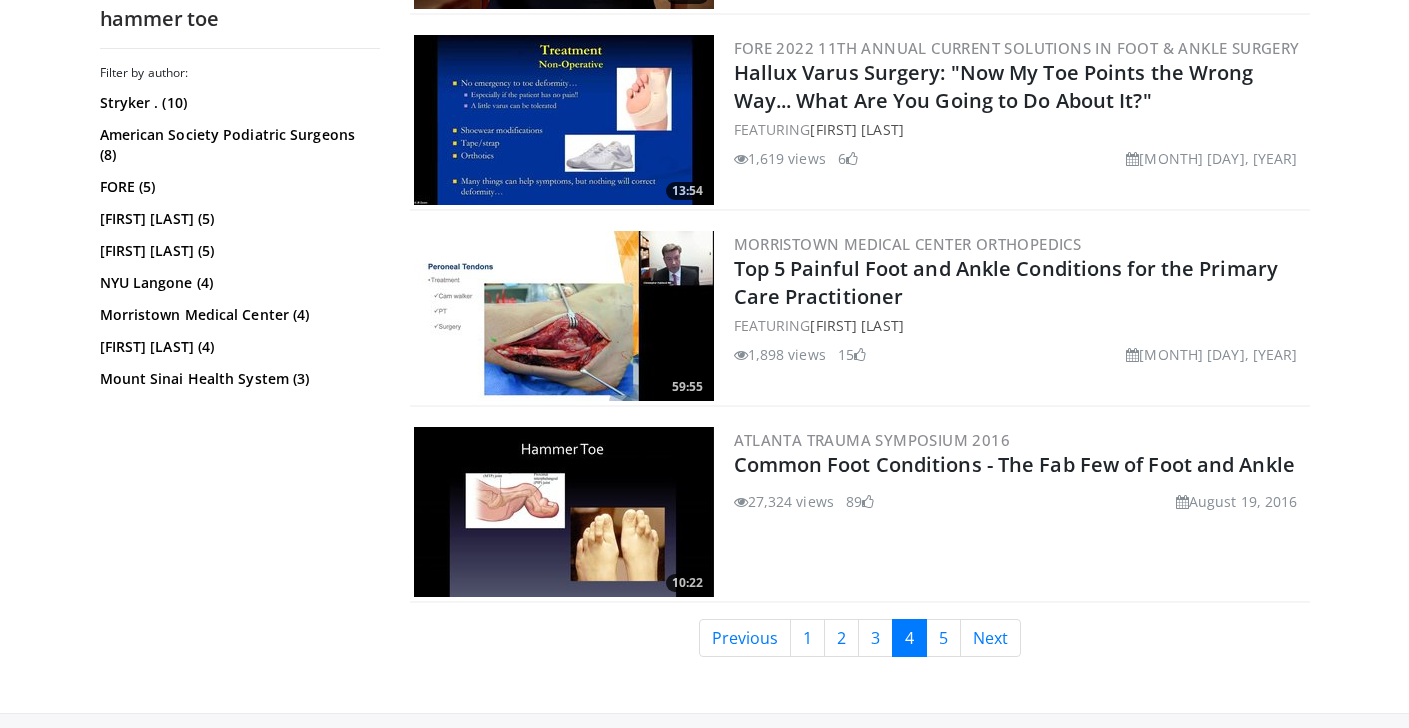 click at bounding box center (564, 512) 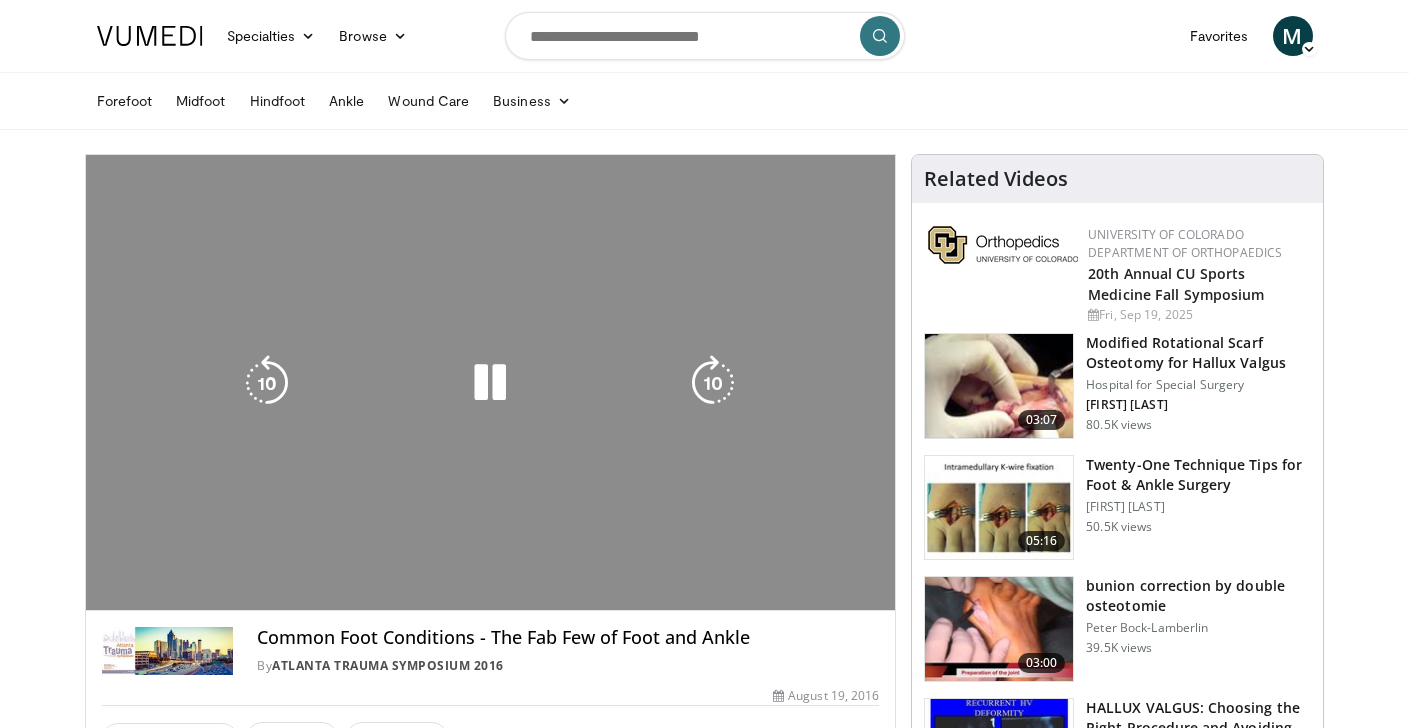 scroll, scrollTop: 0, scrollLeft: 0, axis: both 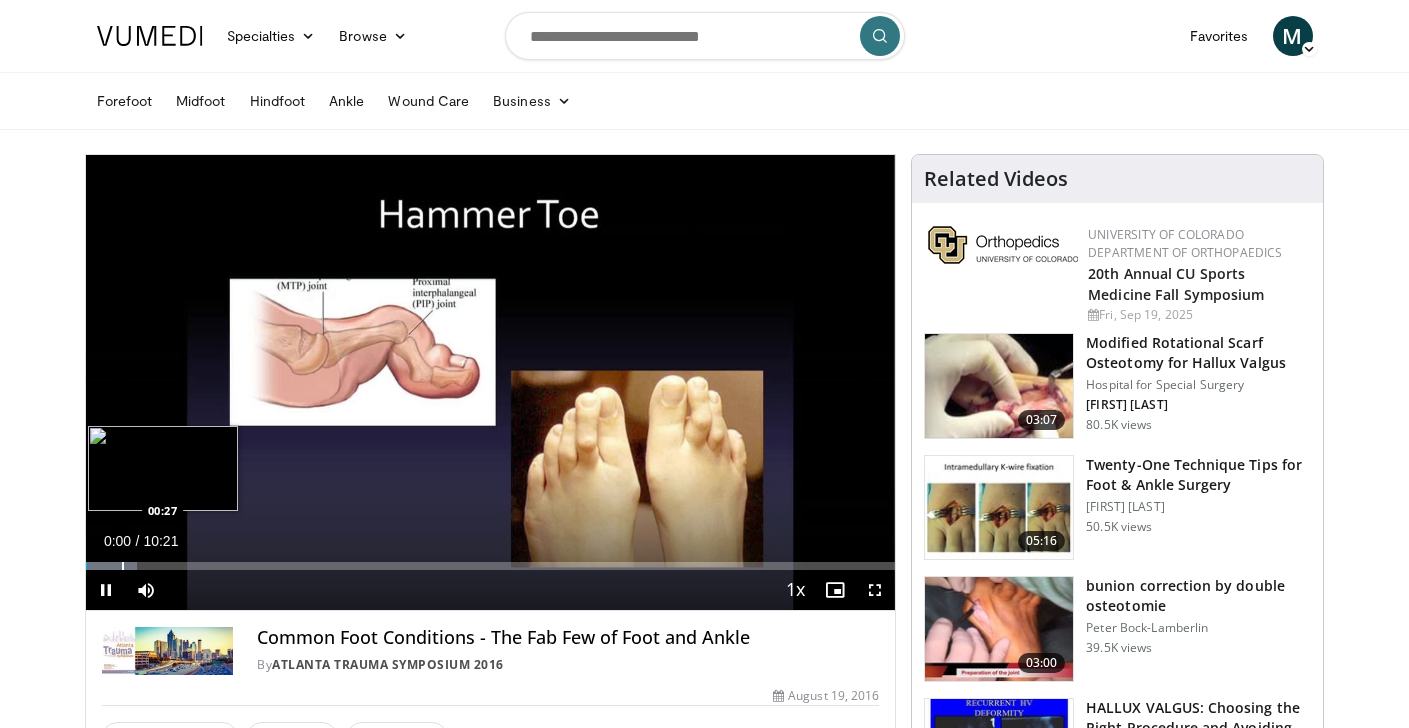 click at bounding box center (123, 566) 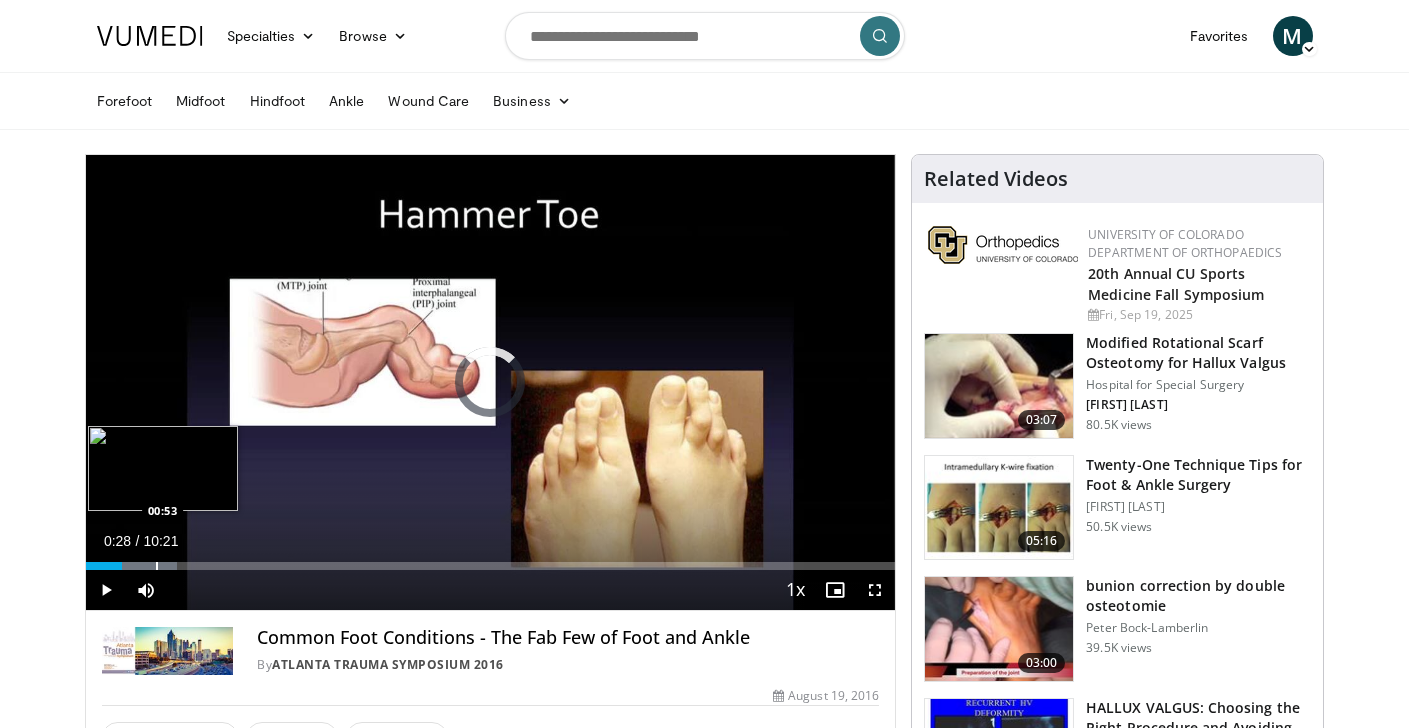 click at bounding box center [157, 566] 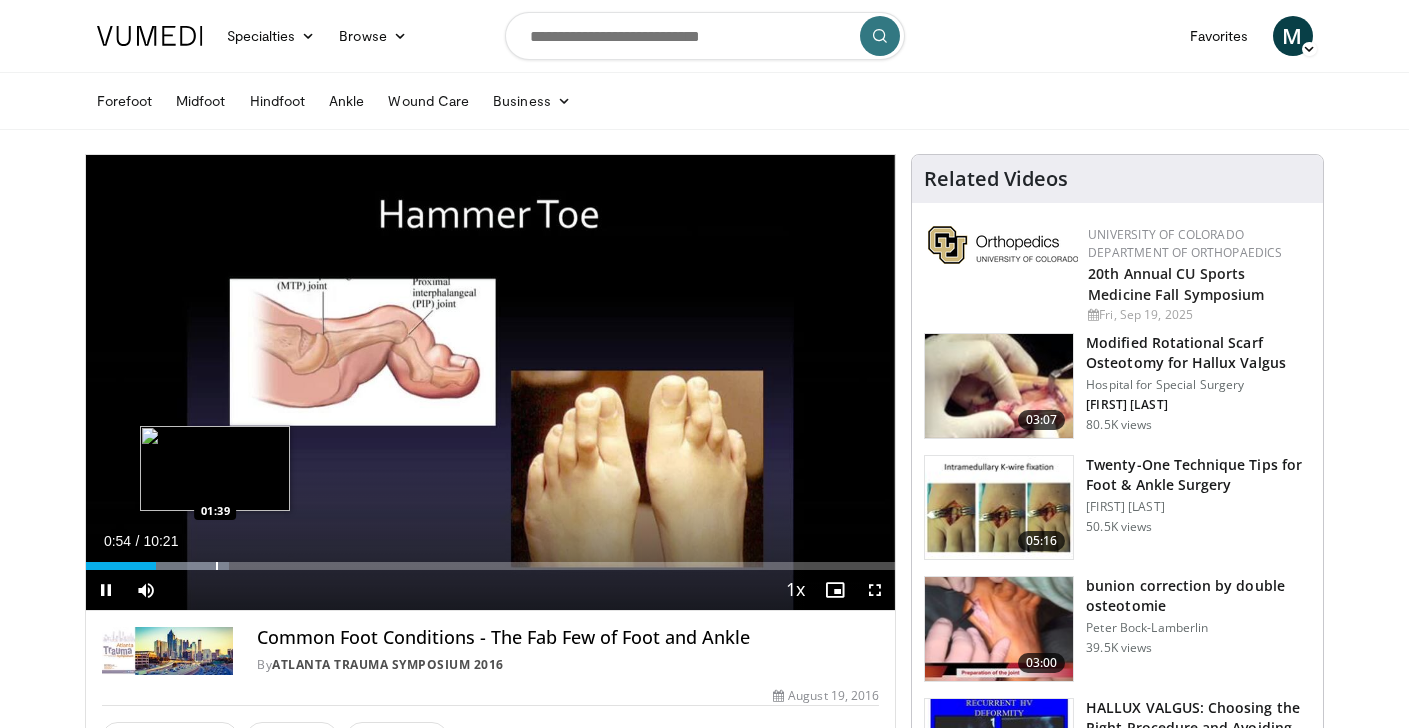 click at bounding box center (217, 566) 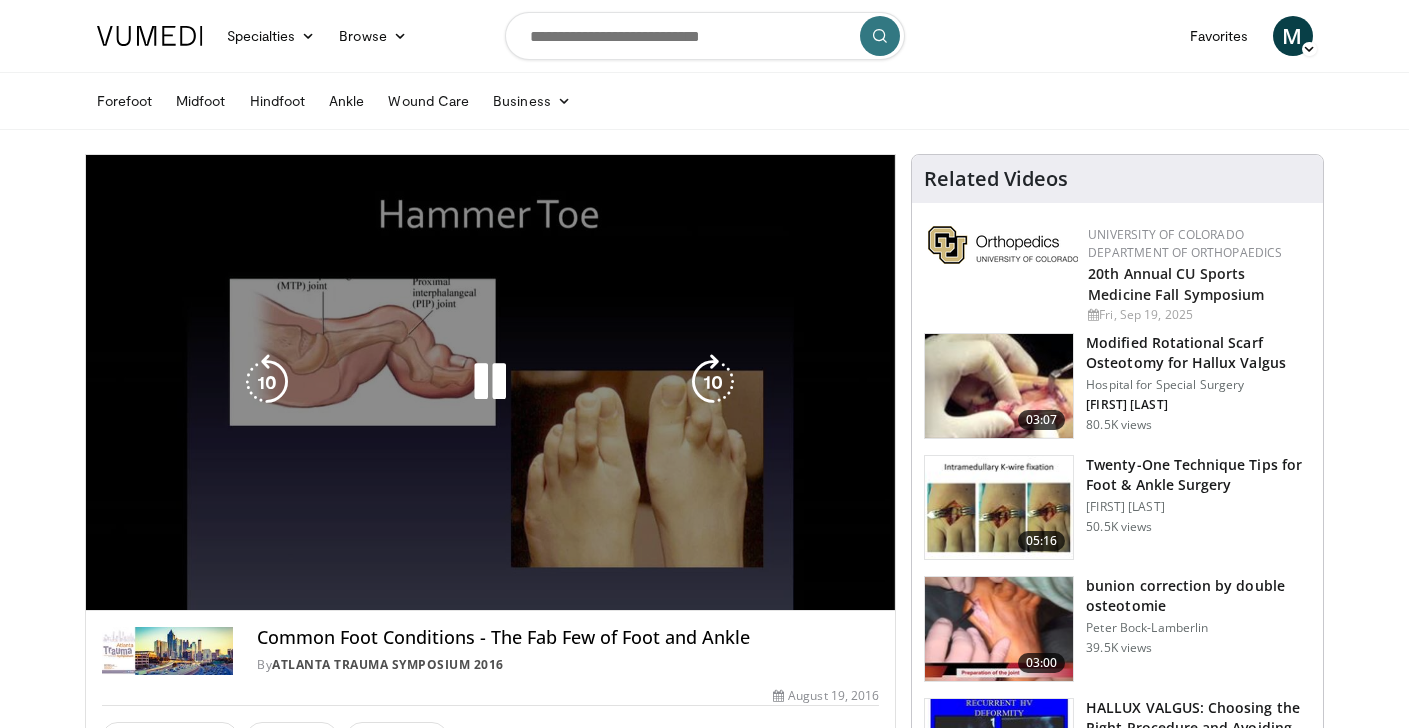 click on "**********" at bounding box center (491, 383) 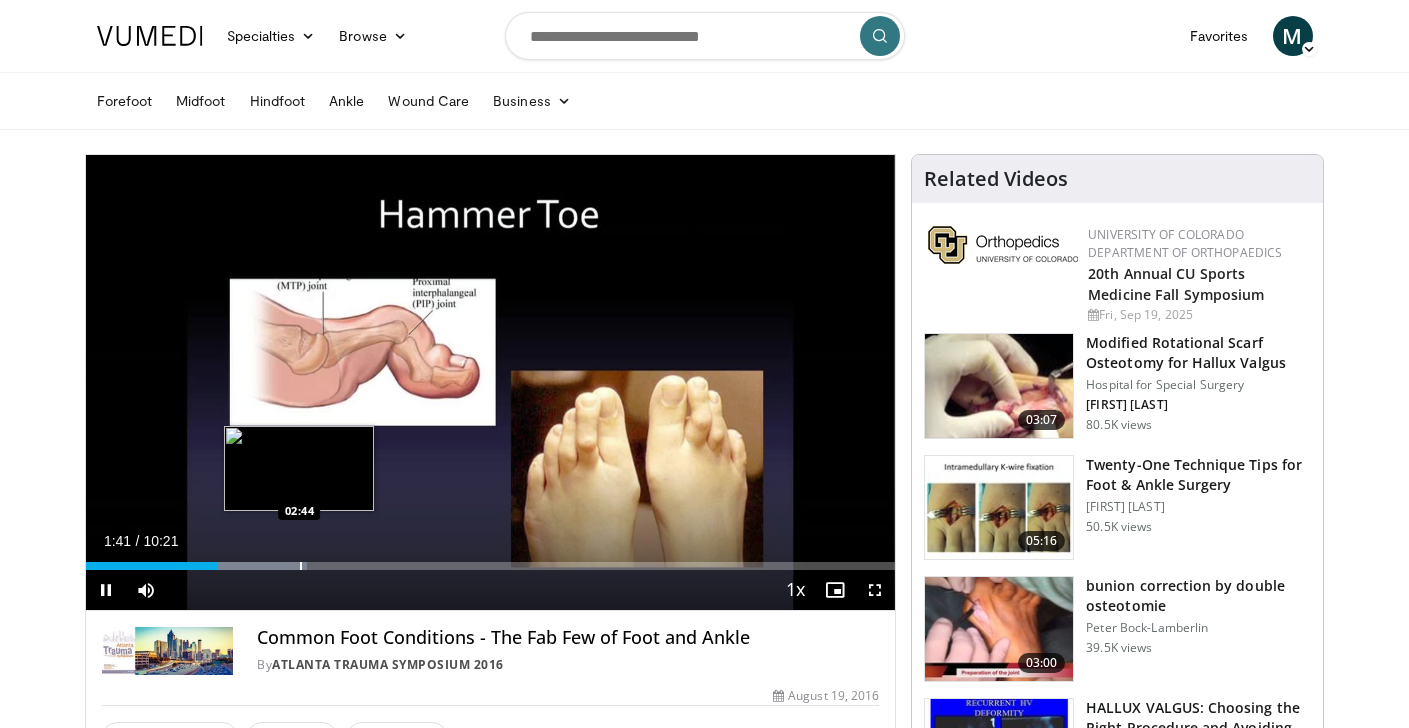 click at bounding box center [301, 566] 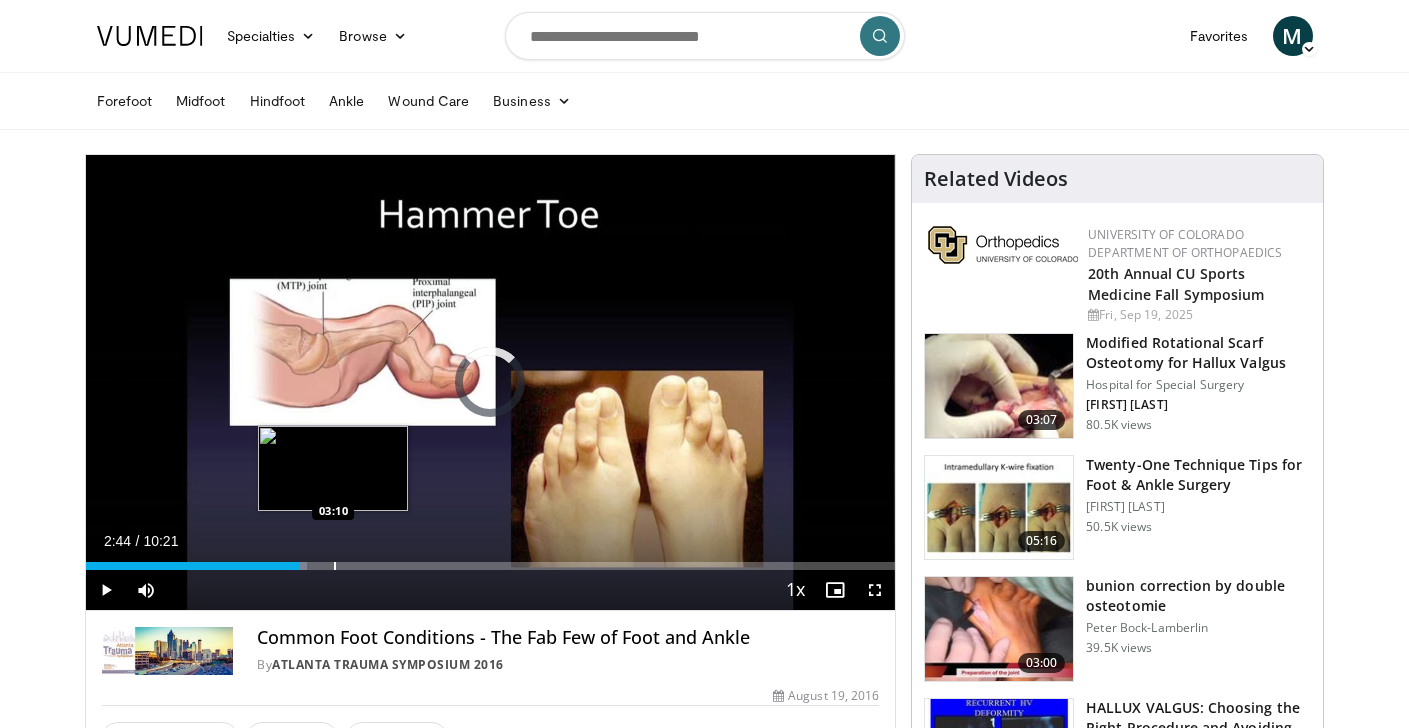 click at bounding box center (335, 566) 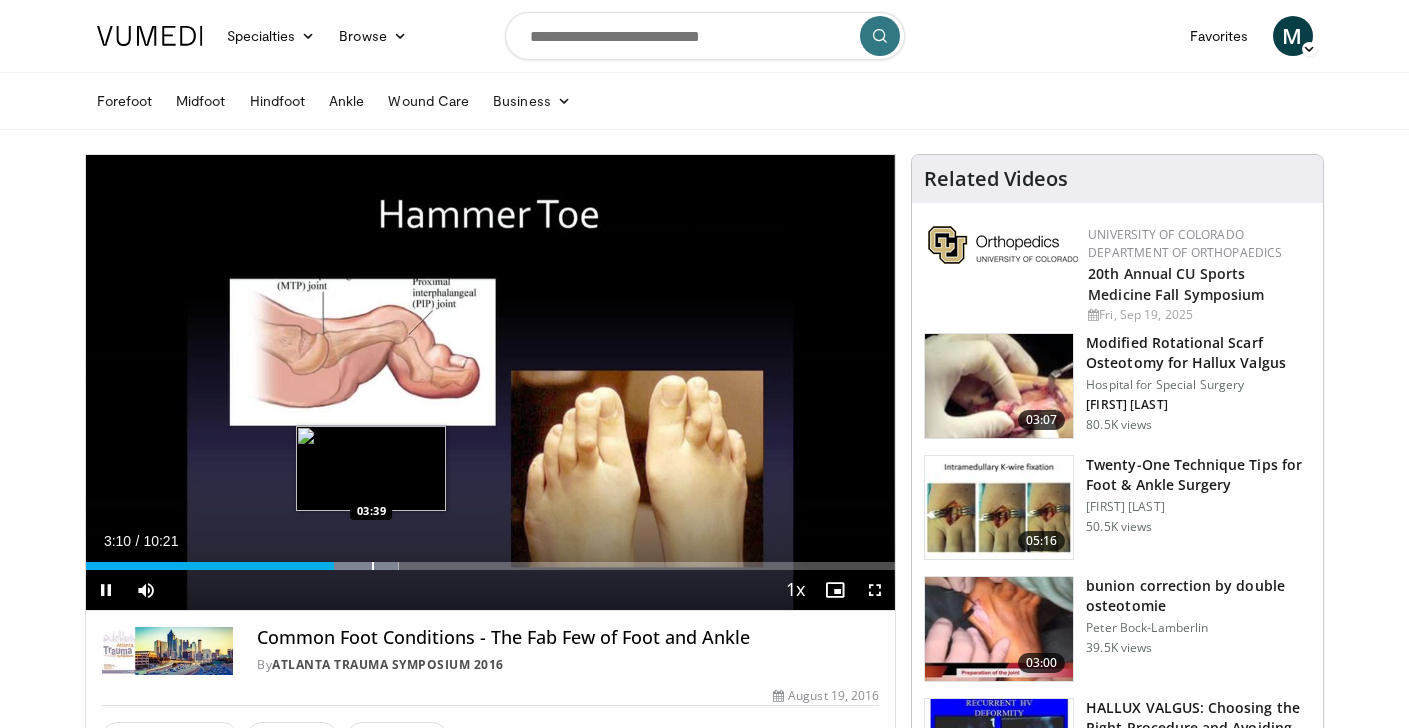 click at bounding box center [373, 566] 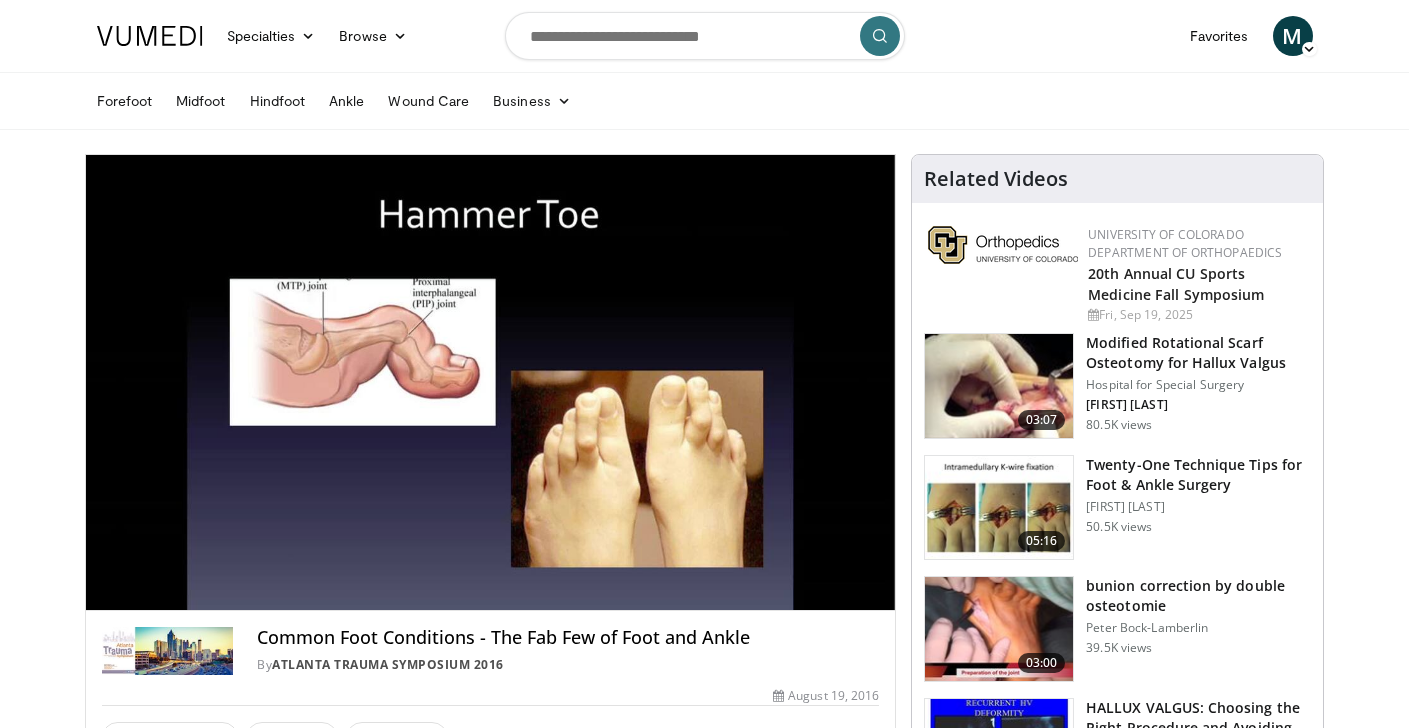click on "10 seconds
Tap to unmute" at bounding box center [491, 382] 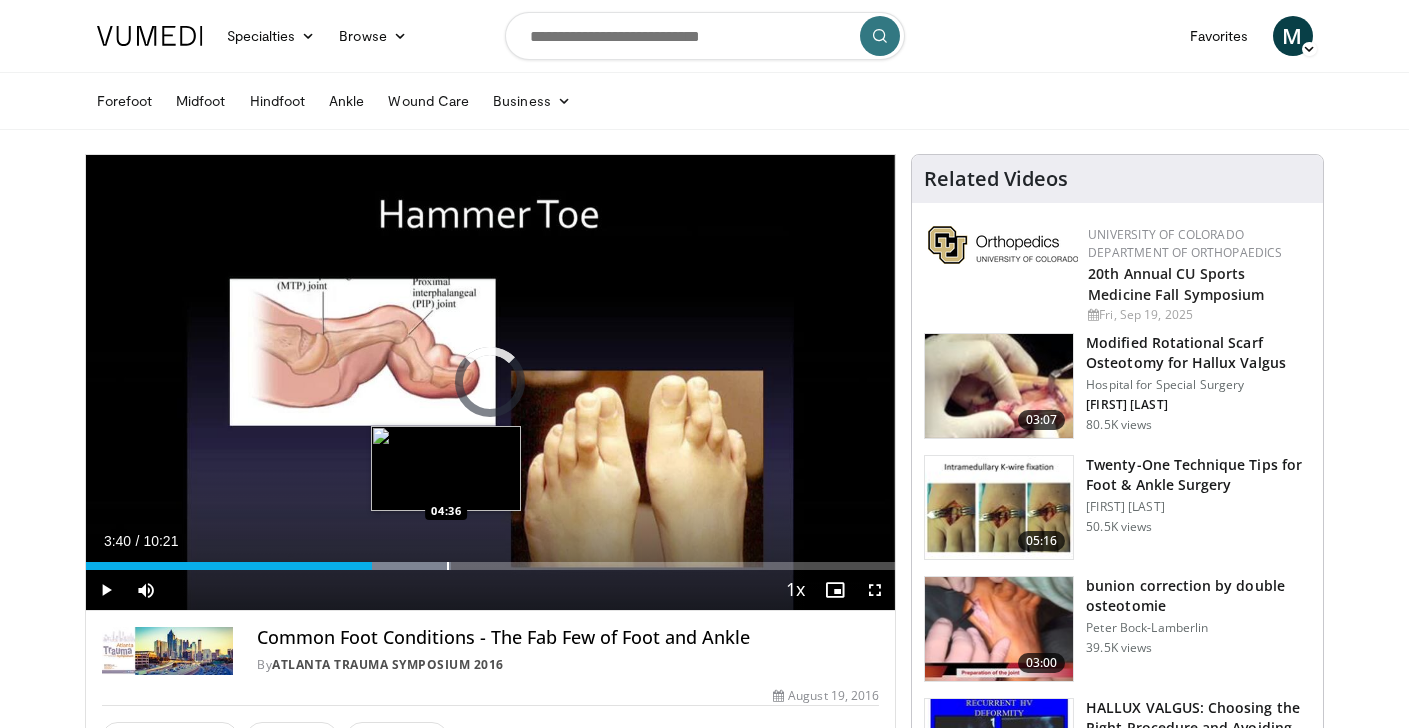 click on "Loaded :  45.11% 03:40 04:36" at bounding box center (491, 560) 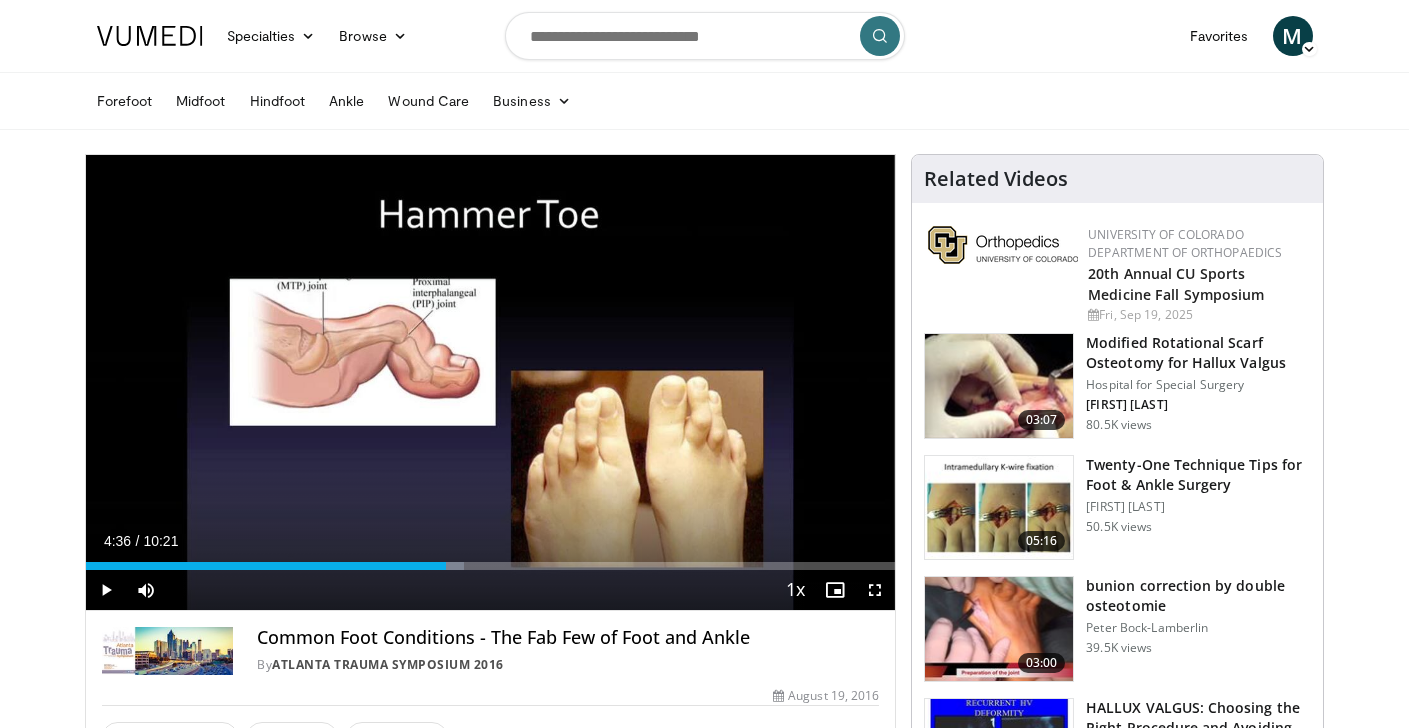 click at bounding box center [476, 566] 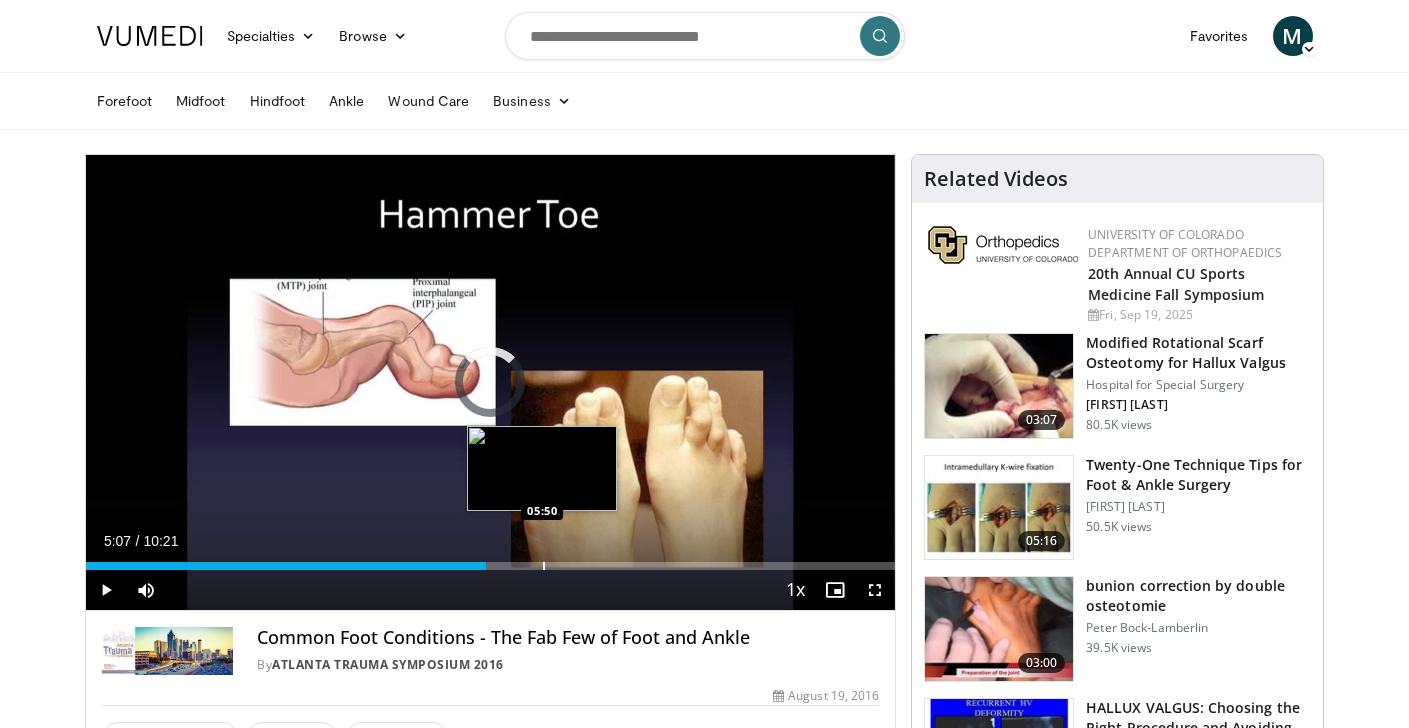 click at bounding box center [544, 566] 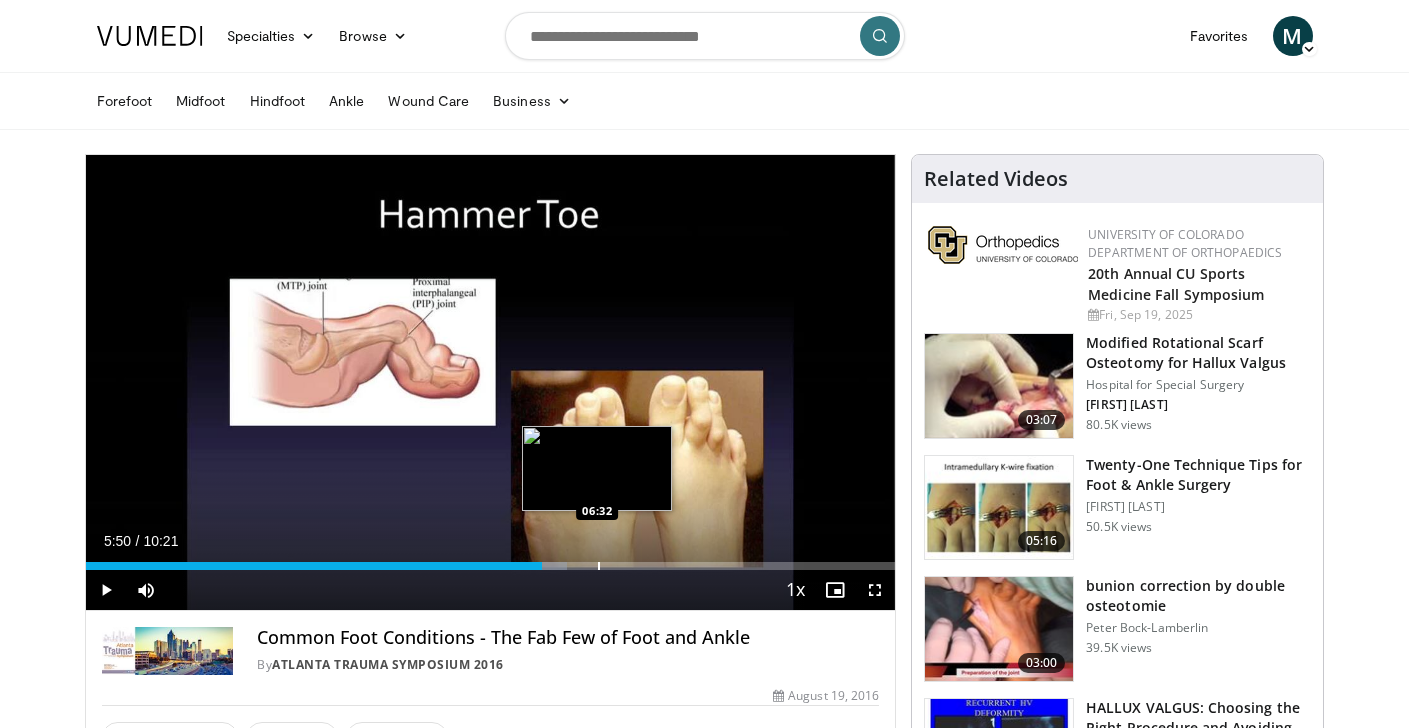 click on "Loaded :  59.44% 05:50 06:32" at bounding box center [491, 560] 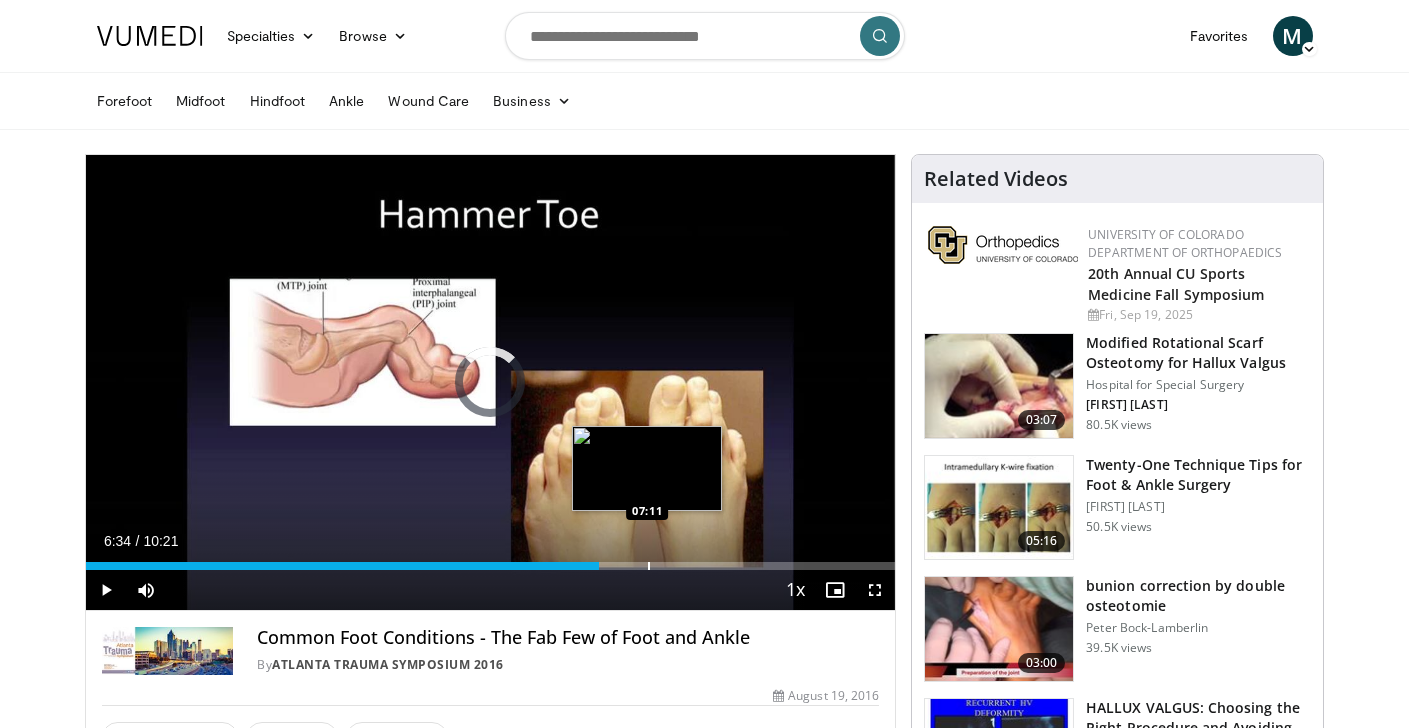 click on "Loaded :  0.00% 06:34 07:11" at bounding box center [491, 560] 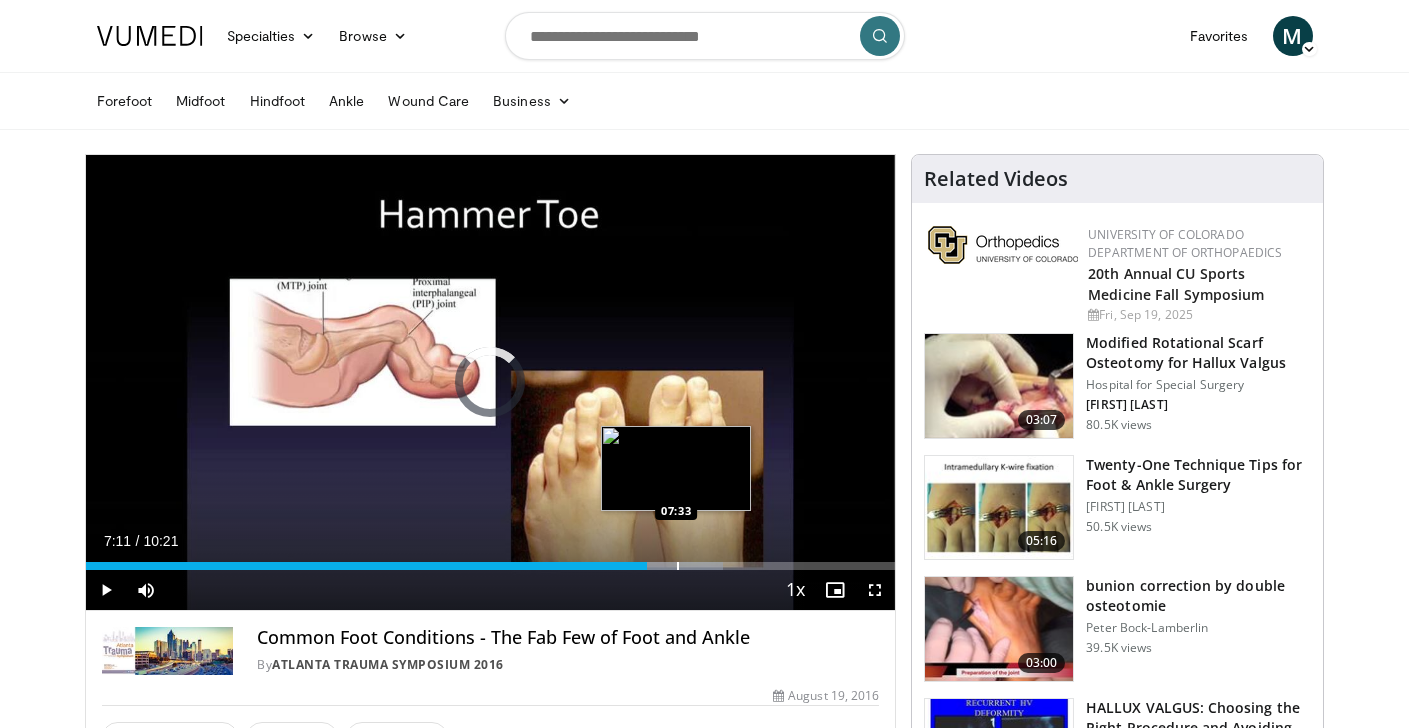click on "Loaded :  78.72% 07:33 07:33" at bounding box center (491, 560) 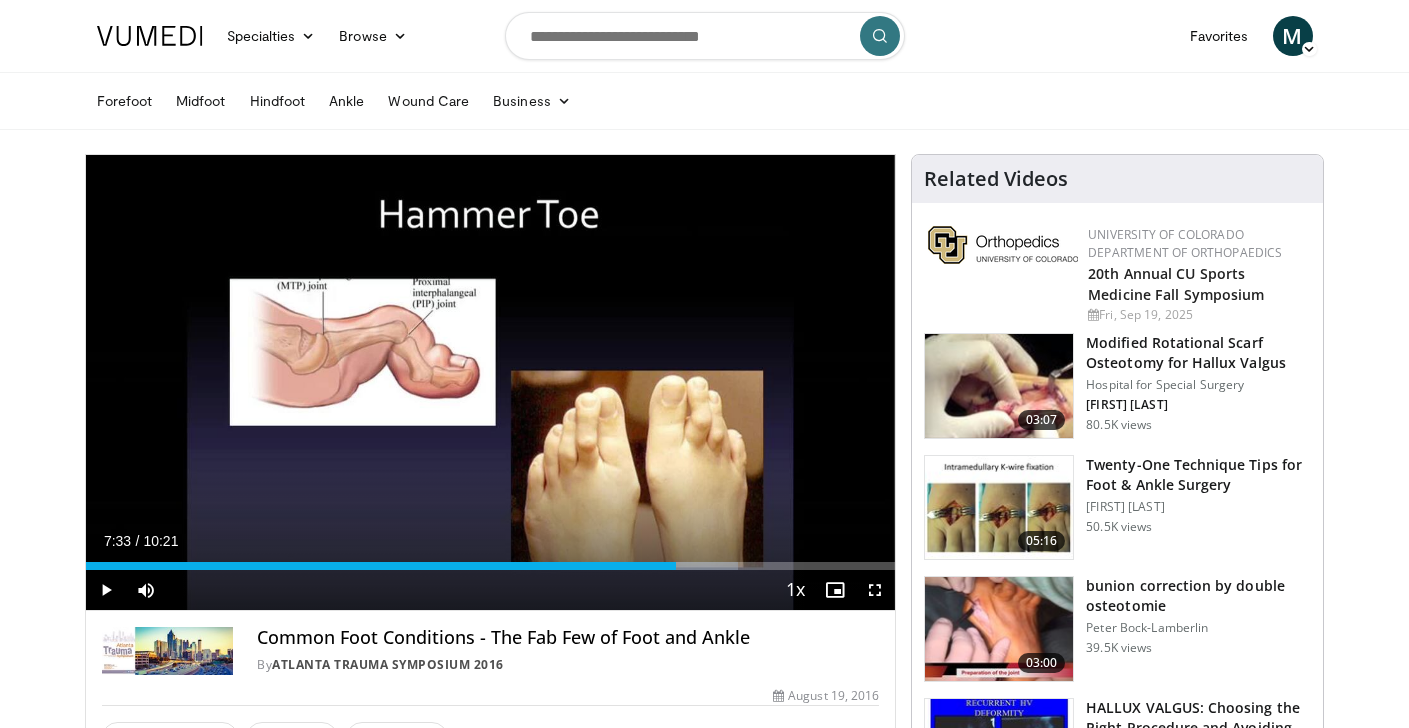 click on "Loaded :  80.55% 07:33 08:02" at bounding box center (491, 560) 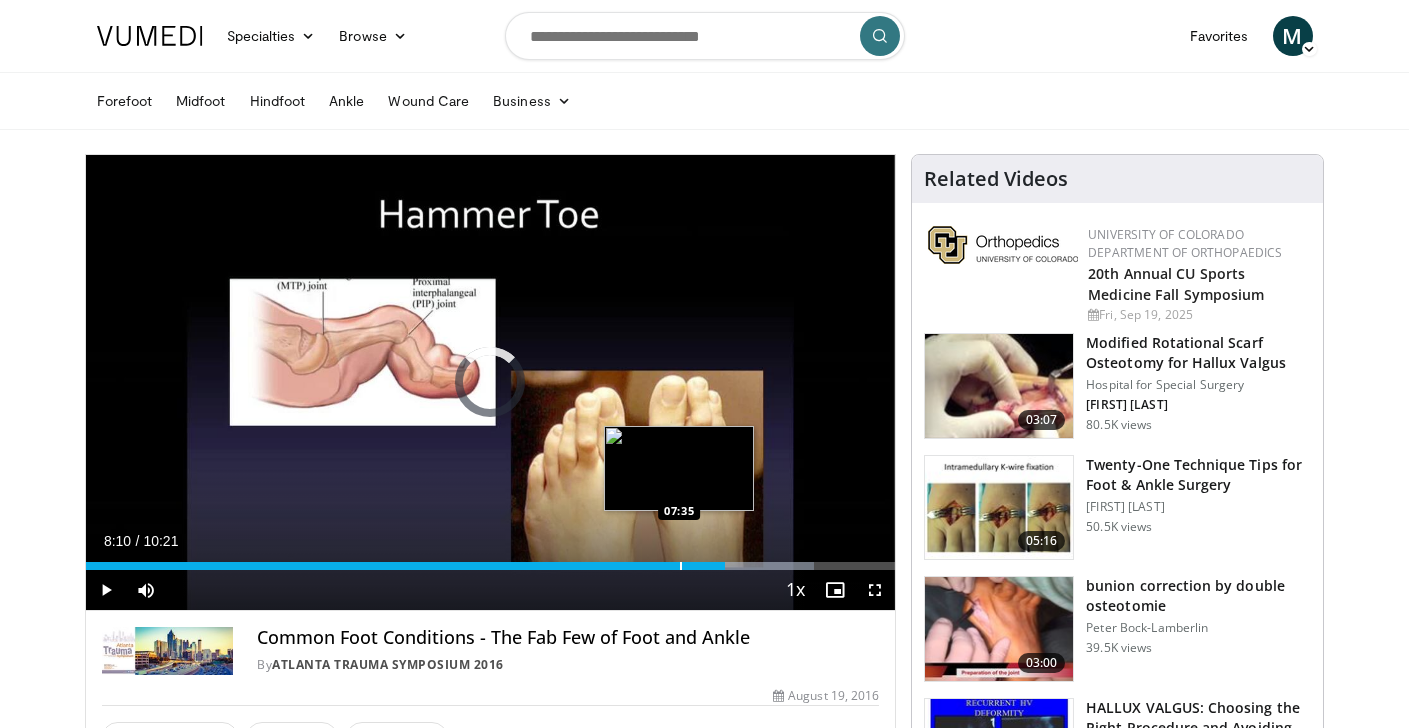 click on "Loaded :  89.97% 07:35 07:35" at bounding box center [491, 560] 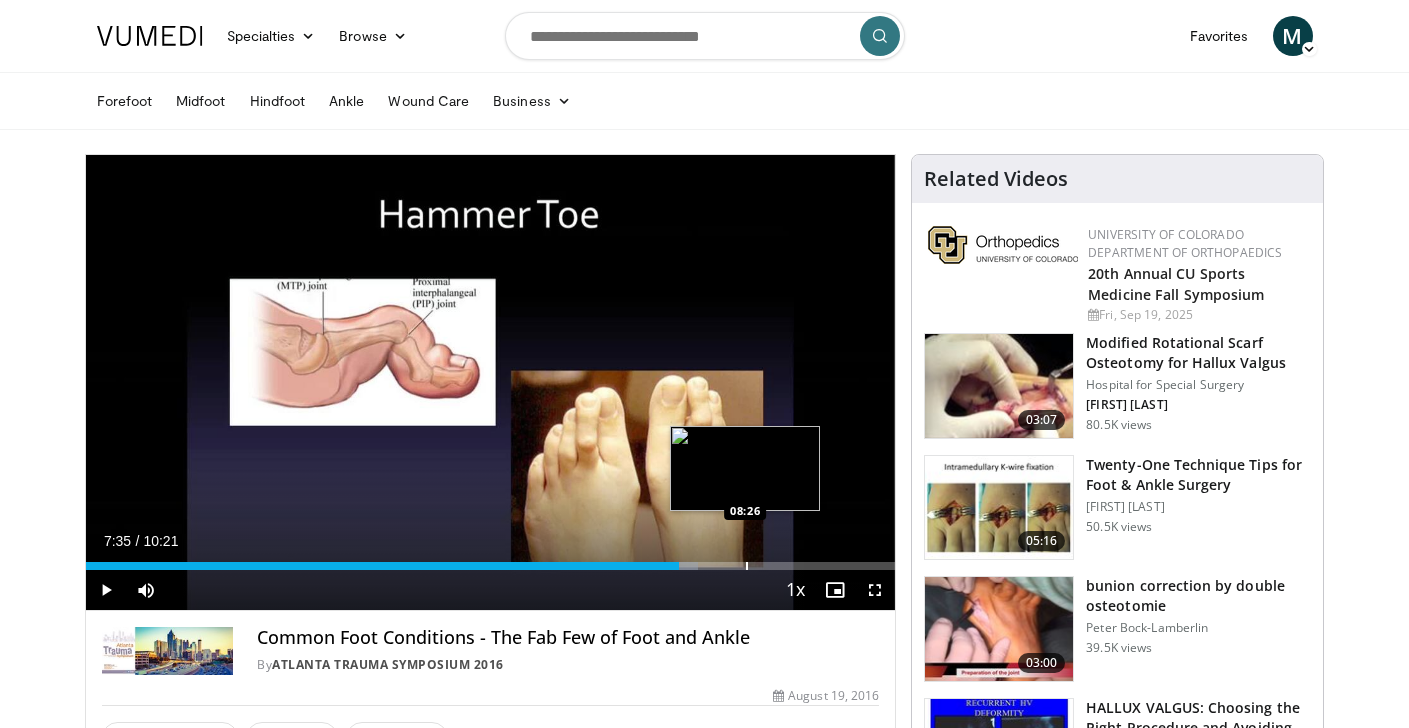 click on "Loaded :  75.71% 07:35 08:26" at bounding box center (491, 560) 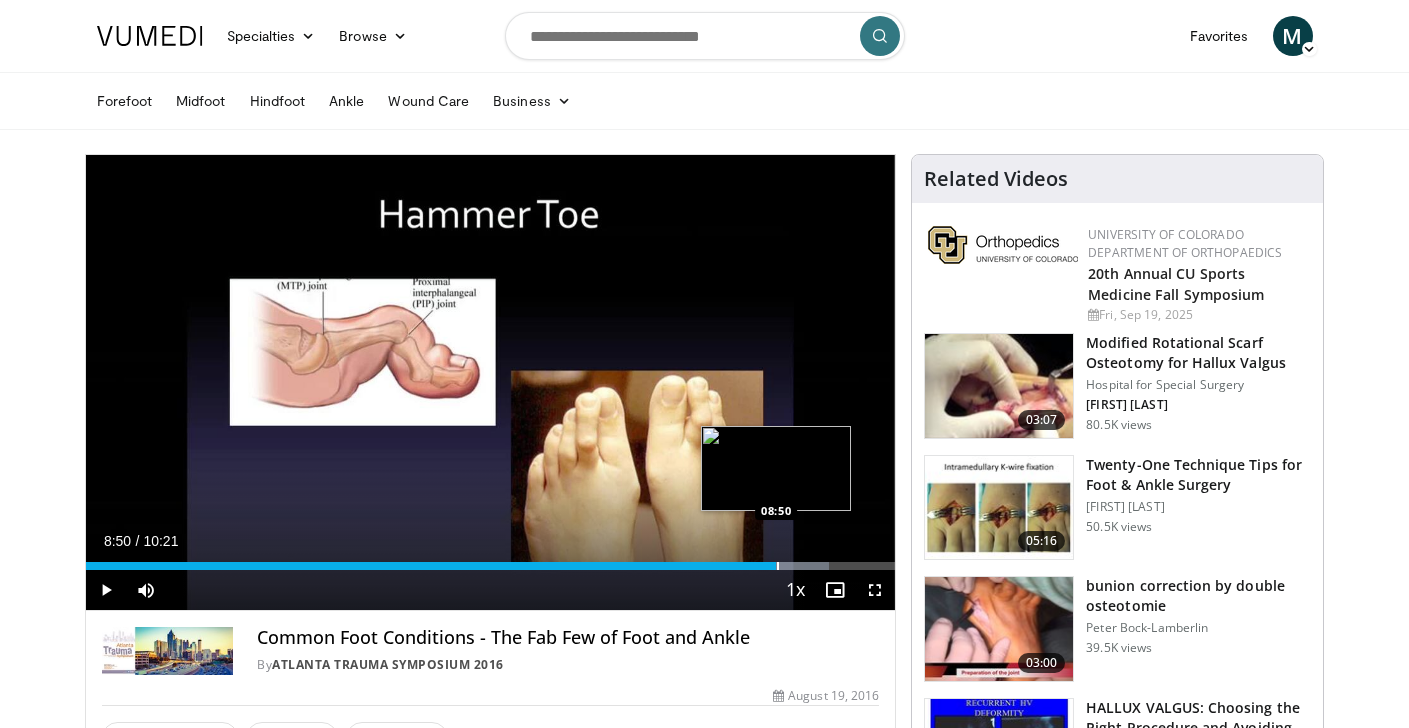 click on "Loaded :  91.82% 08:50 08:50" at bounding box center [491, 560] 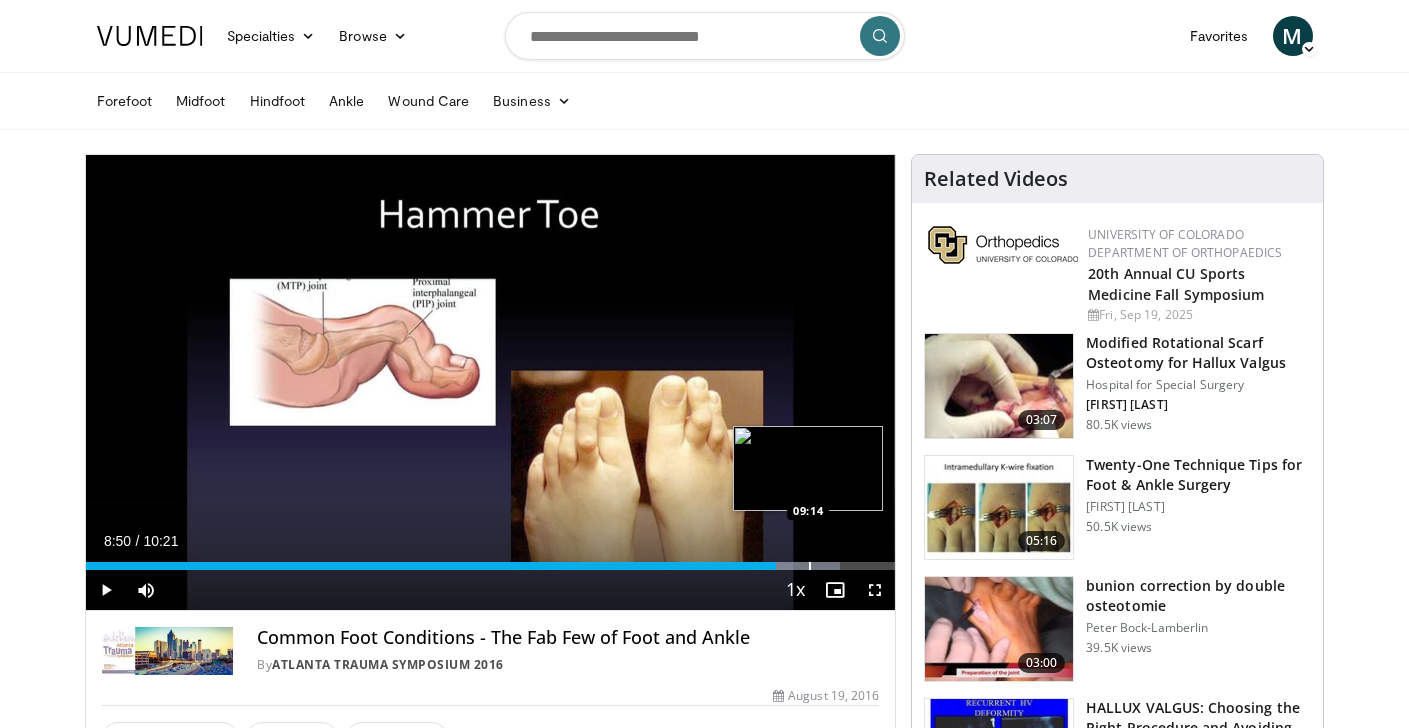 click on "Loaded :  93.18% 08:50 09:14" at bounding box center (491, 560) 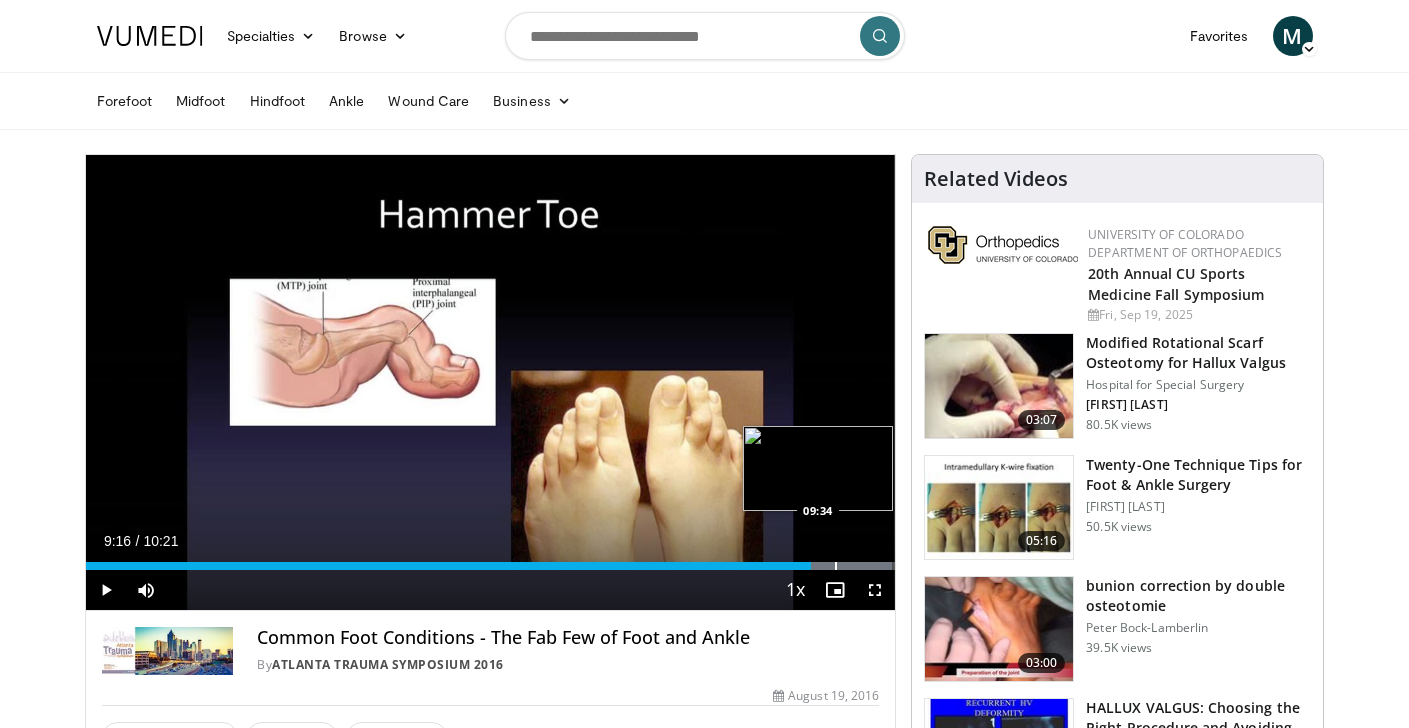 click on "Loaded :  99.61% 09:16 09:34" at bounding box center [491, 560] 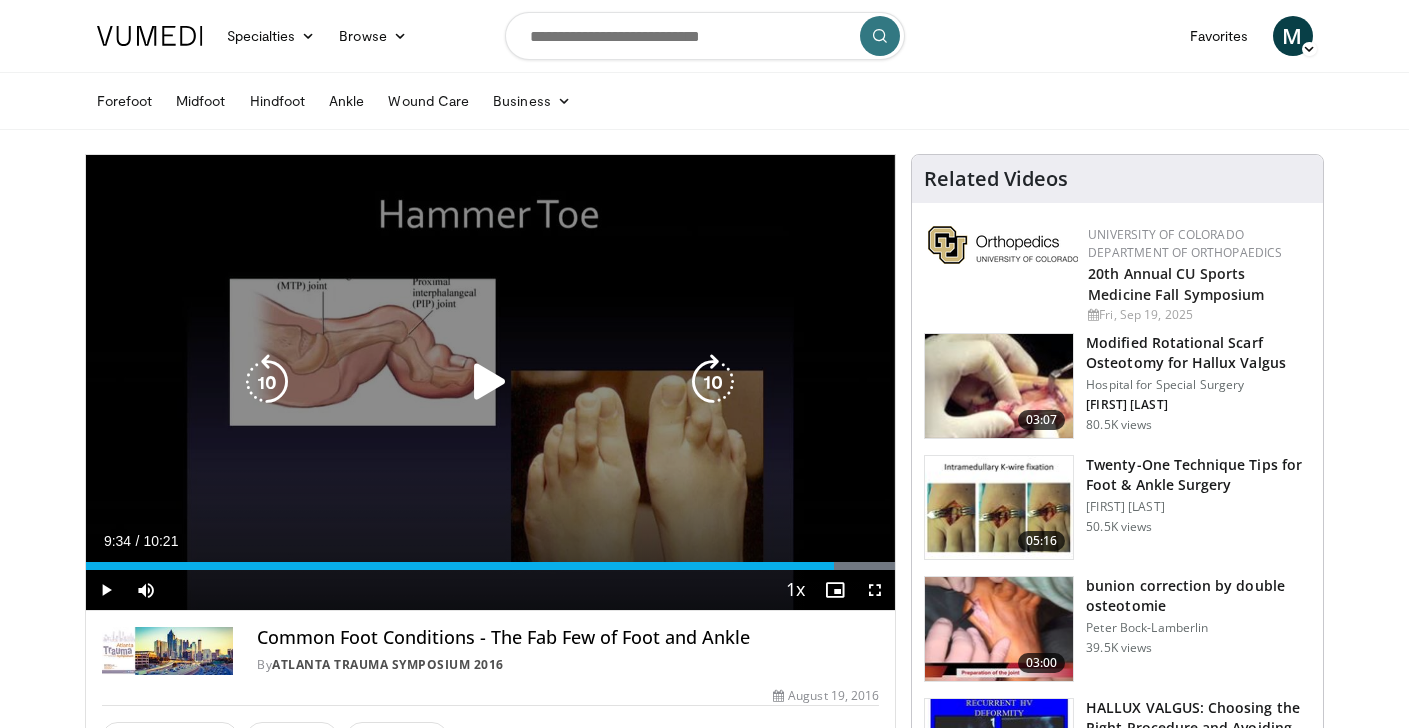 click on "10 seconds
Tap to unmute" at bounding box center (491, 382) 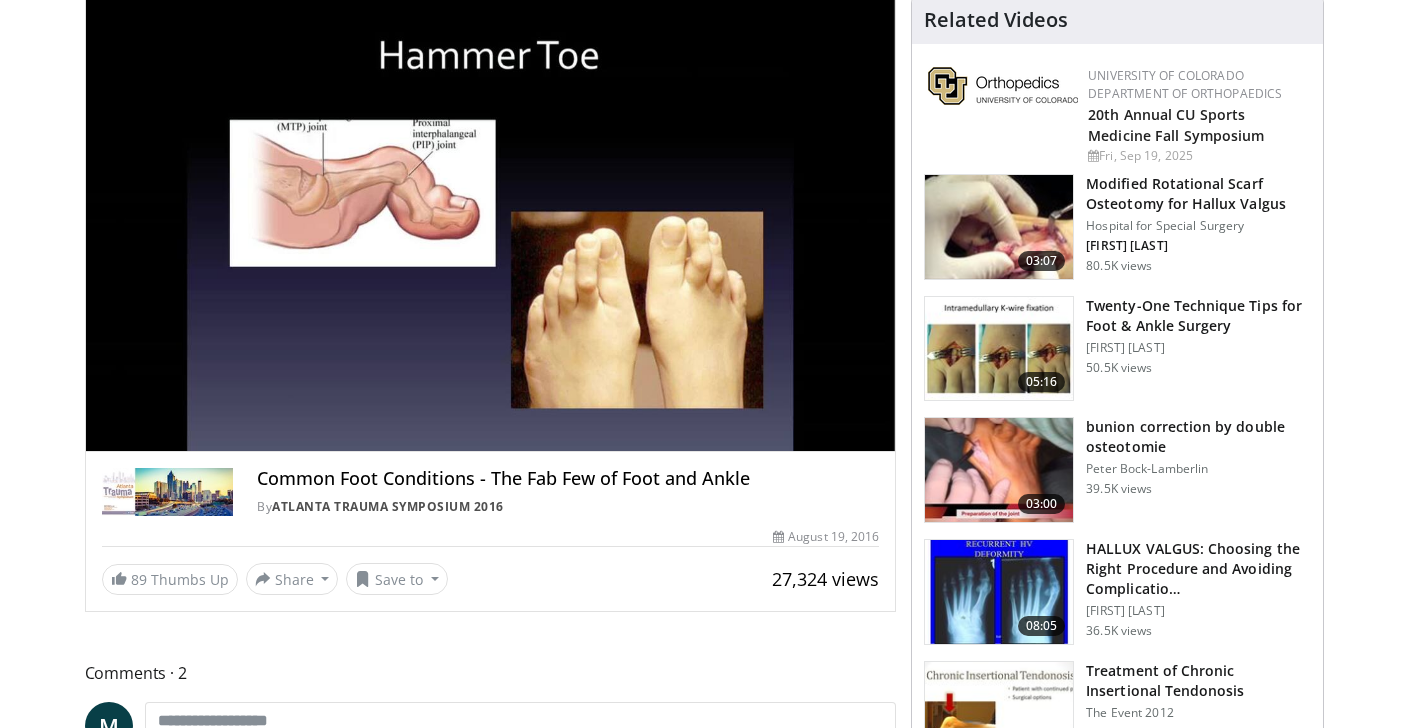 scroll, scrollTop: 0, scrollLeft: 0, axis: both 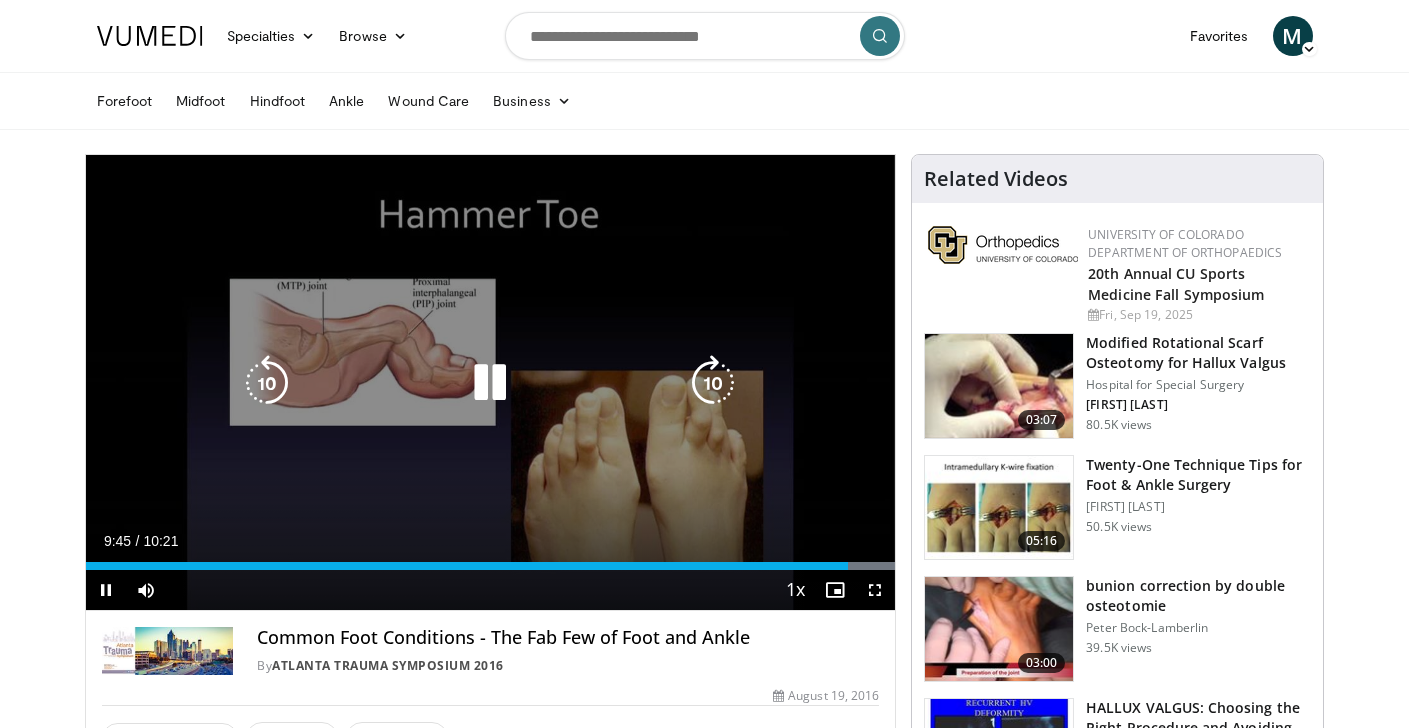 click on "10 seconds
Tap to unmute" at bounding box center [491, 382] 